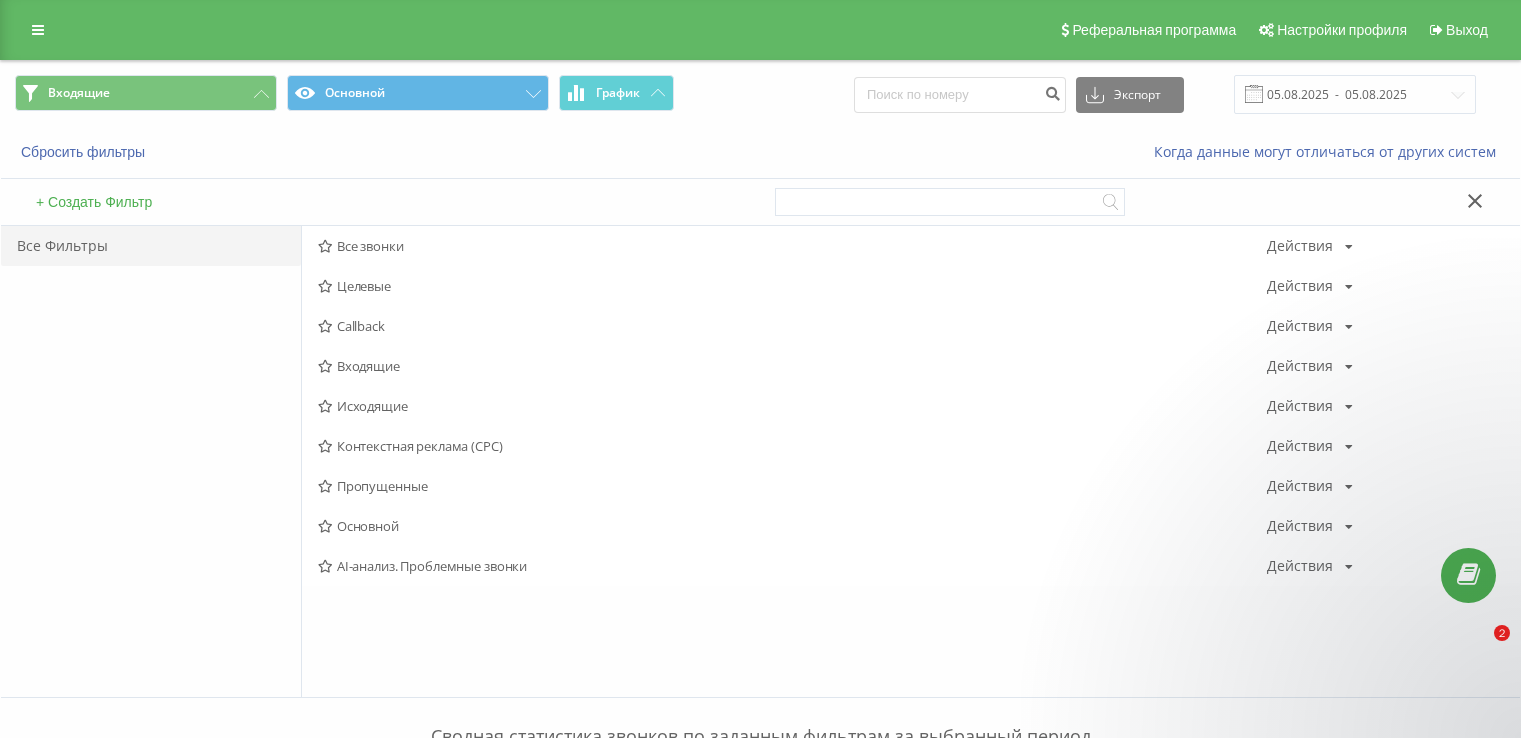 scroll, scrollTop: 0, scrollLeft: 0, axis: both 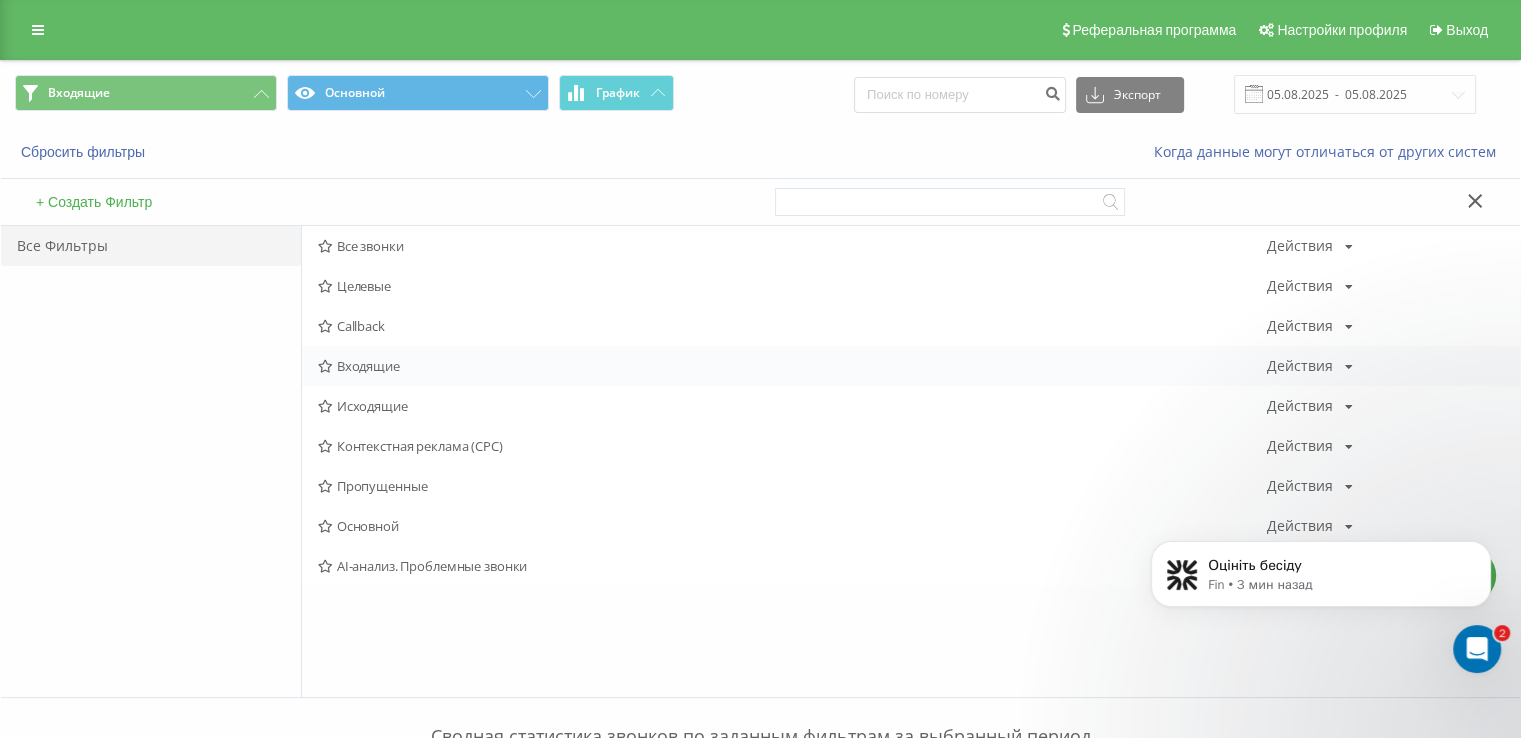 click on "Входящие Действия Редактировать Копировать Удалить По умолчанию Поделиться" at bounding box center [911, 366] 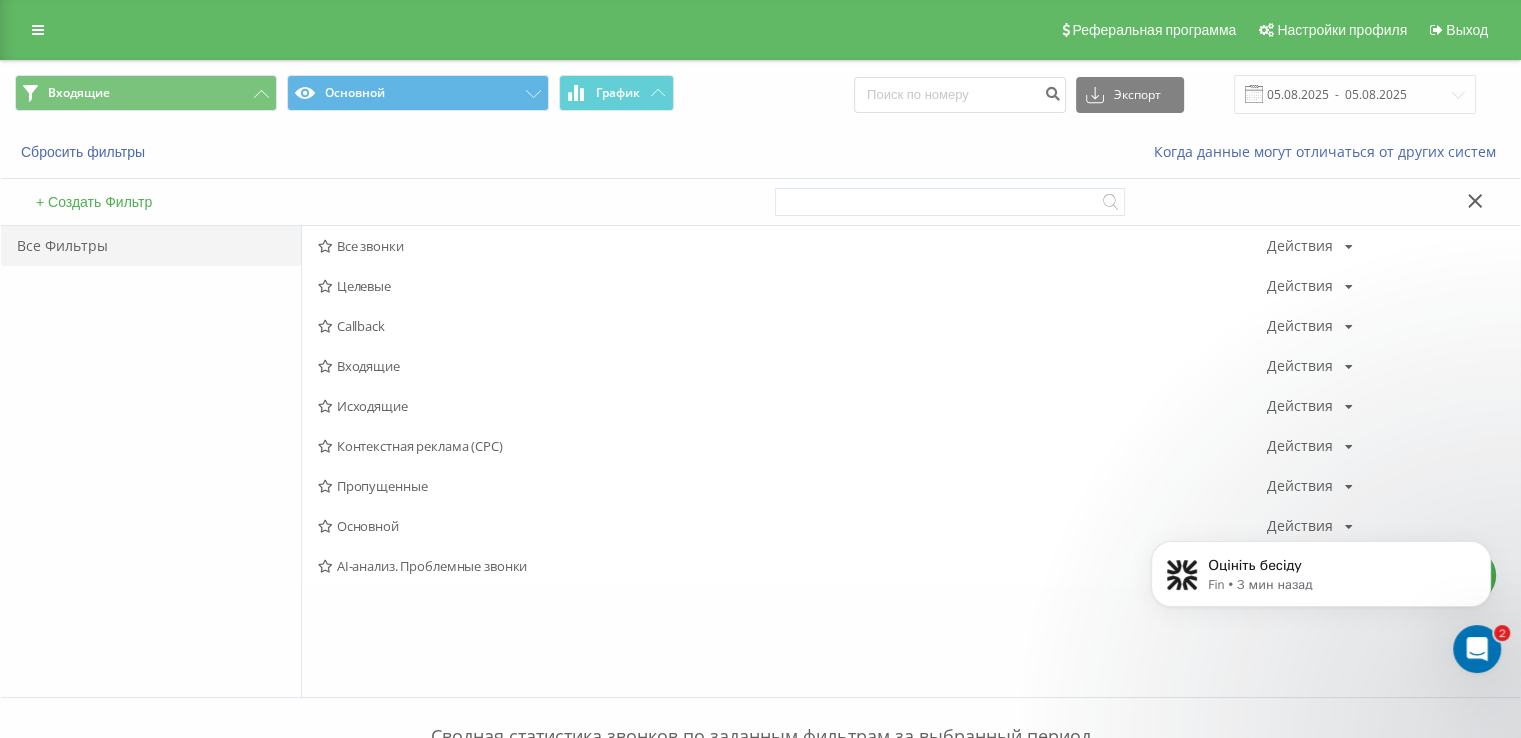 drag, startPoint x: 368, startPoint y: 372, endPoint x: 291, endPoint y: 212, distance: 177.56407 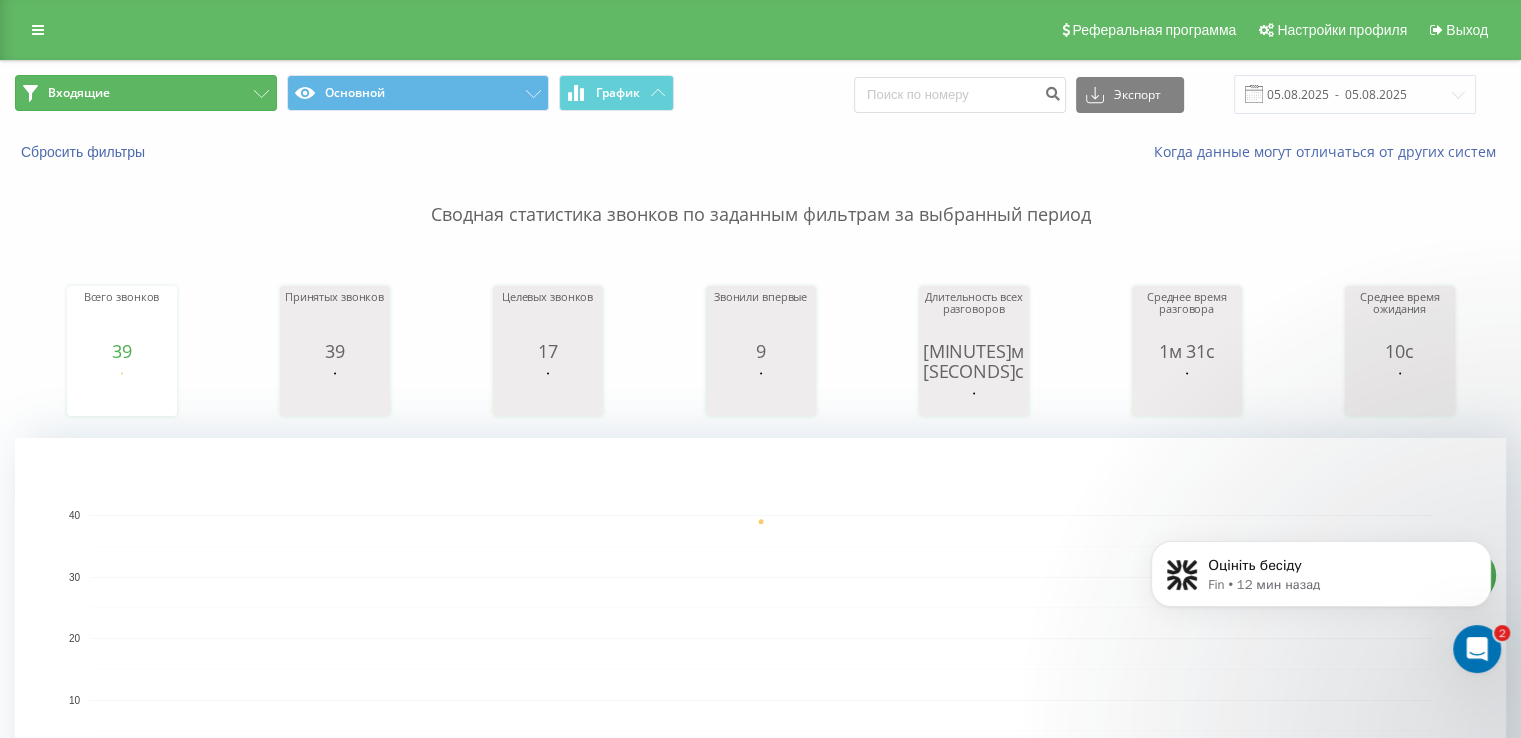 click on "Входящие" at bounding box center [146, 93] 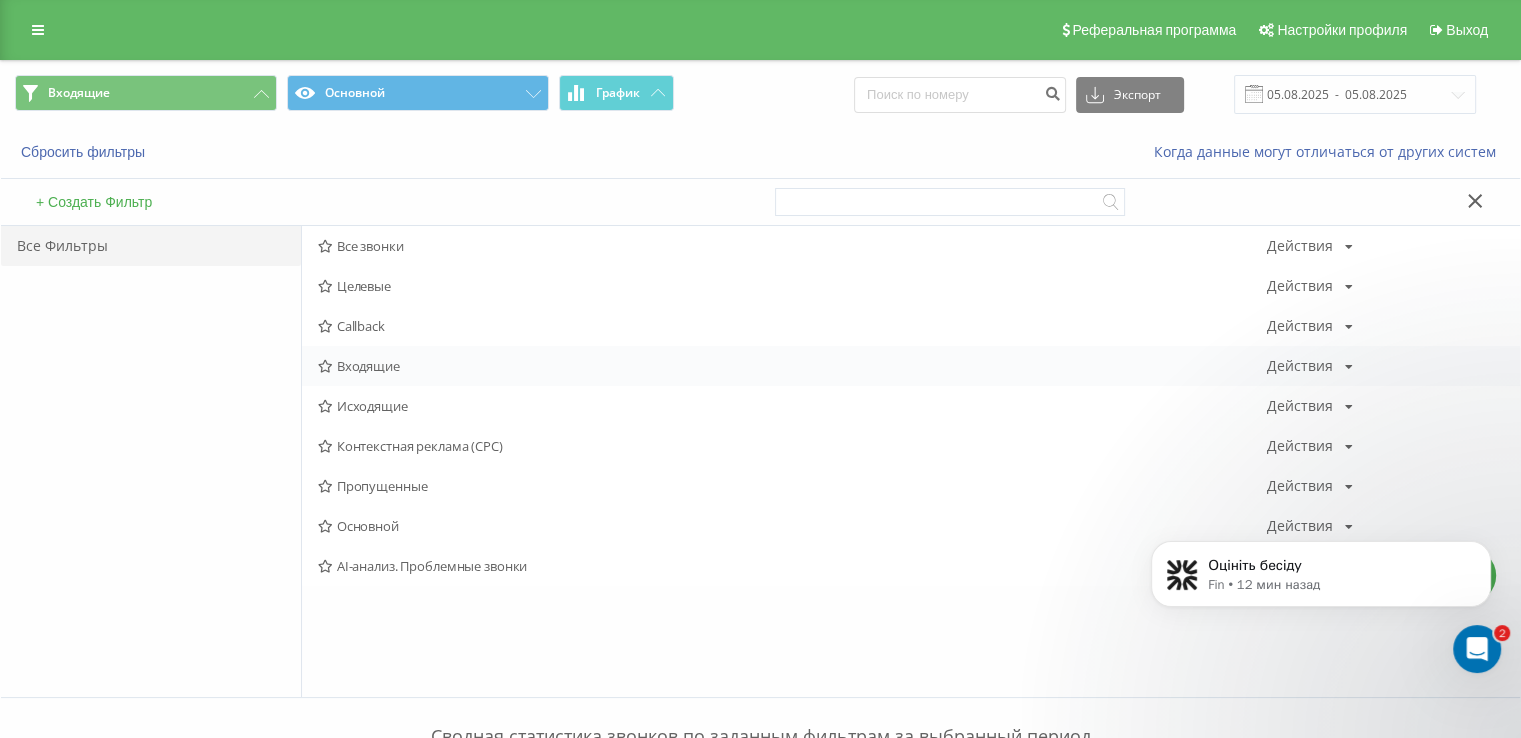 click on "Входящие" at bounding box center [792, 366] 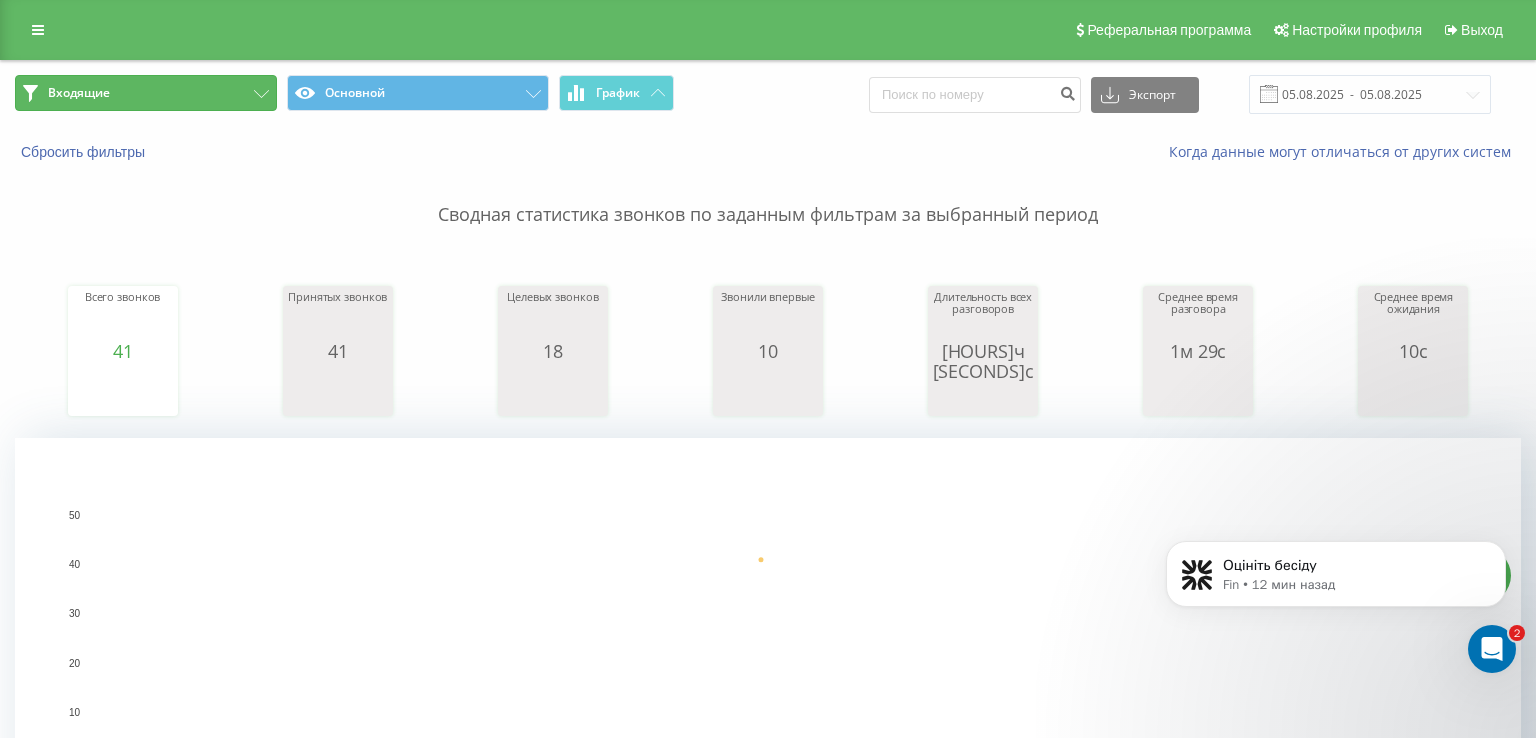 click on "Входящие" at bounding box center [146, 93] 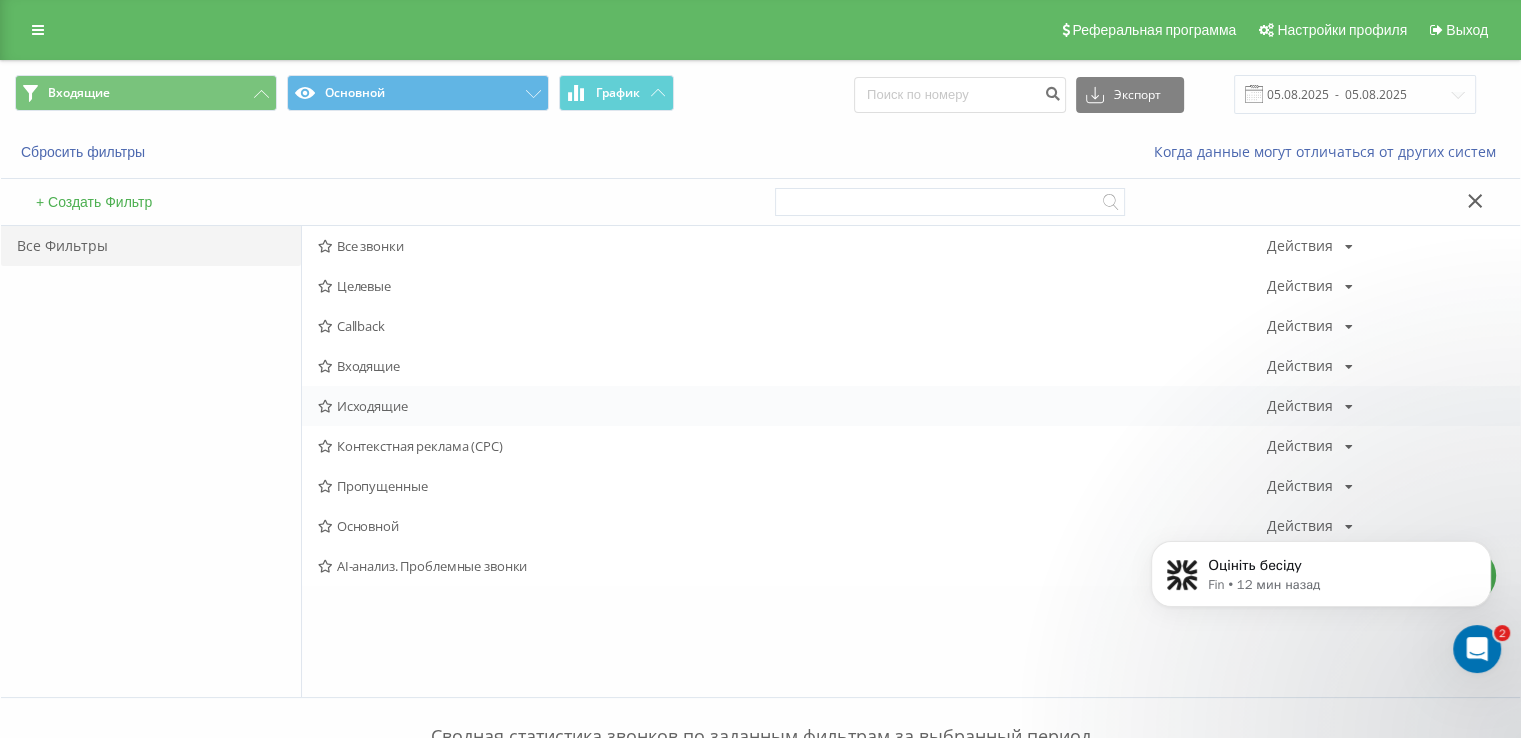 click on "Исходящие Действия Редактировать Копировать Удалить По умолчанию Поделиться" at bounding box center [911, 406] 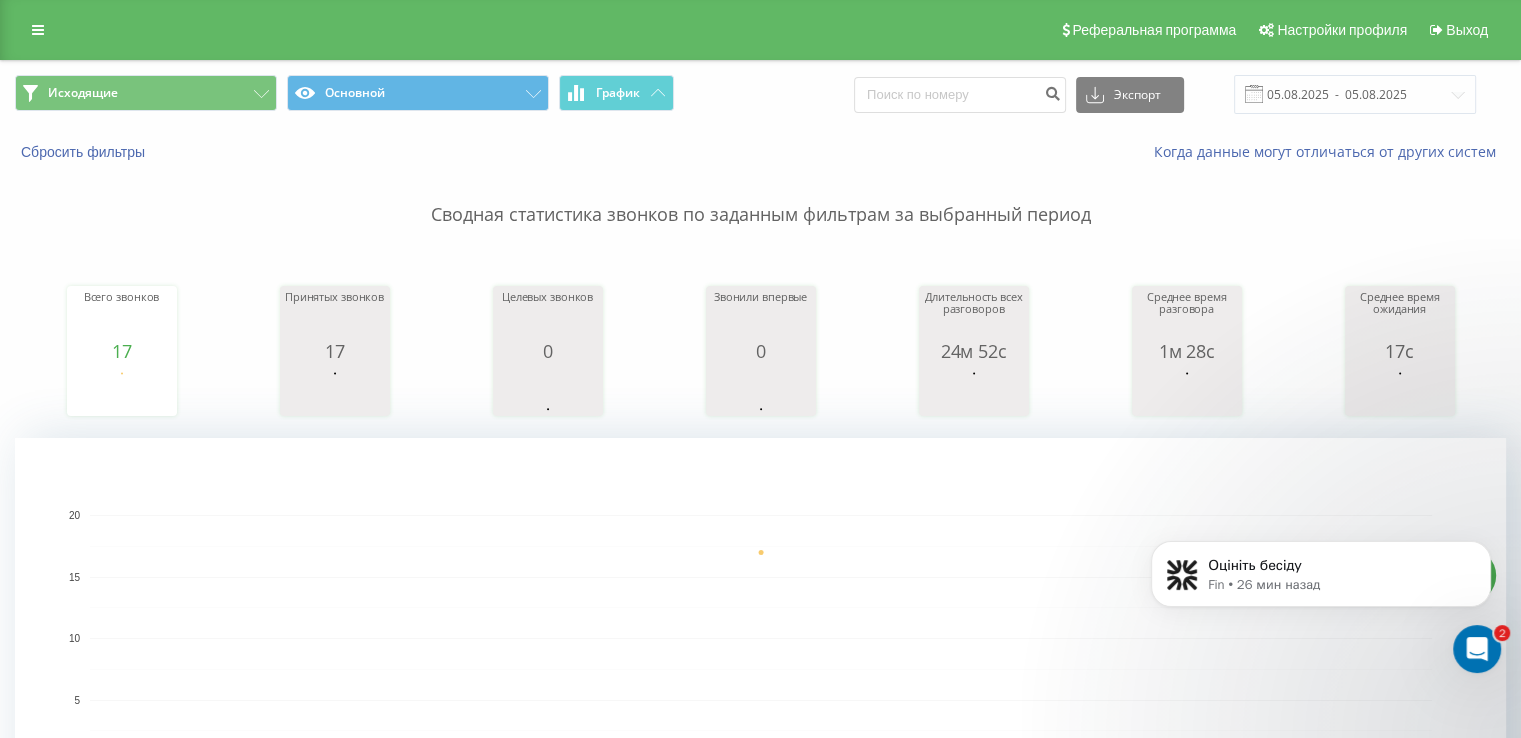 click on "Исходящие Основной График Экспорт .csv .xls .xlsx 05.08.2025  -  05.08.2025" at bounding box center [760, 94] 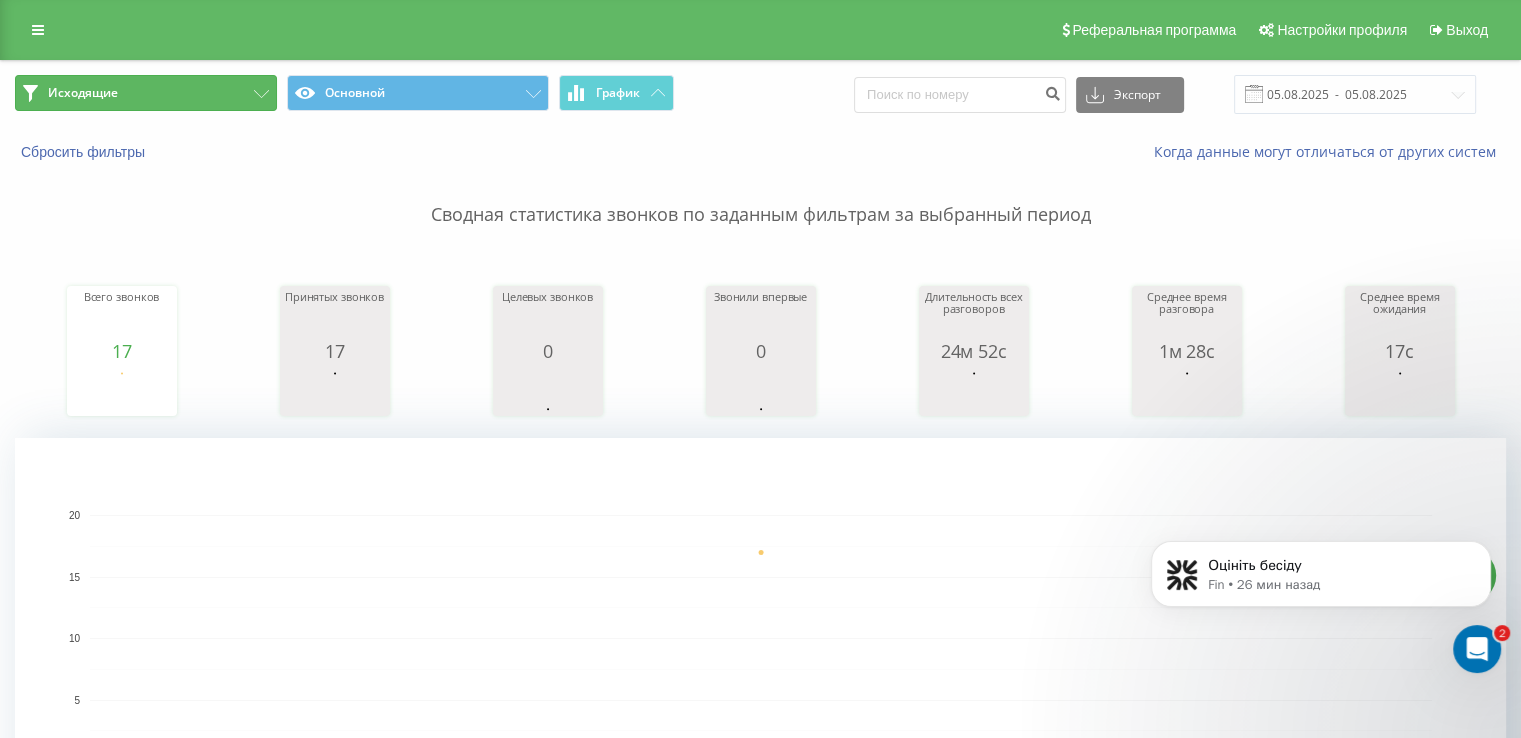 click on "Исходящие" at bounding box center [146, 93] 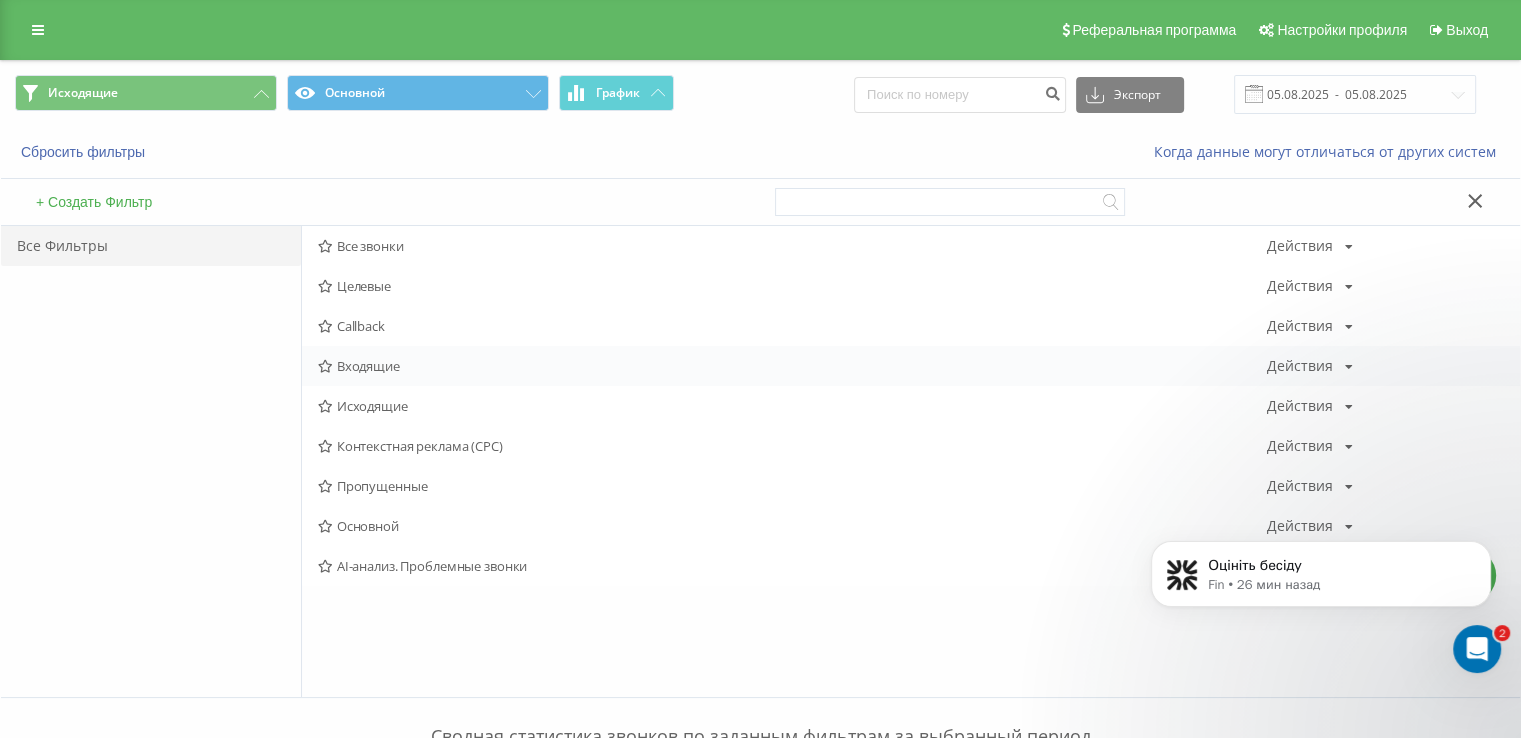 click on "Входящие" at bounding box center [792, 366] 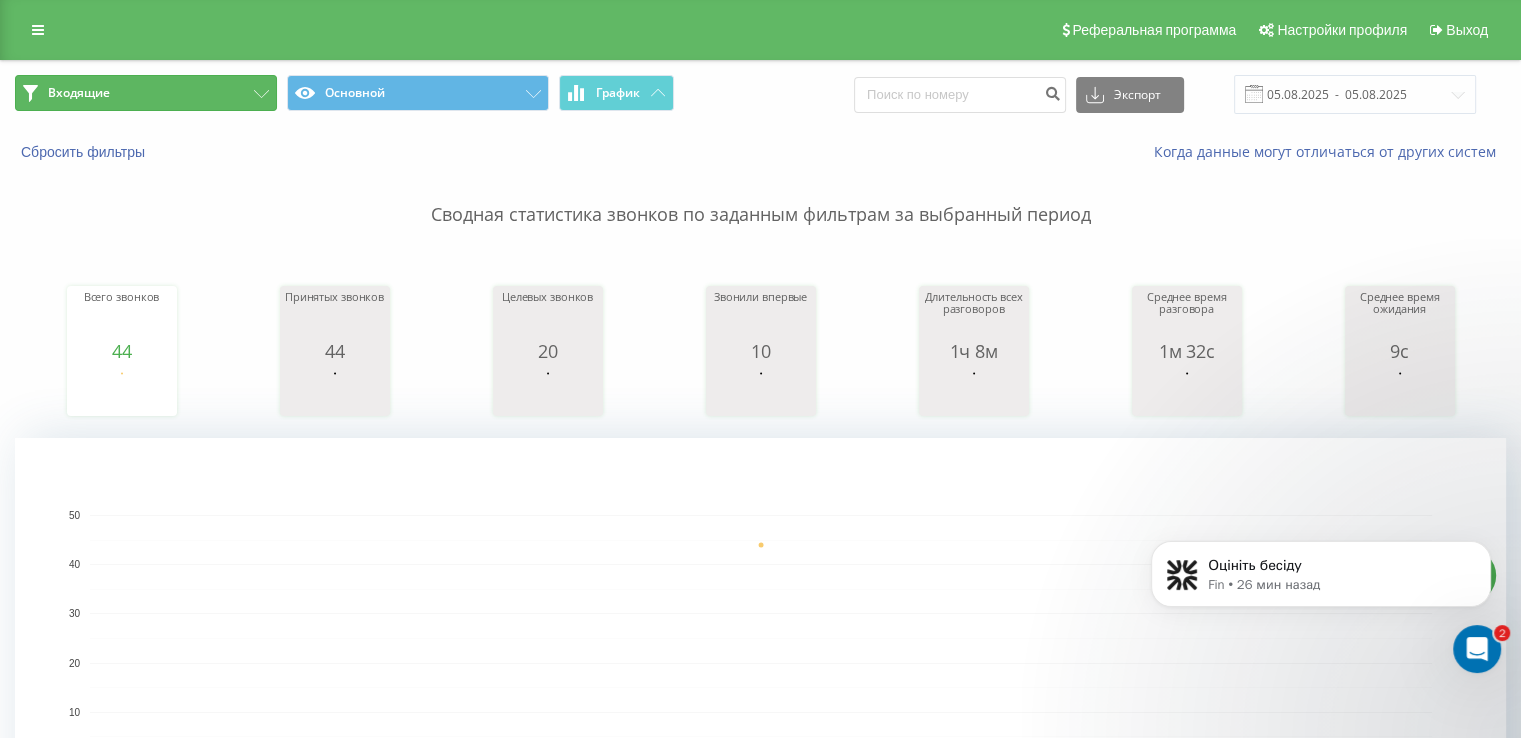 click on "Входящие" at bounding box center [146, 93] 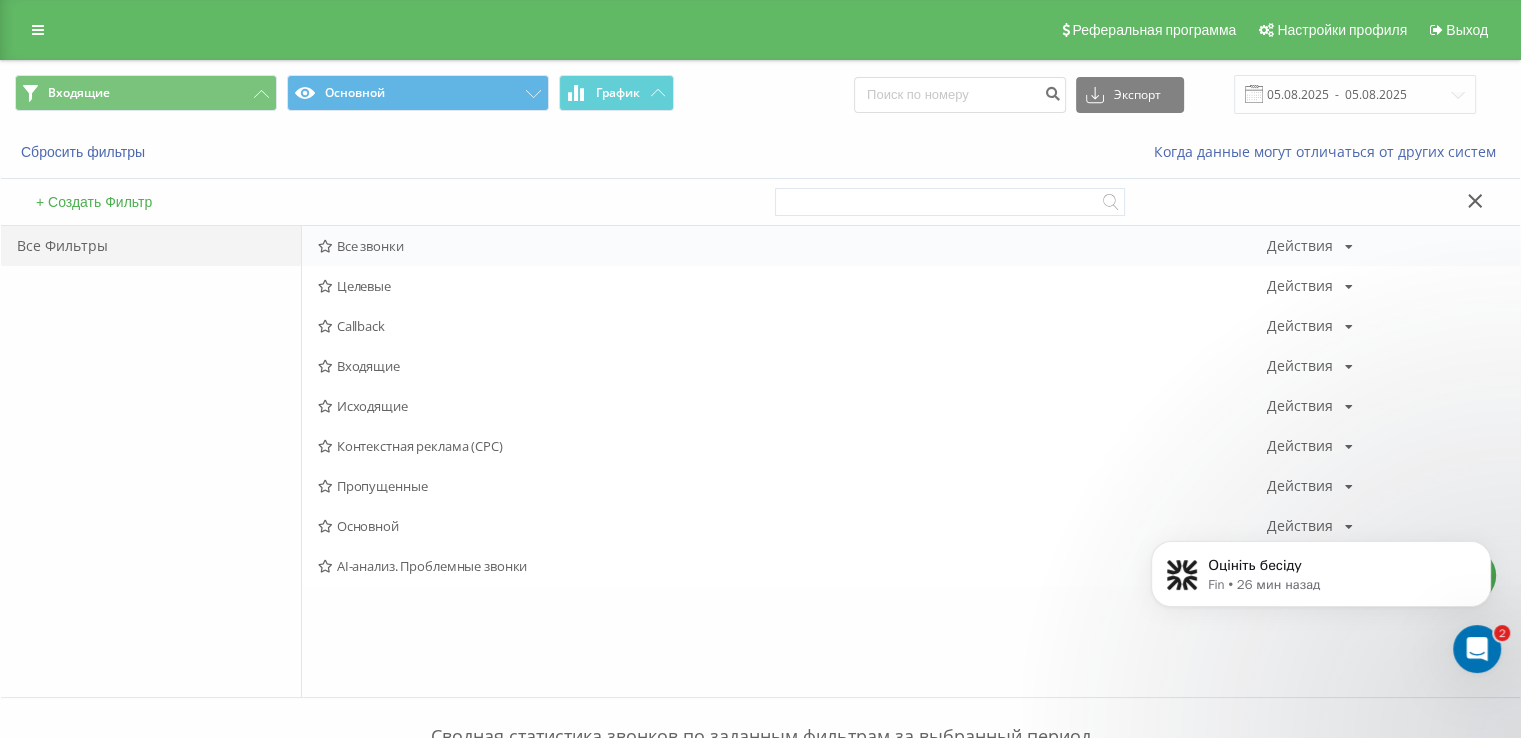 click on "Все звонки Действия Редактировать Копировать Удалить По умолчанию Поделиться" at bounding box center [911, 246] 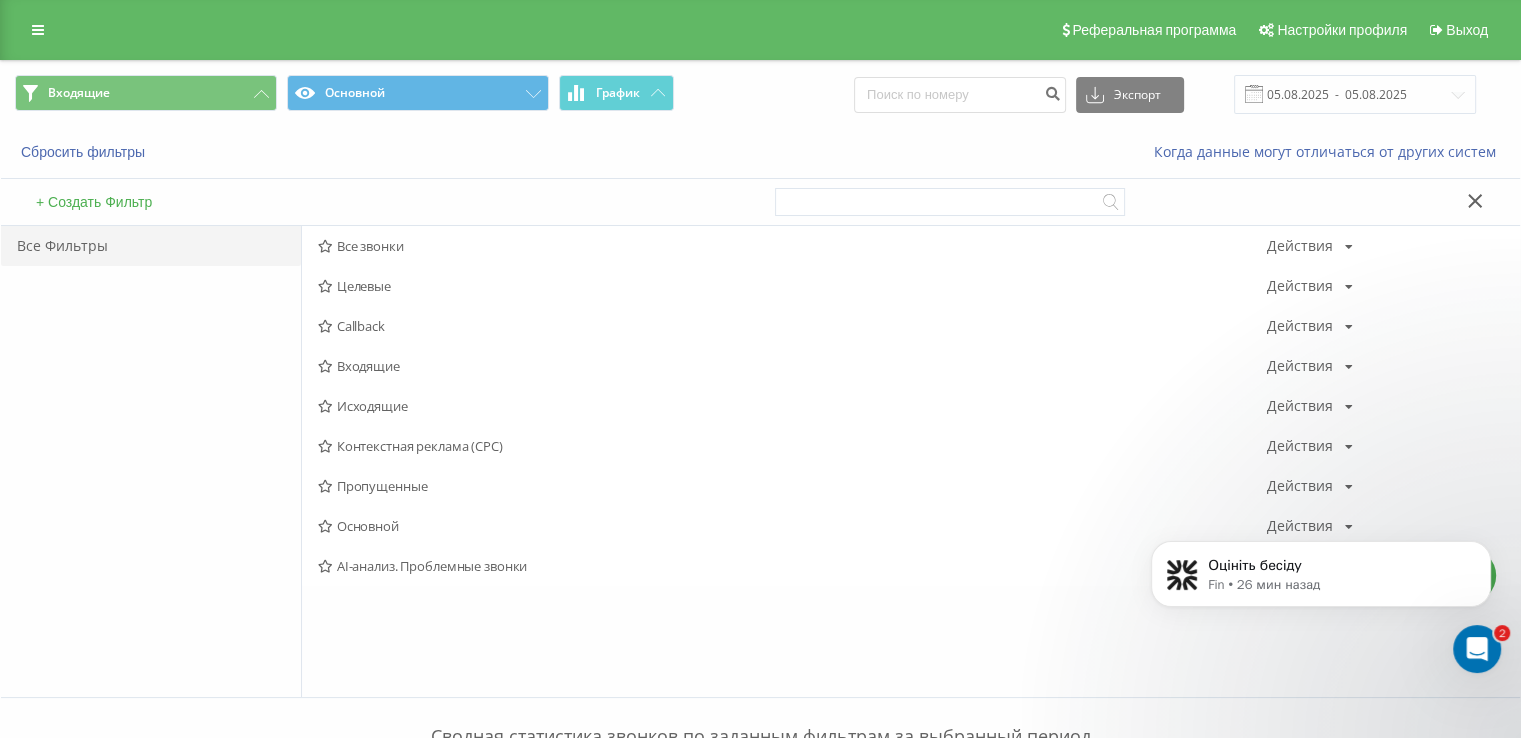 click on "Все звонки" at bounding box center (792, 246) 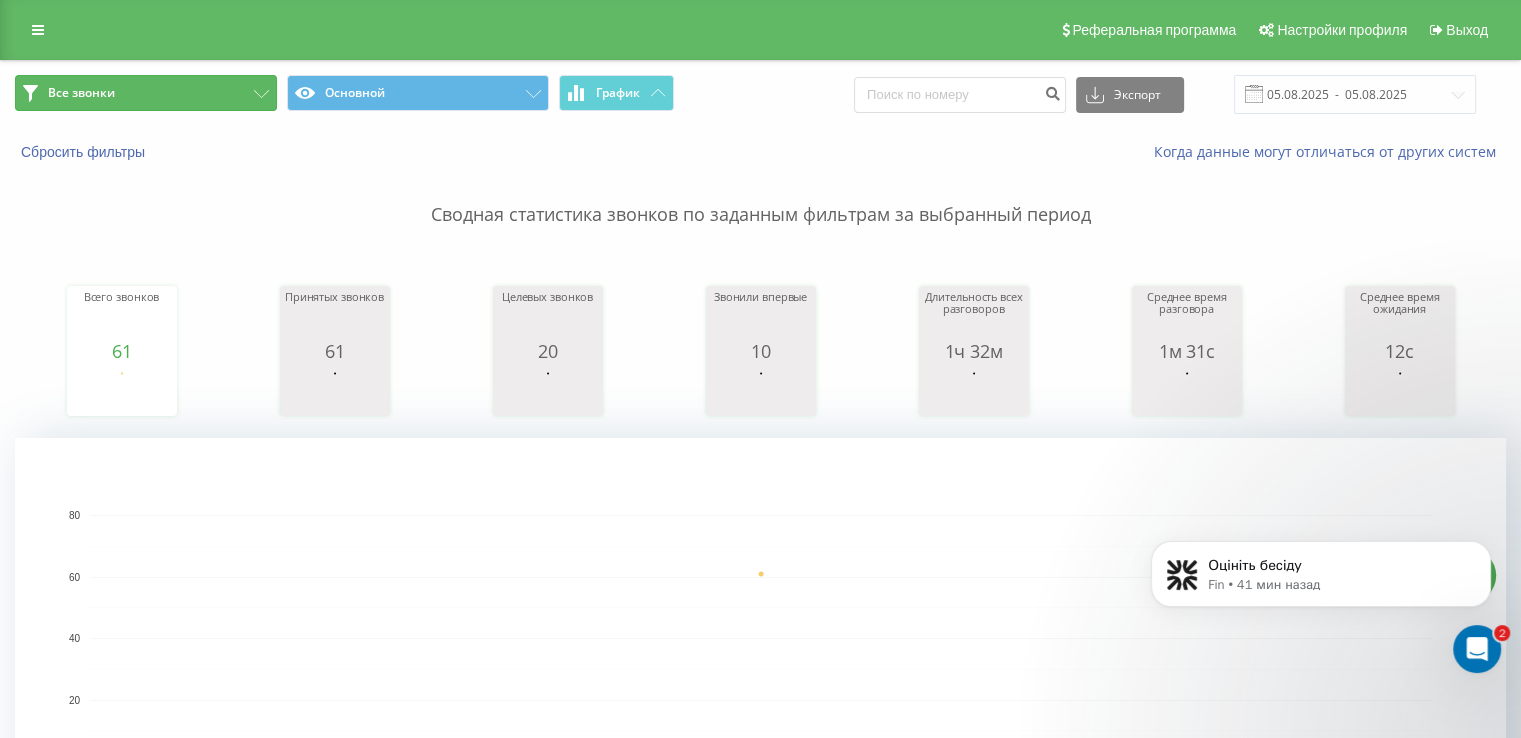 click on "Все звонки" at bounding box center (146, 93) 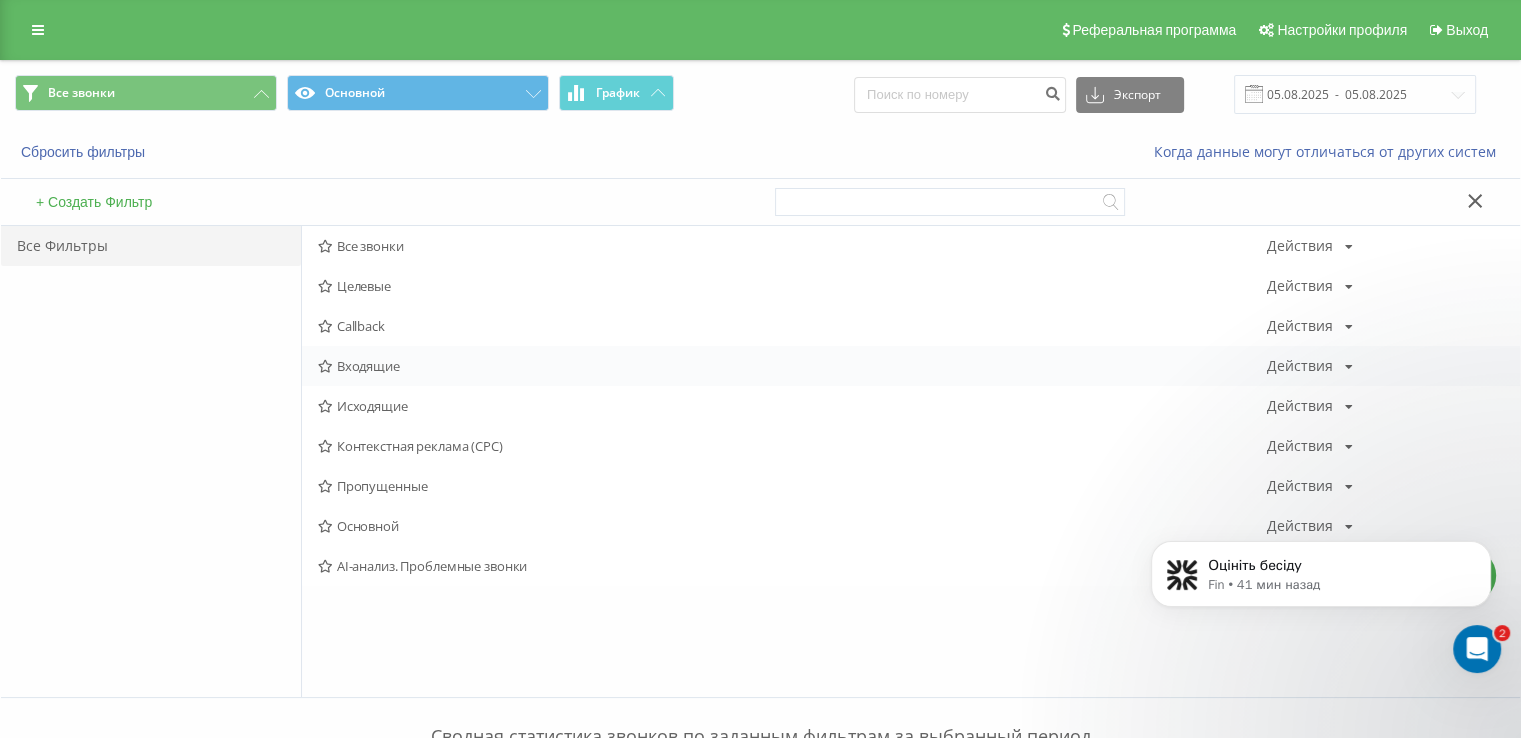 click on "Входящие Действия Редактировать Копировать Удалить По умолчанию Поделиться" at bounding box center [911, 366] 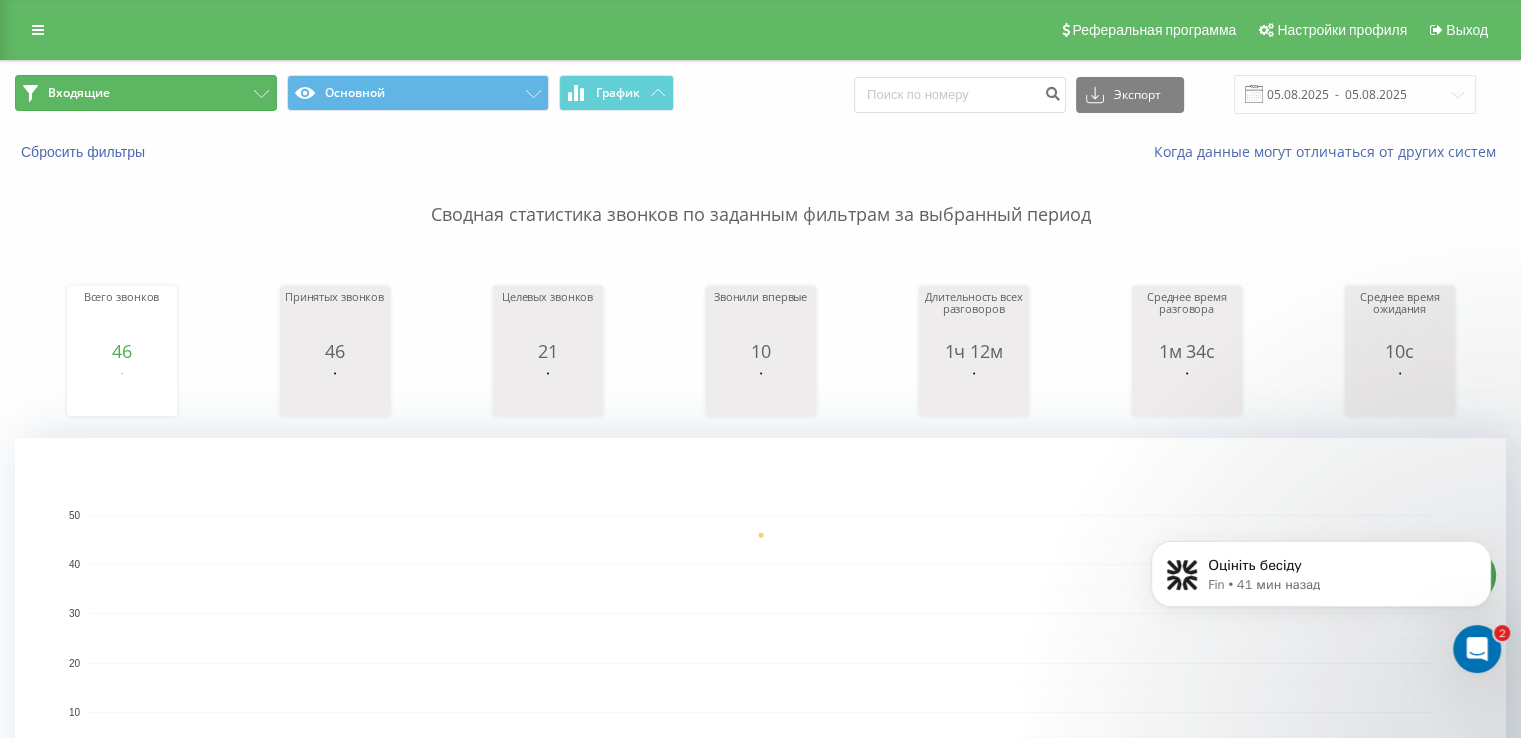 click on "Входящие" at bounding box center (146, 93) 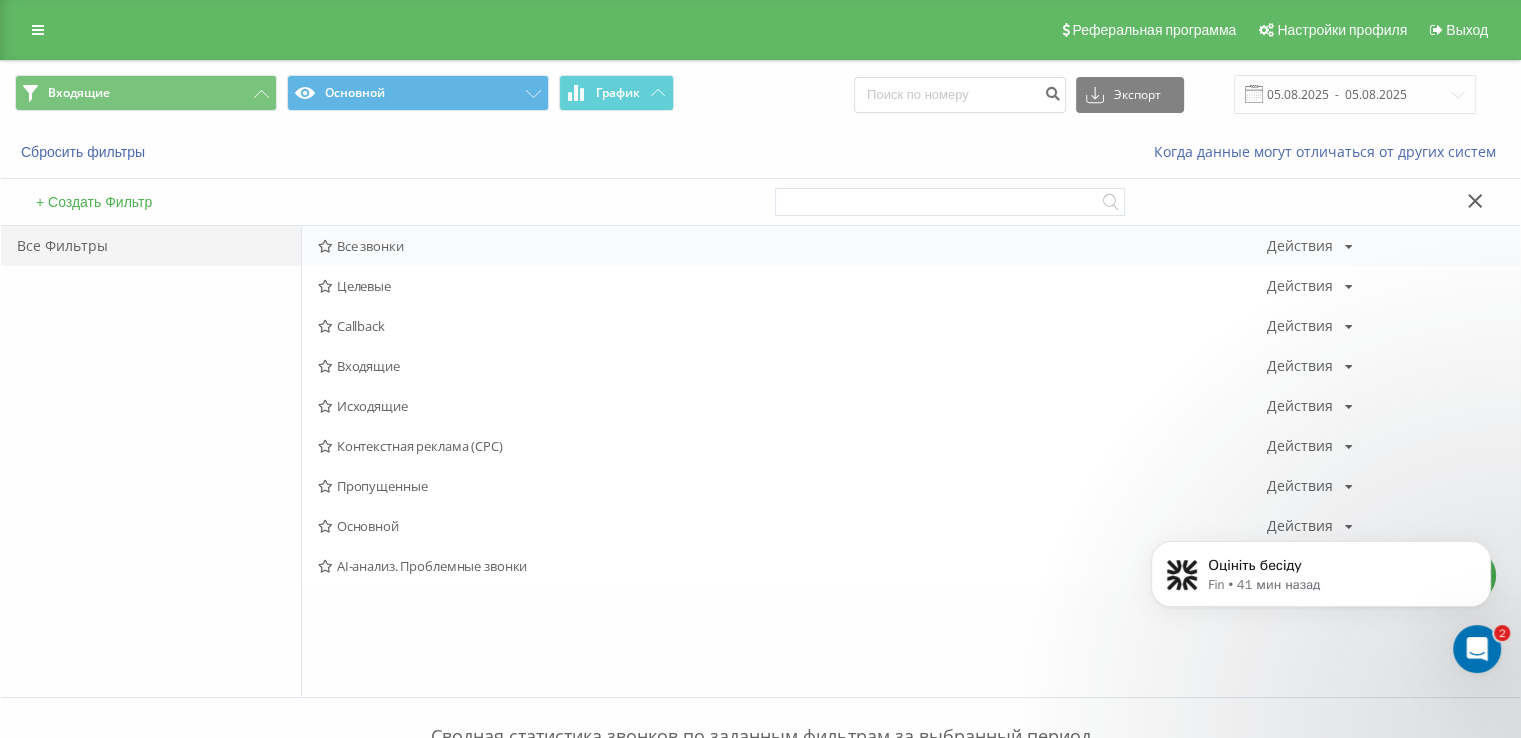 drag, startPoint x: 339, startPoint y: 225, endPoint x: 354, endPoint y: 241, distance: 21.931713 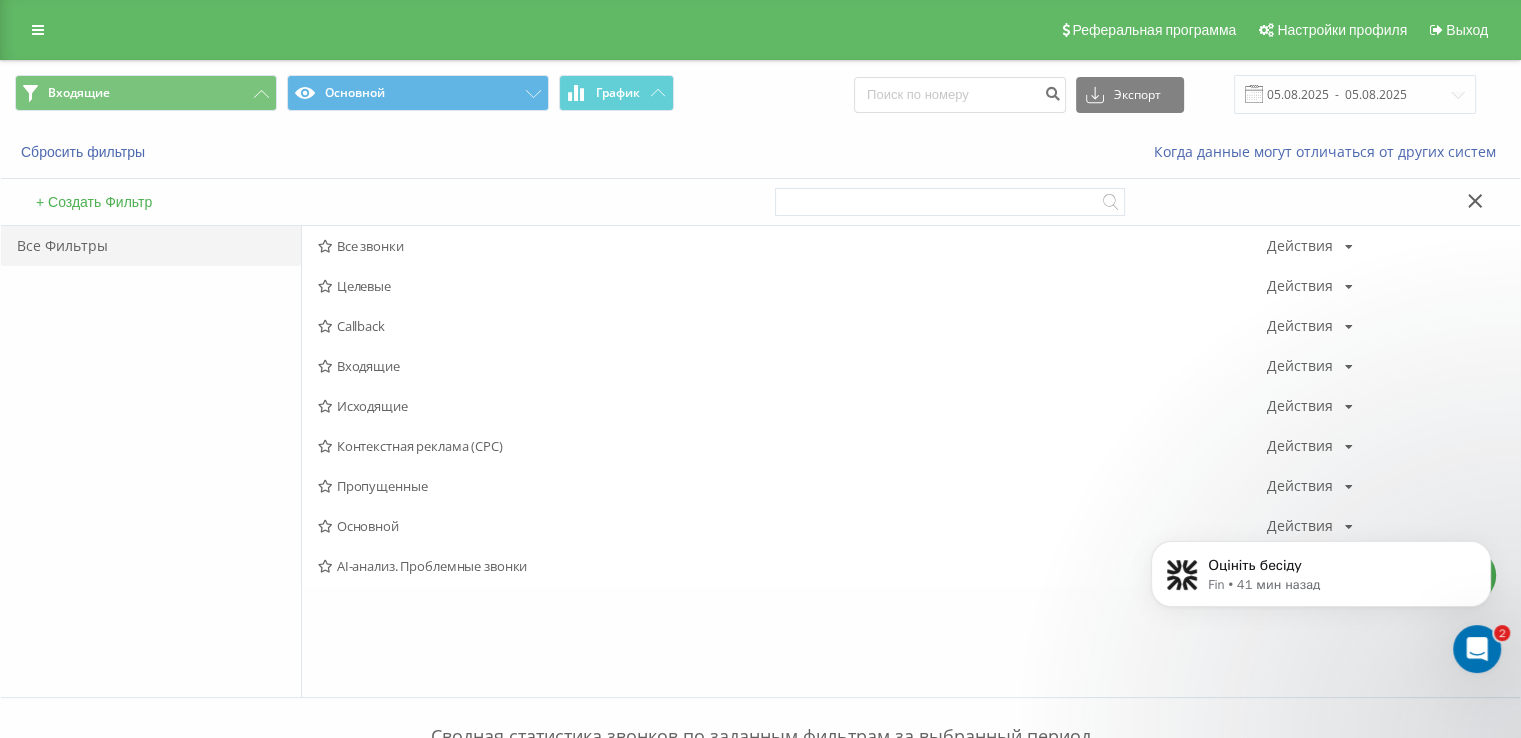 drag, startPoint x: 354, startPoint y: 241, endPoint x: 327, endPoint y: 179, distance: 67.62396 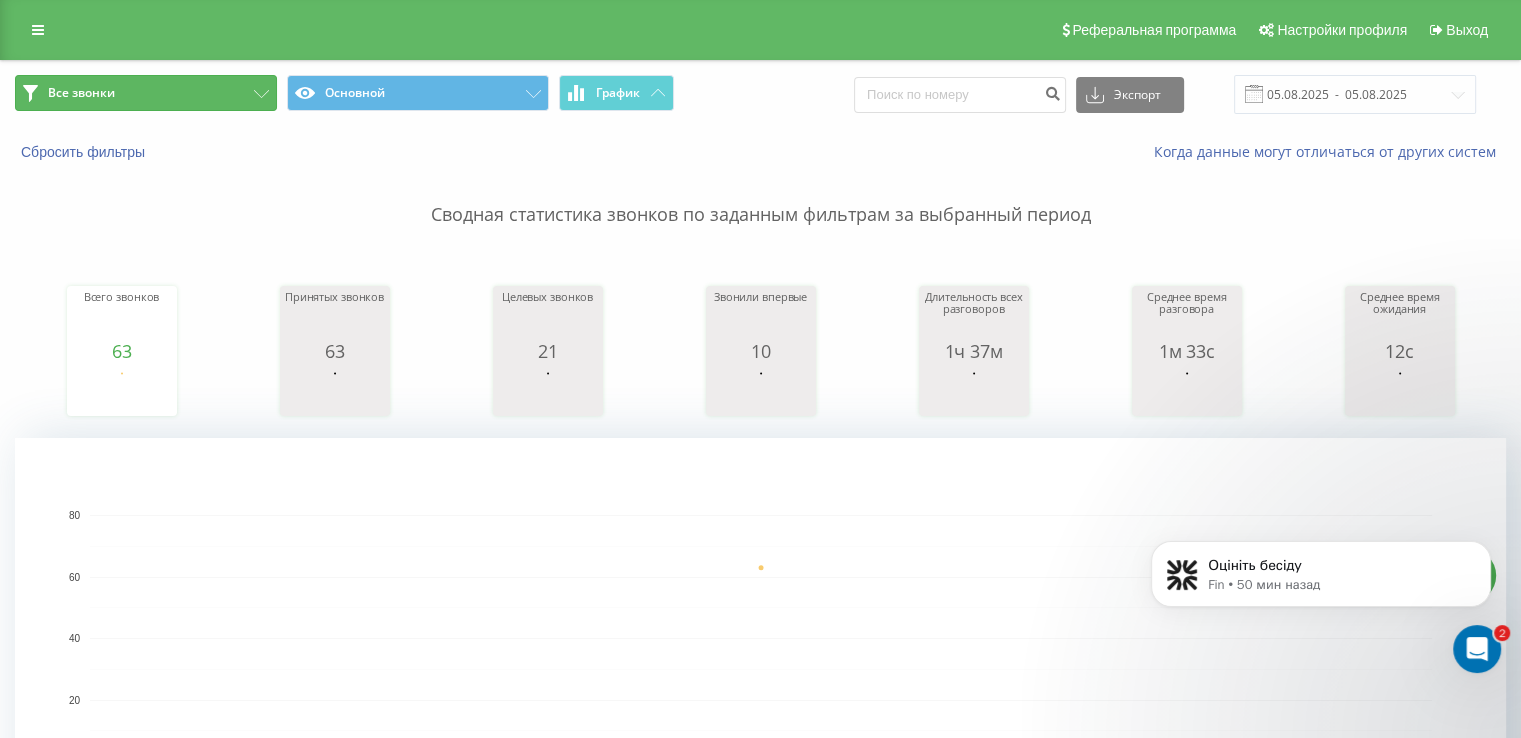 click on "Все звонки" at bounding box center (146, 93) 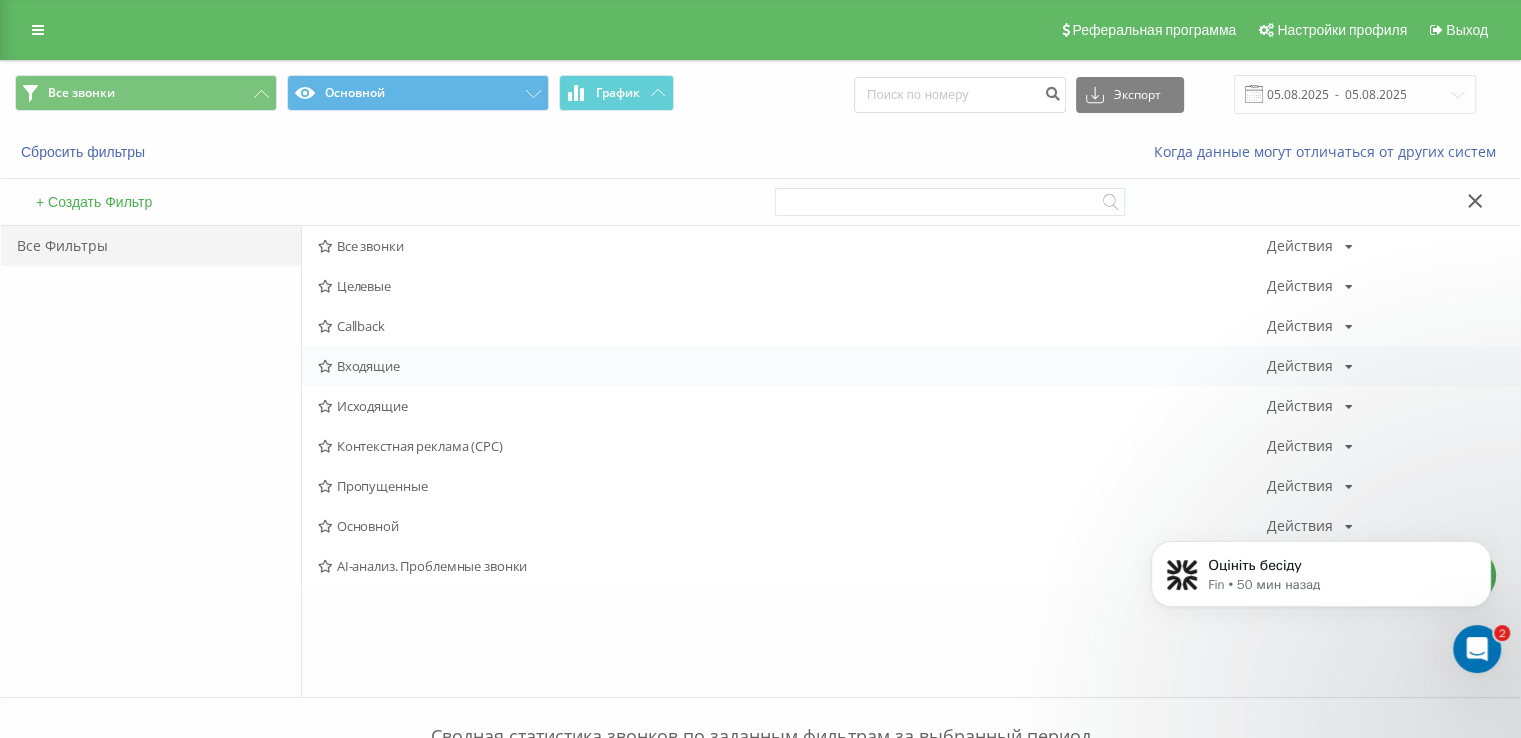 click on "Входящие" at bounding box center (792, 366) 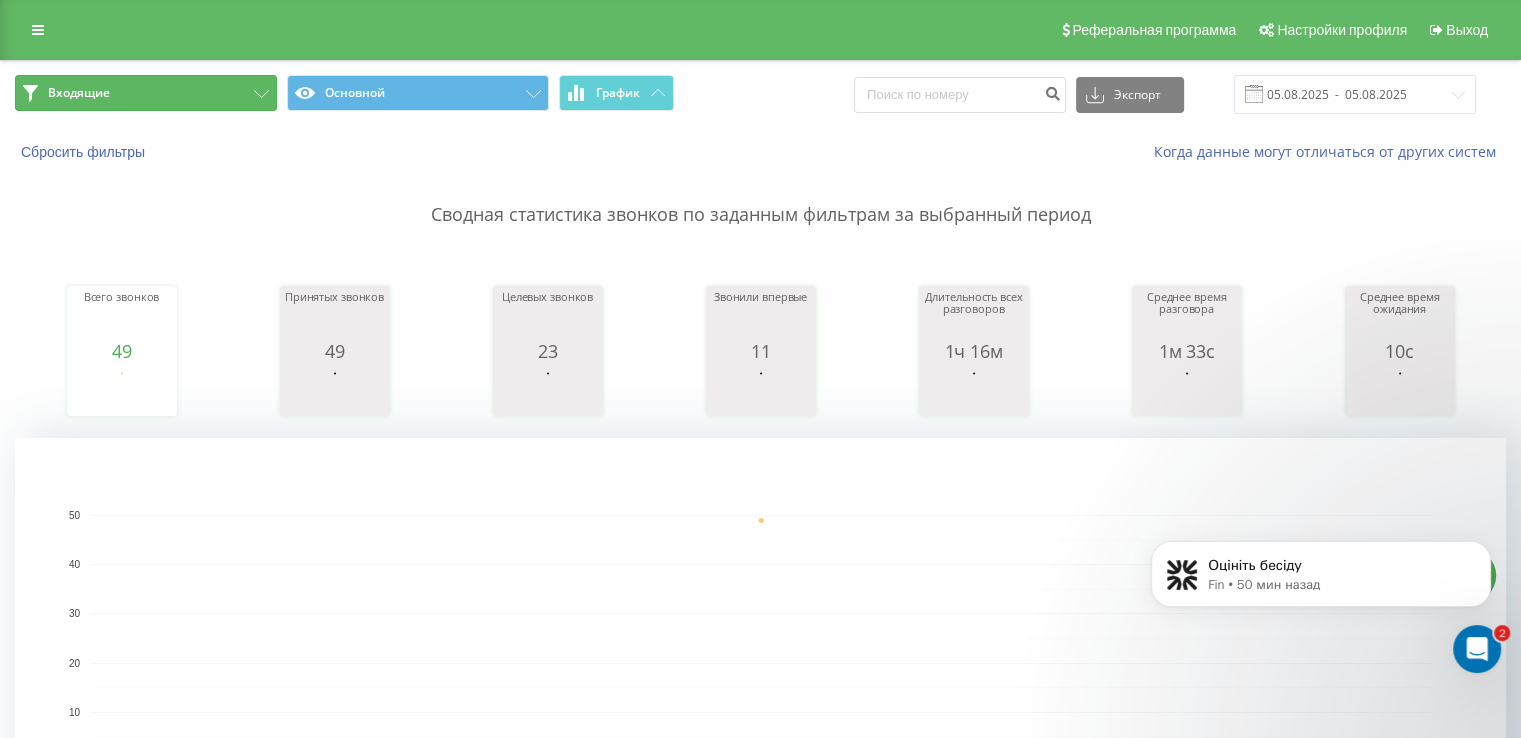 click on "Входящие" at bounding box center (146, 93) 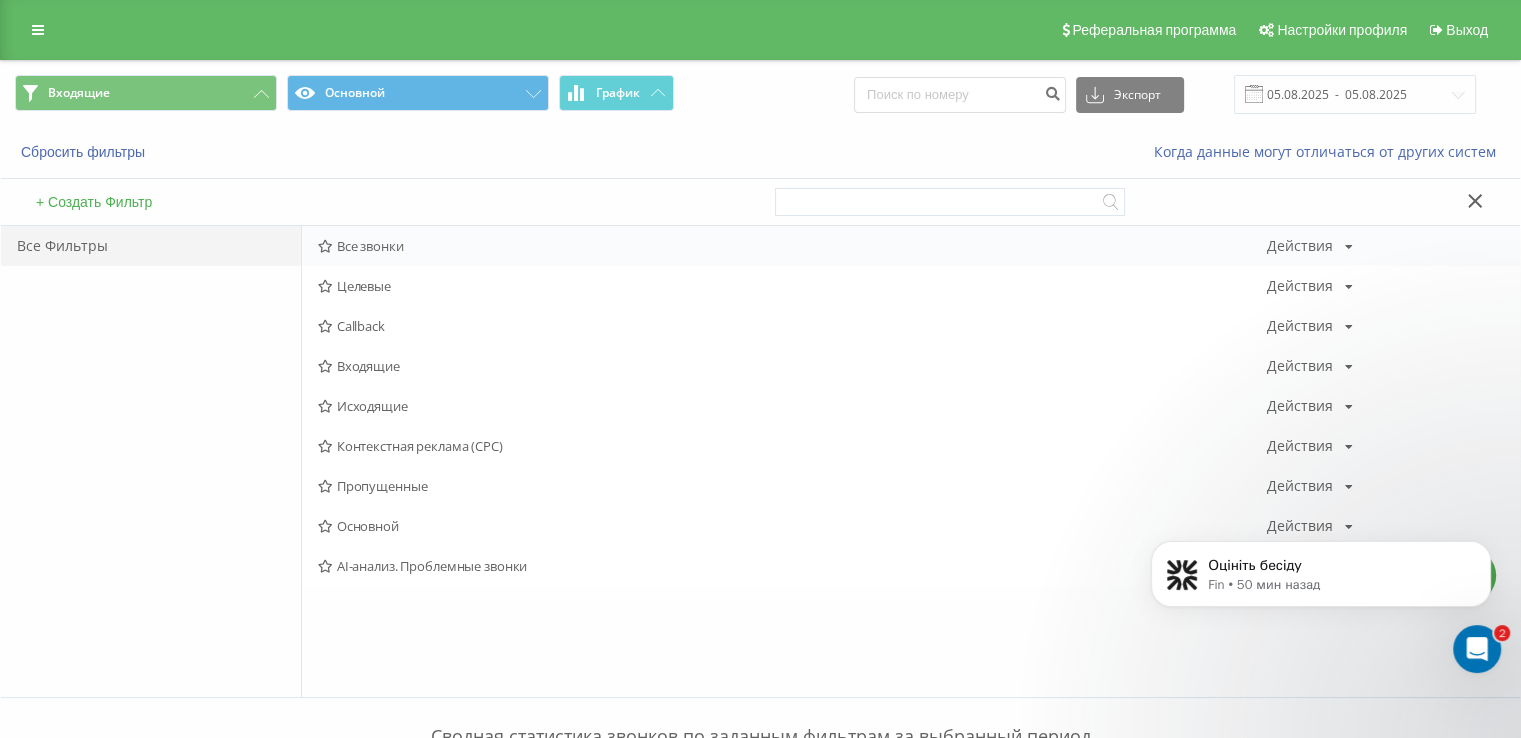 click on "Все звонки" at bounding box center [792, 246] 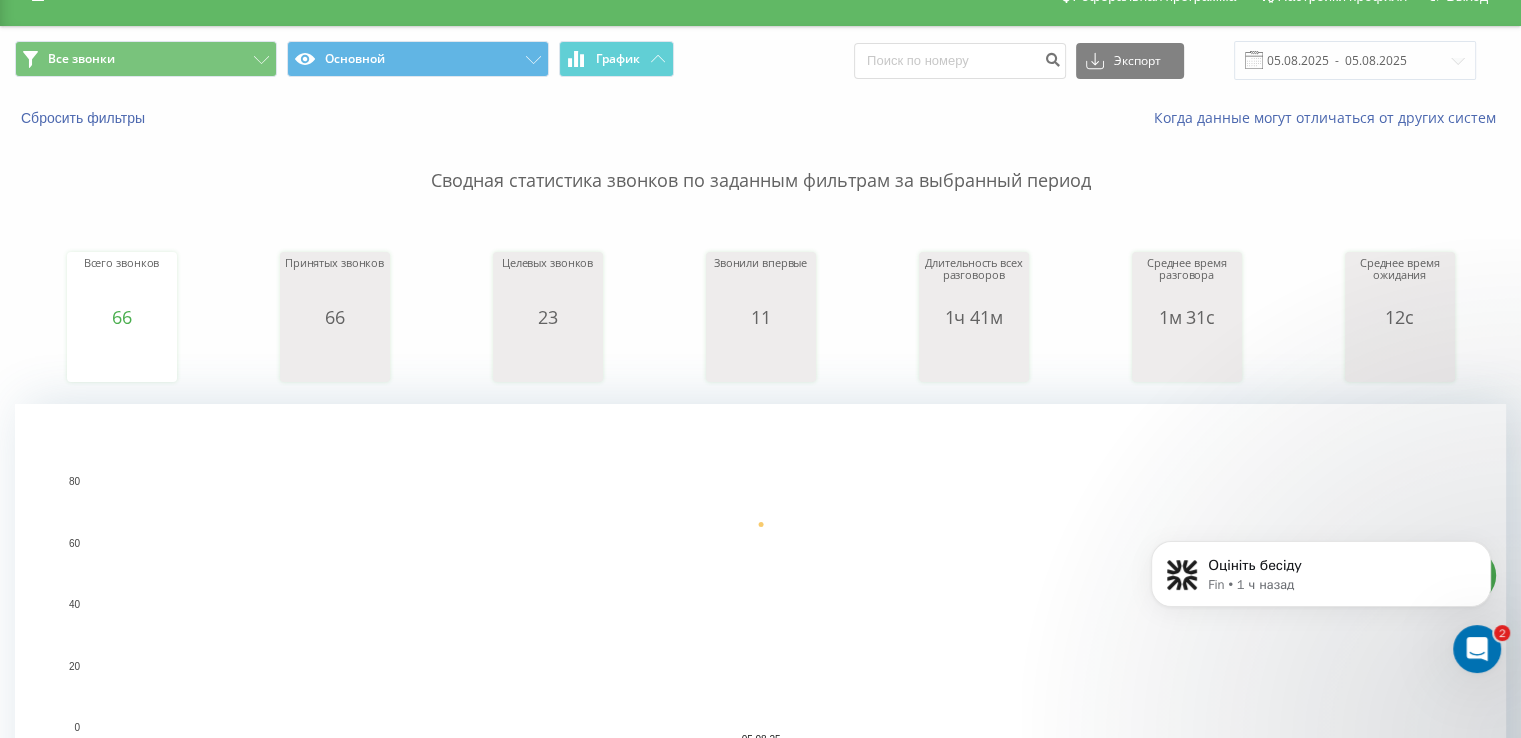 scroll, scrollTop: 0, scrollLeft: 0, axis: both 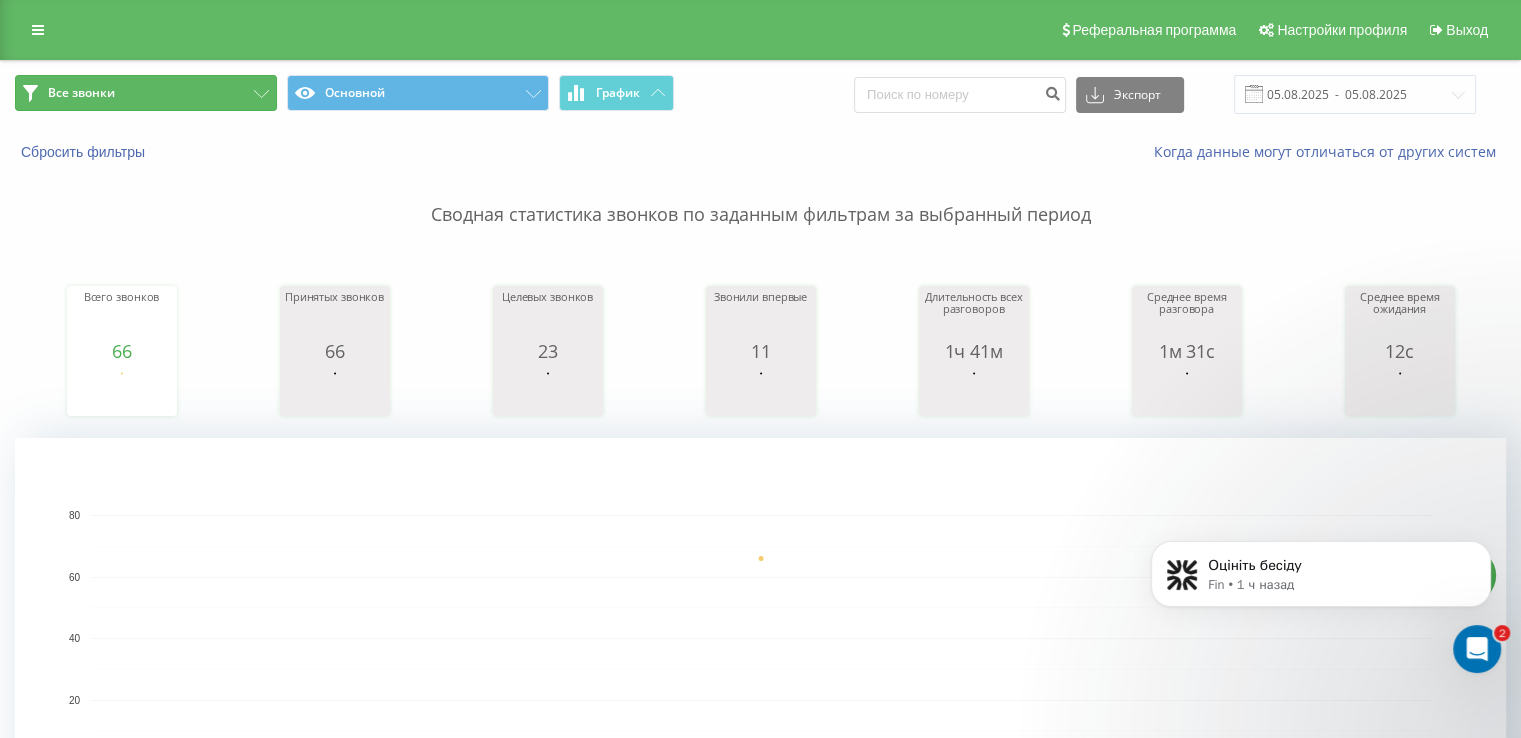 click on "Все звонки" at bounding box center [146, 93] 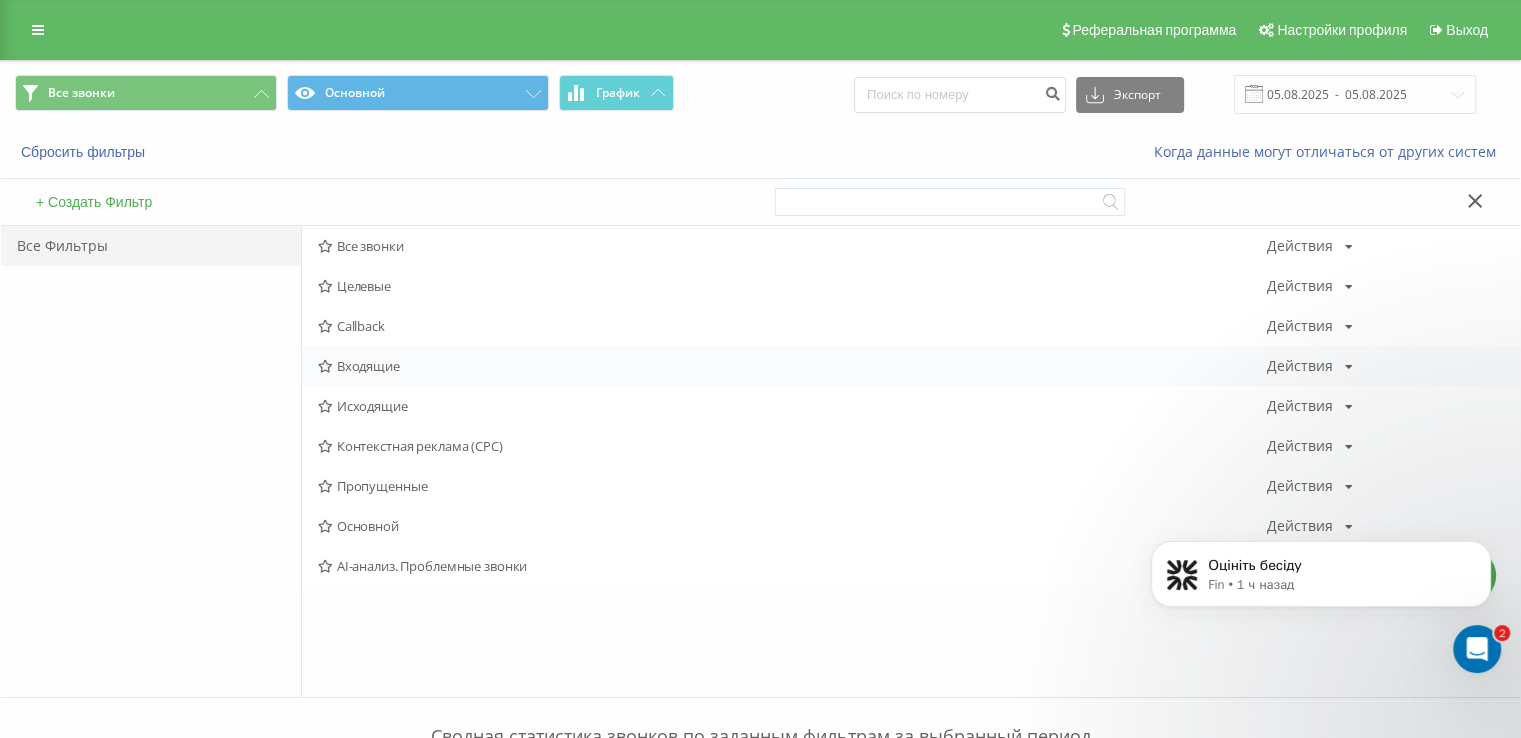 click on "Входящие" at bounding box center (792, 366) 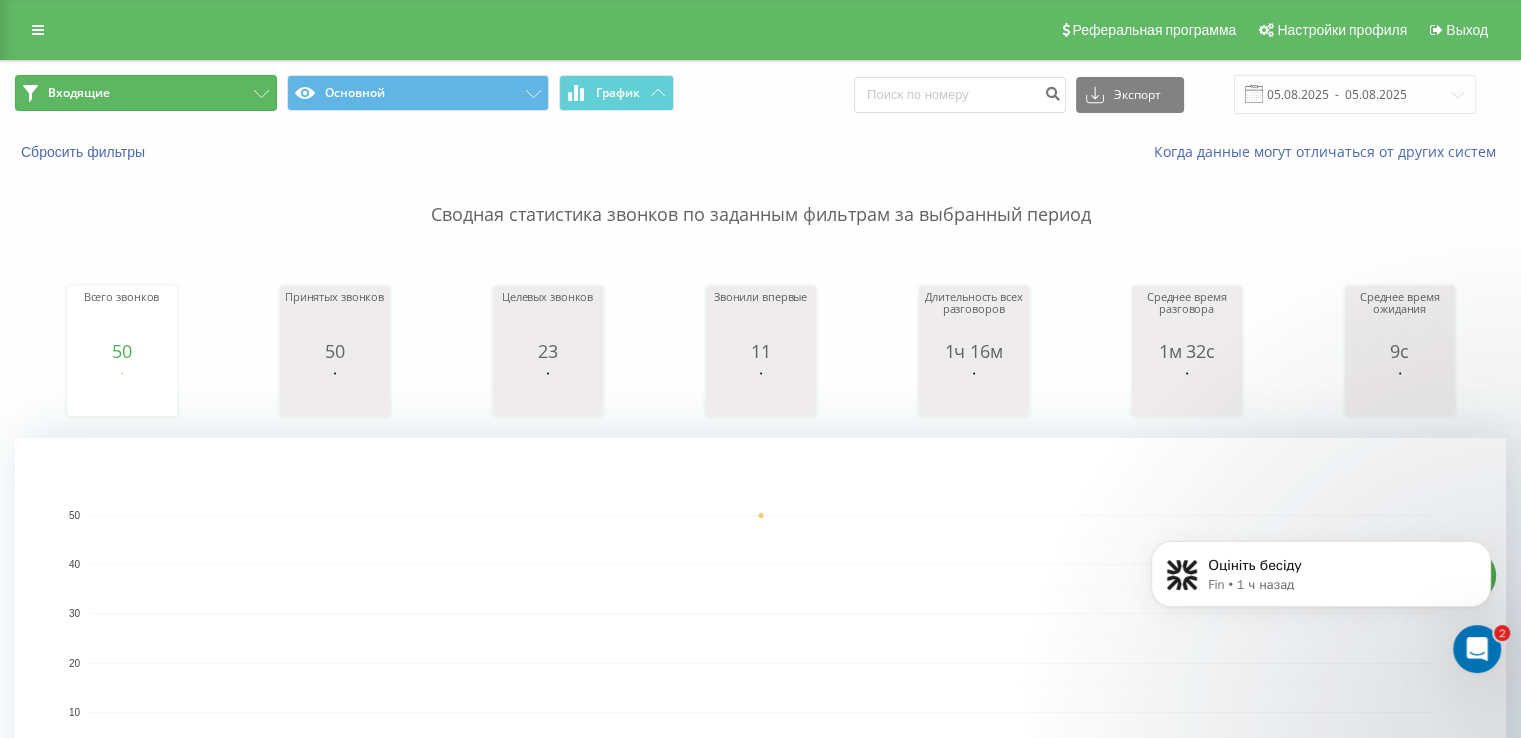 click on "Входящие" at bounding box center (146, 93) 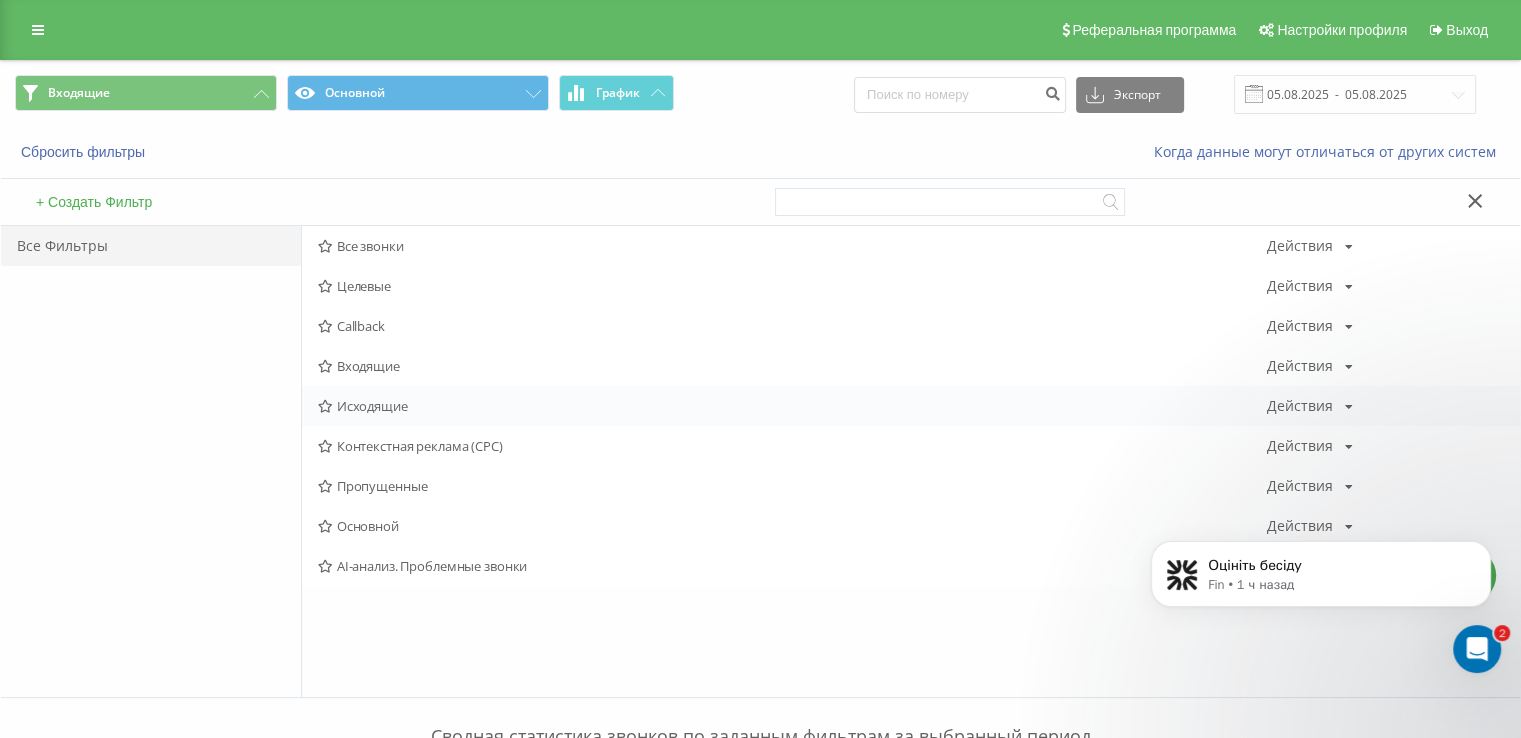 click on "Исходящие" at bounding box center (792, 406) 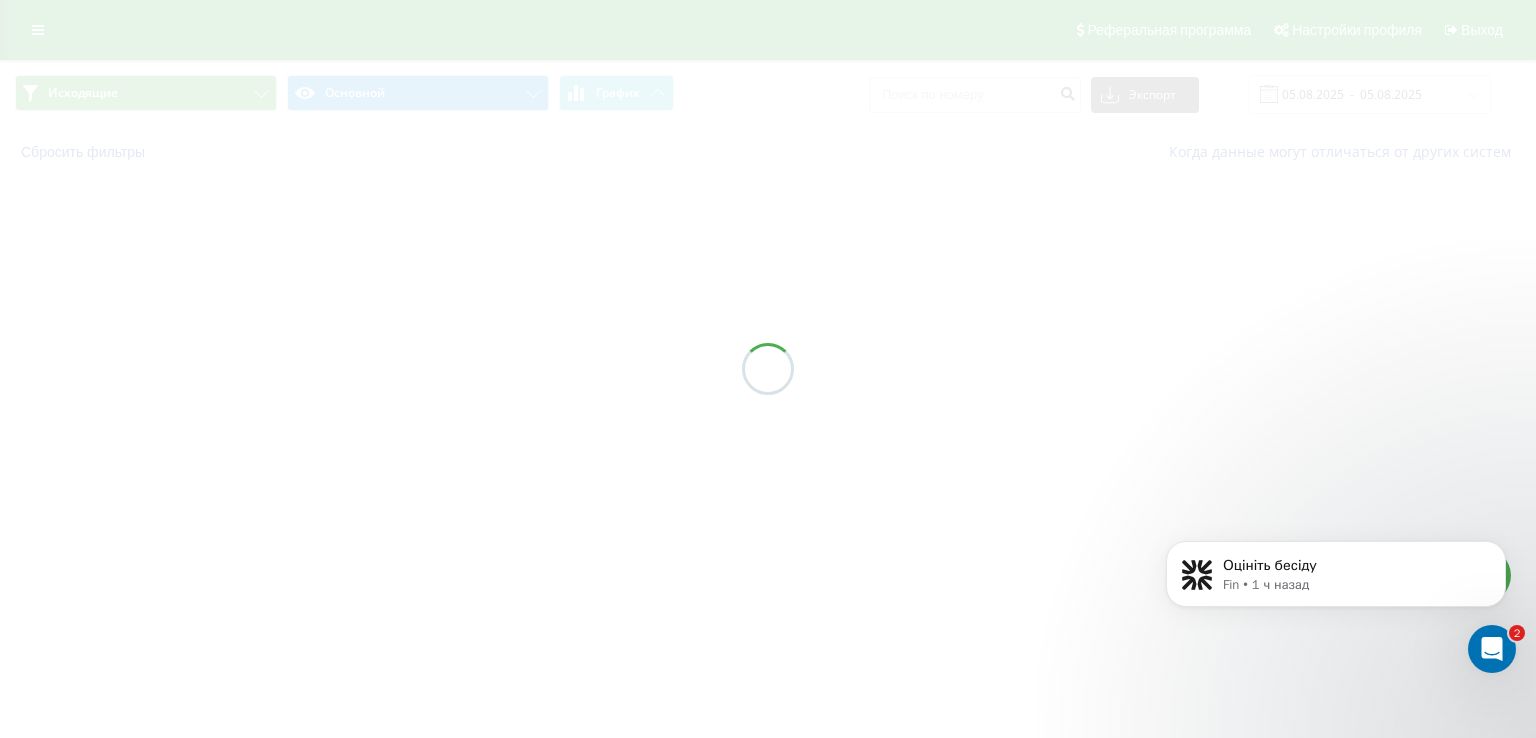click at bounding box center [768, 369] 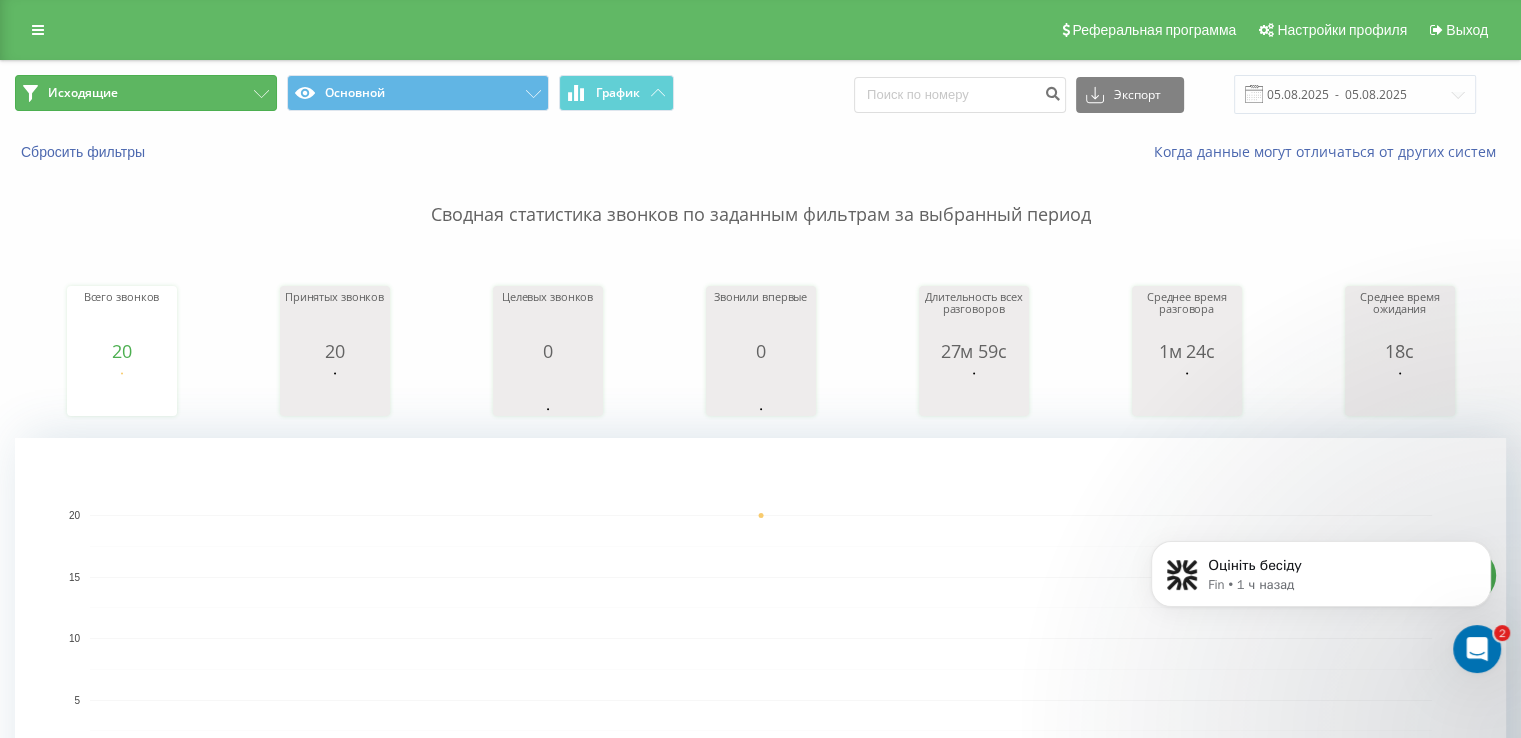 click on "Исходящие" at bounding box center (146, 93) 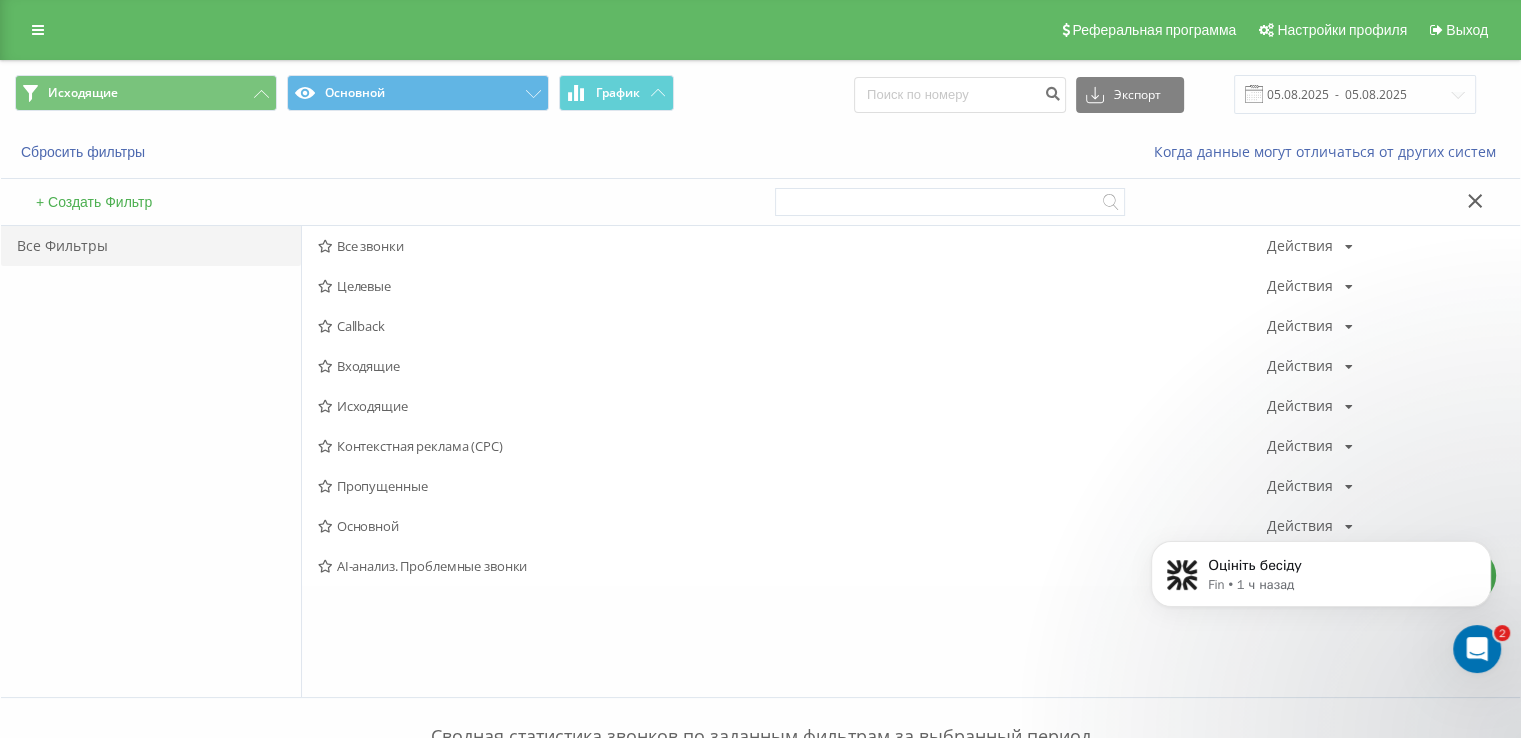 click on "Входящие" at bounding box center (792, 366) 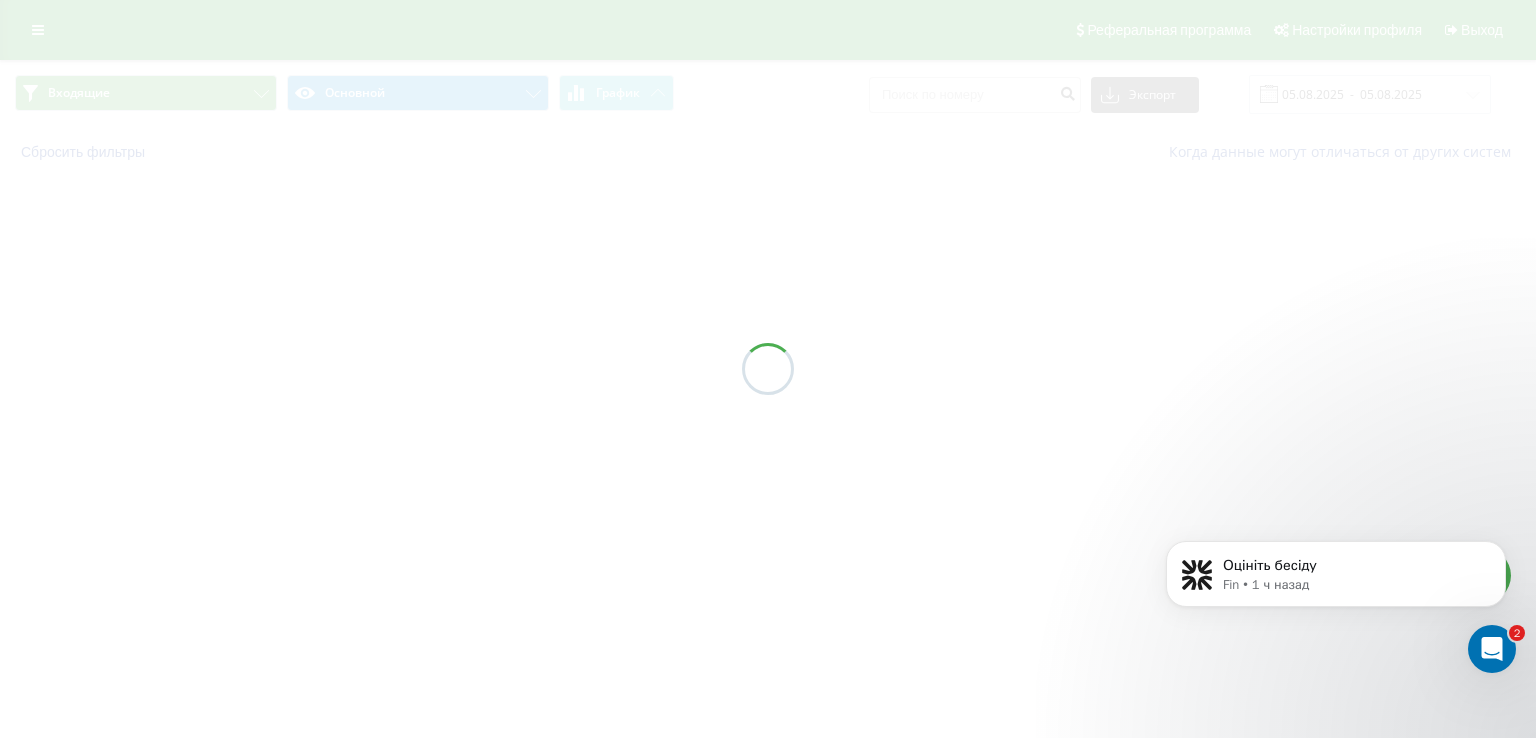 click at bounding box center (768, 369) 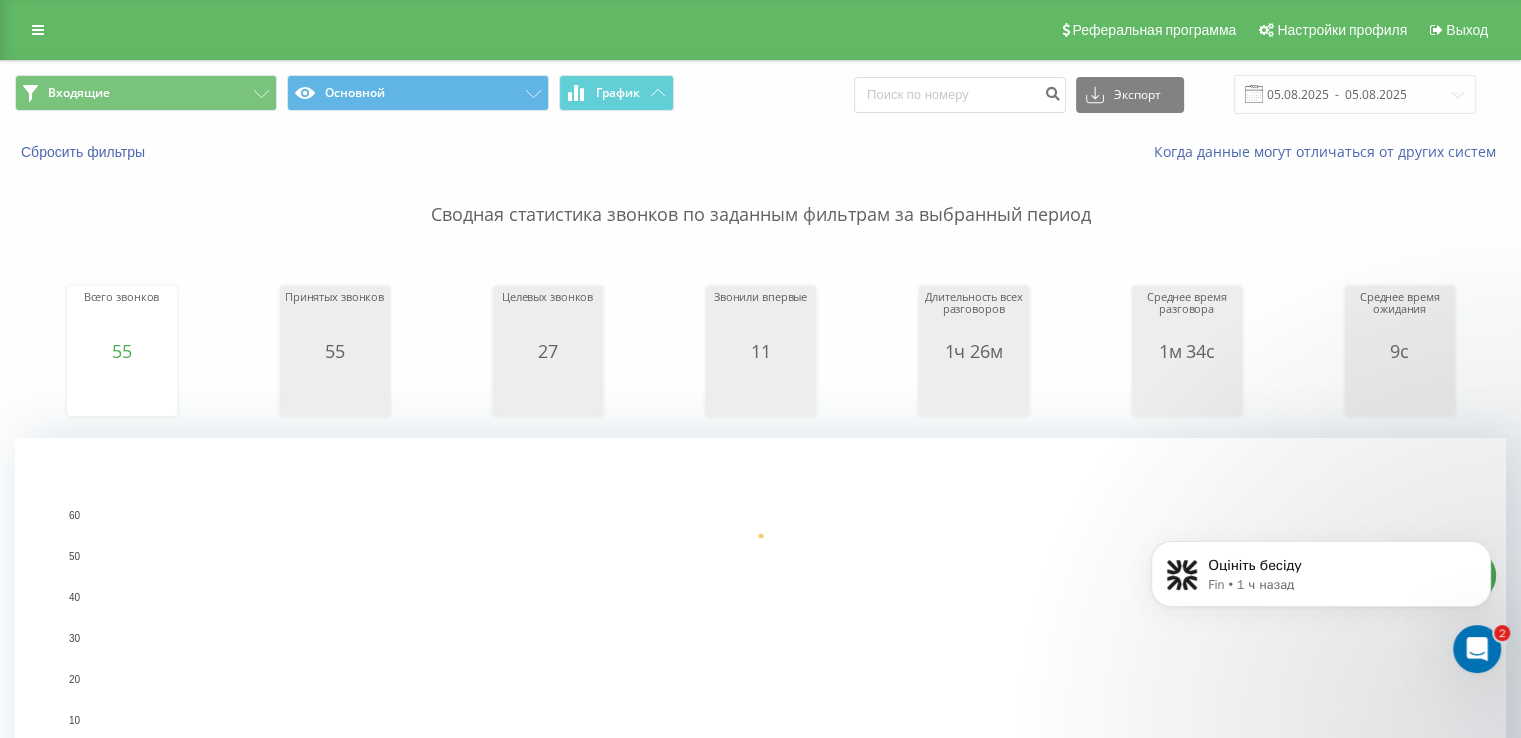 click on "Входящие Основной График" at bounding box center (380, 94) 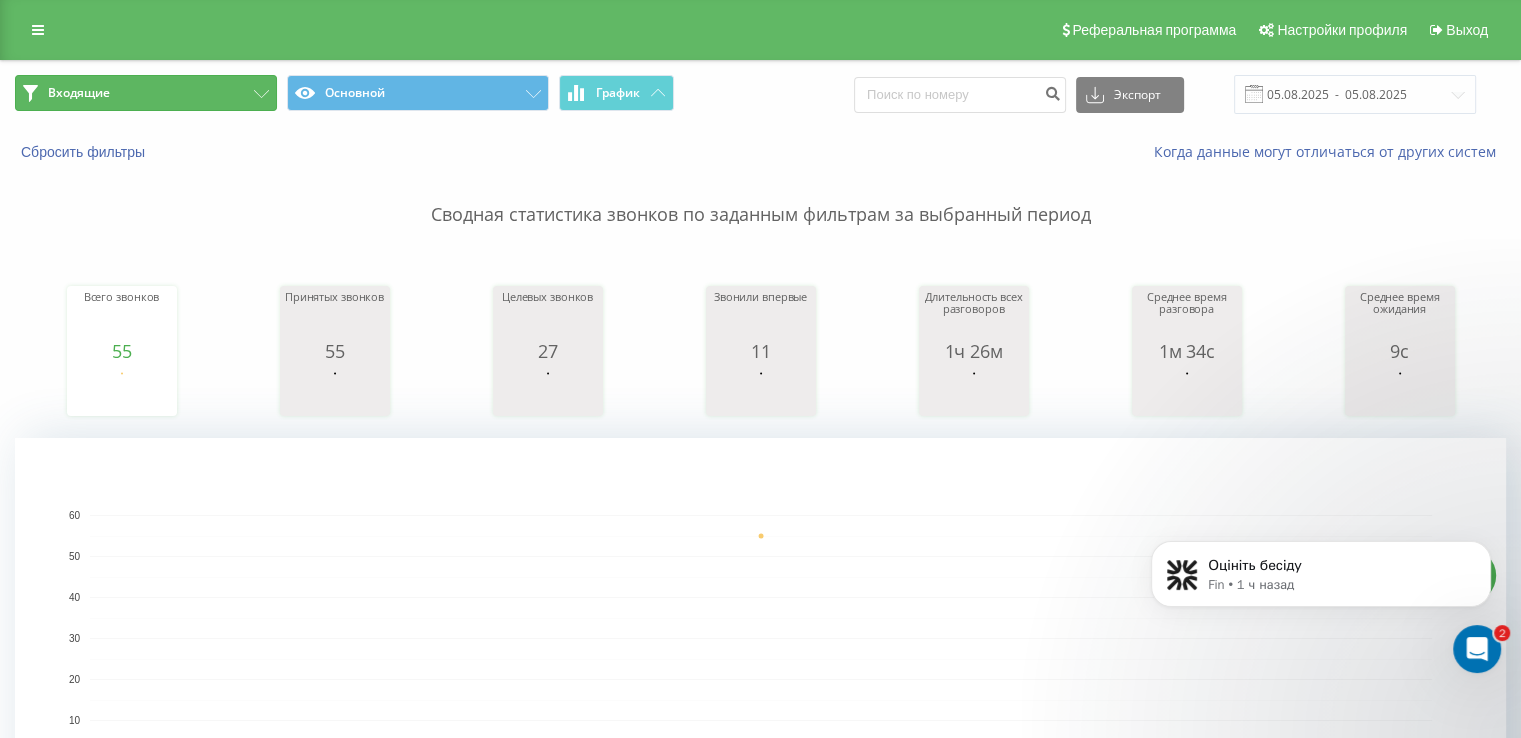 click on "Входящие" at bounding box center [146, 93] 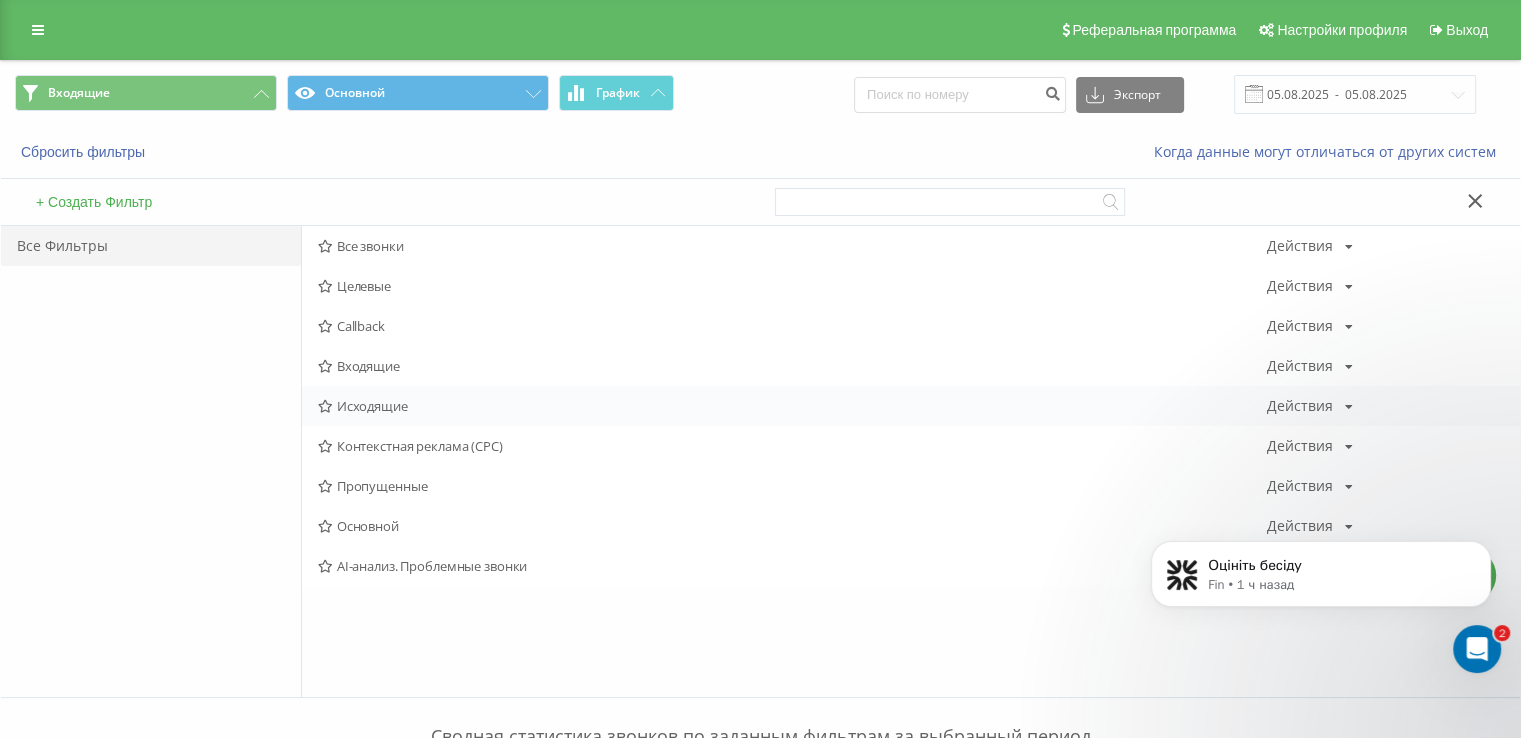 click on "Исходящие" at bounding box center (792, 406) 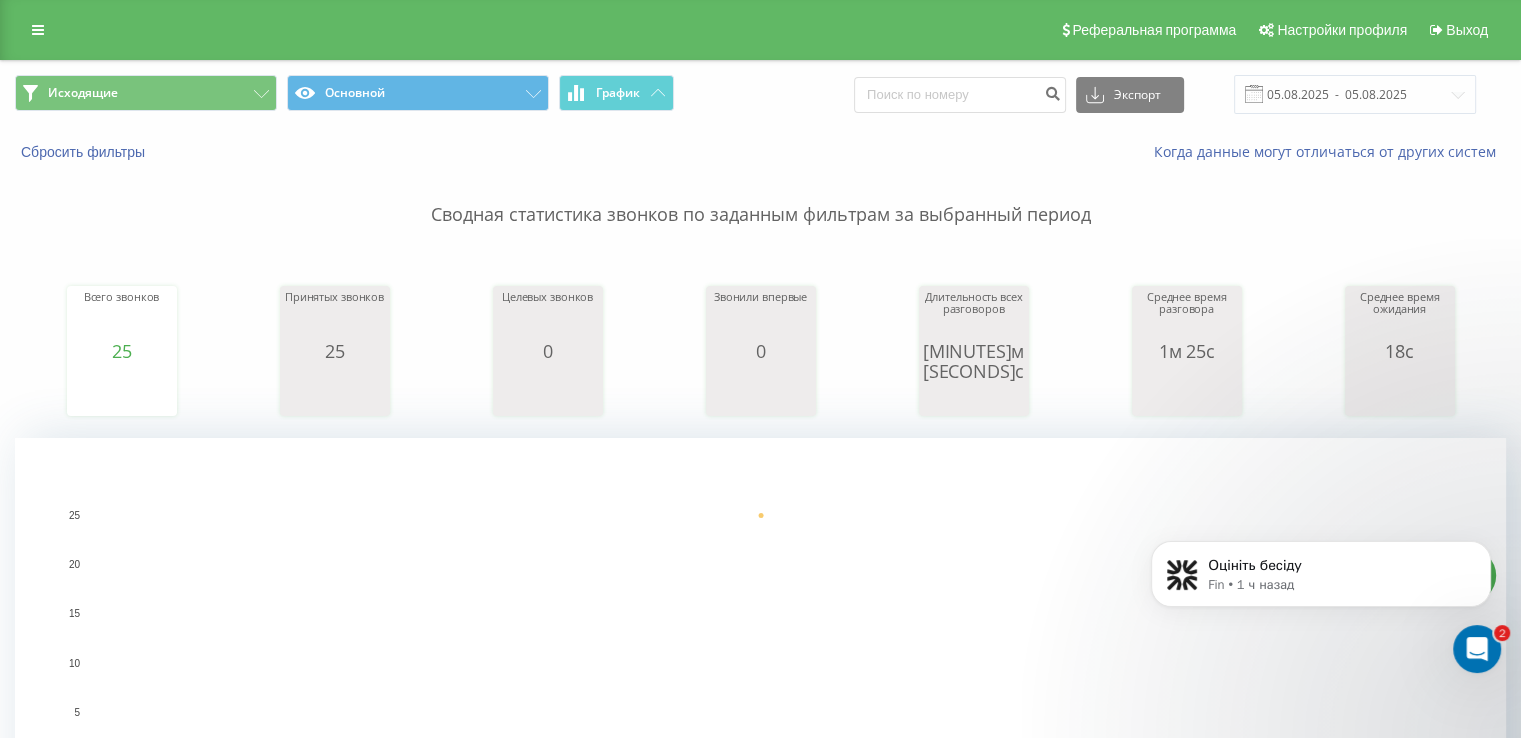 click on "Исходящие Основной График" at bounding box center [380, 94] 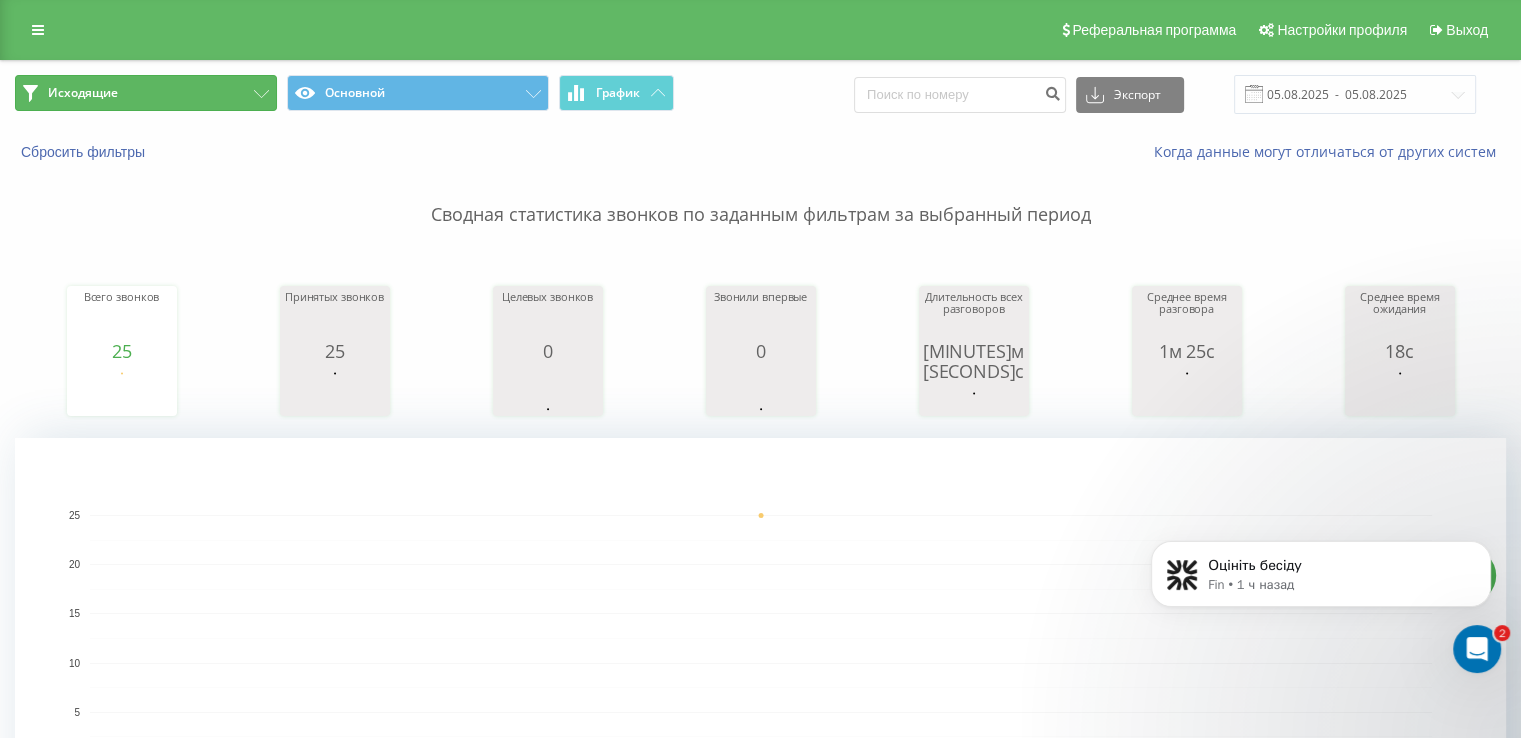 click on "Исходящие" at bounding box center (146, 93) 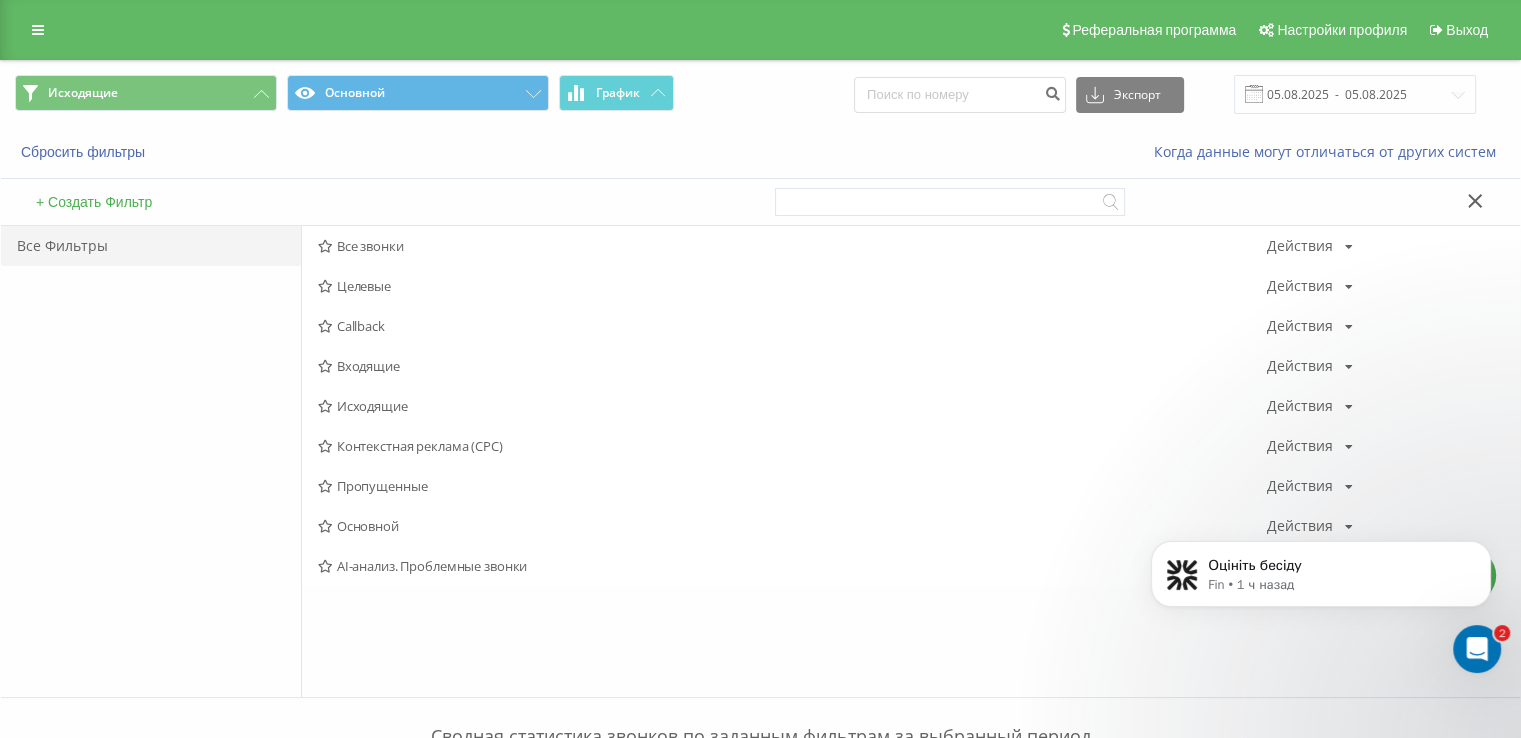 click on "Входящие" at bounding box center (792, 366) 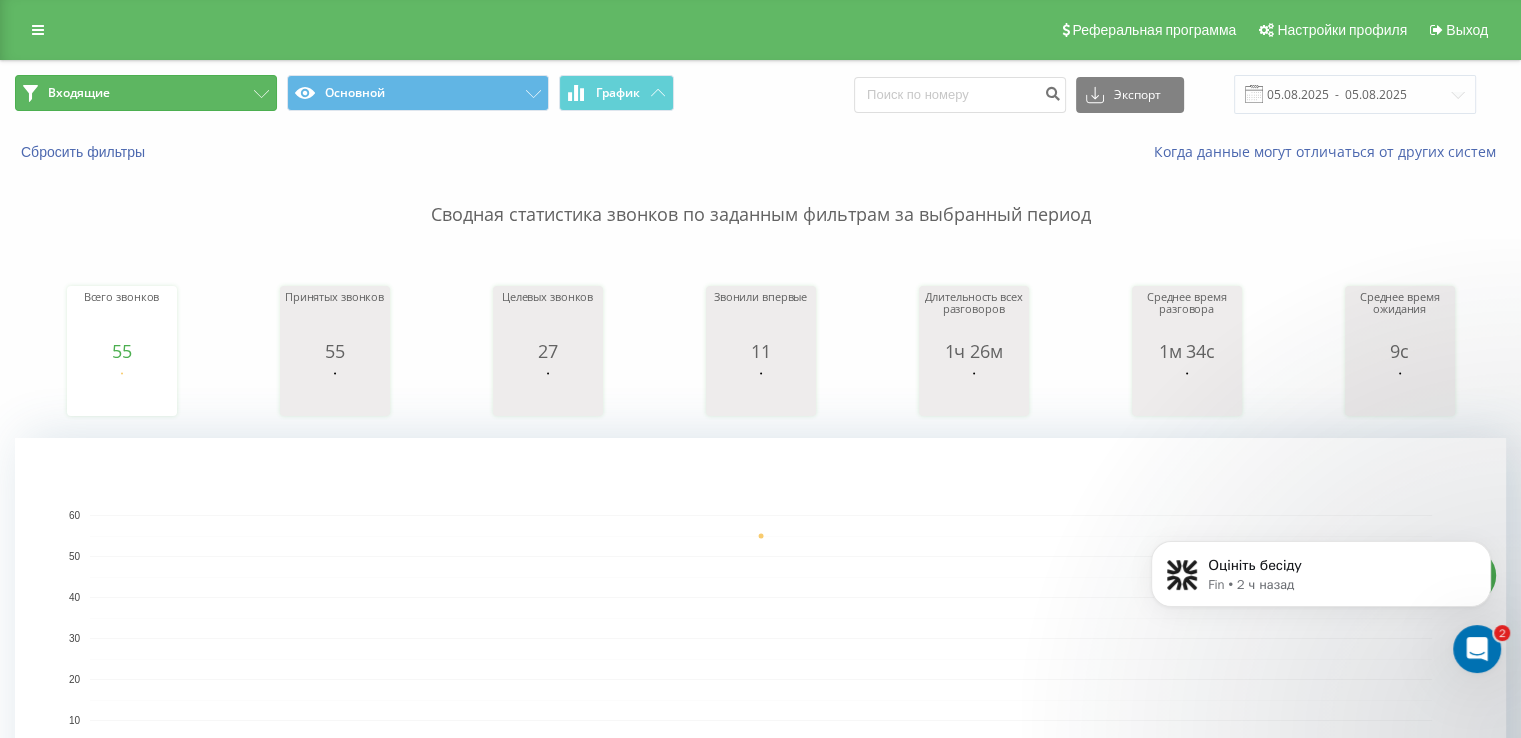click on "Входящие" at bounding box center [146, 93] 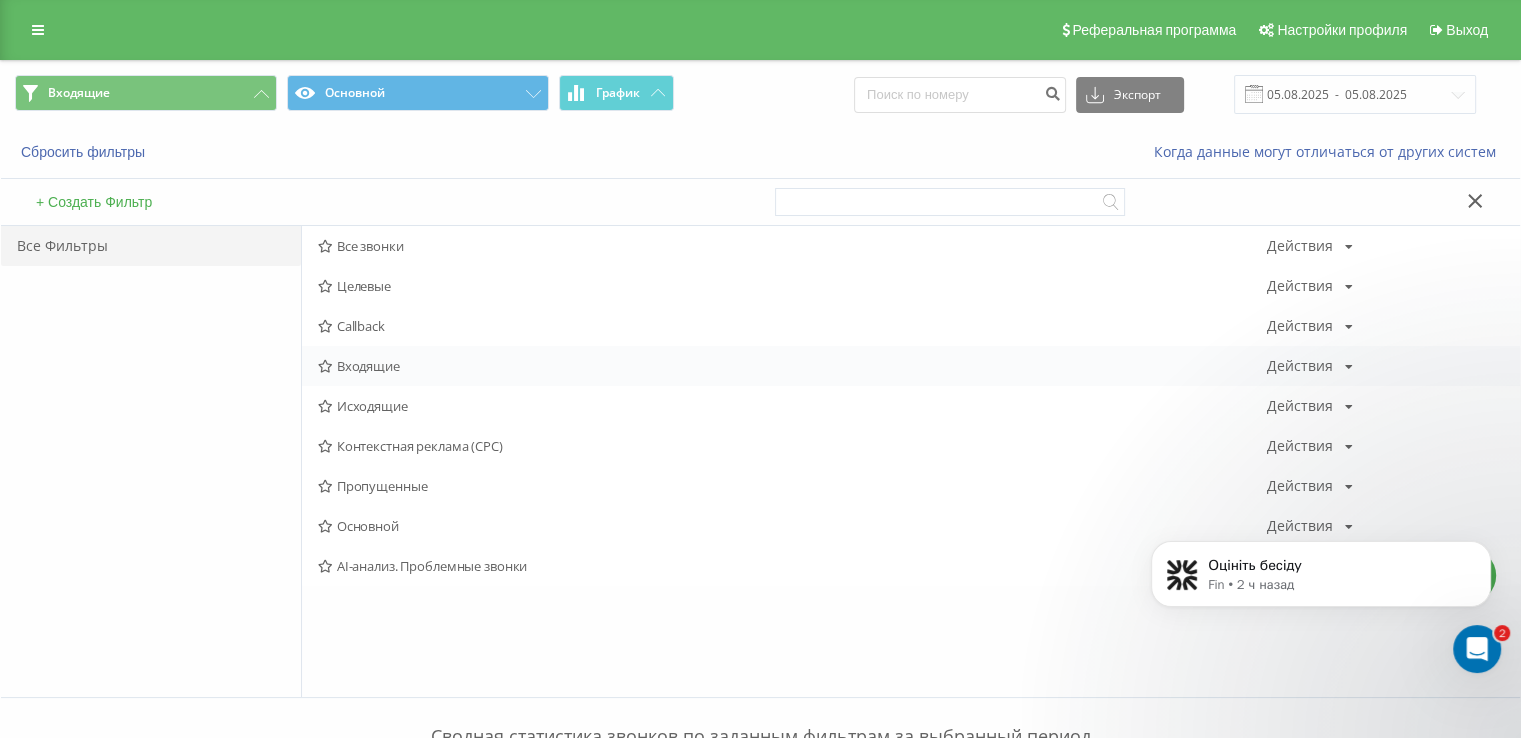 click on "Входящие Действия Редактировать Копировать Удалить По умолчанию Поделиться" at bounding box center (911, 366) 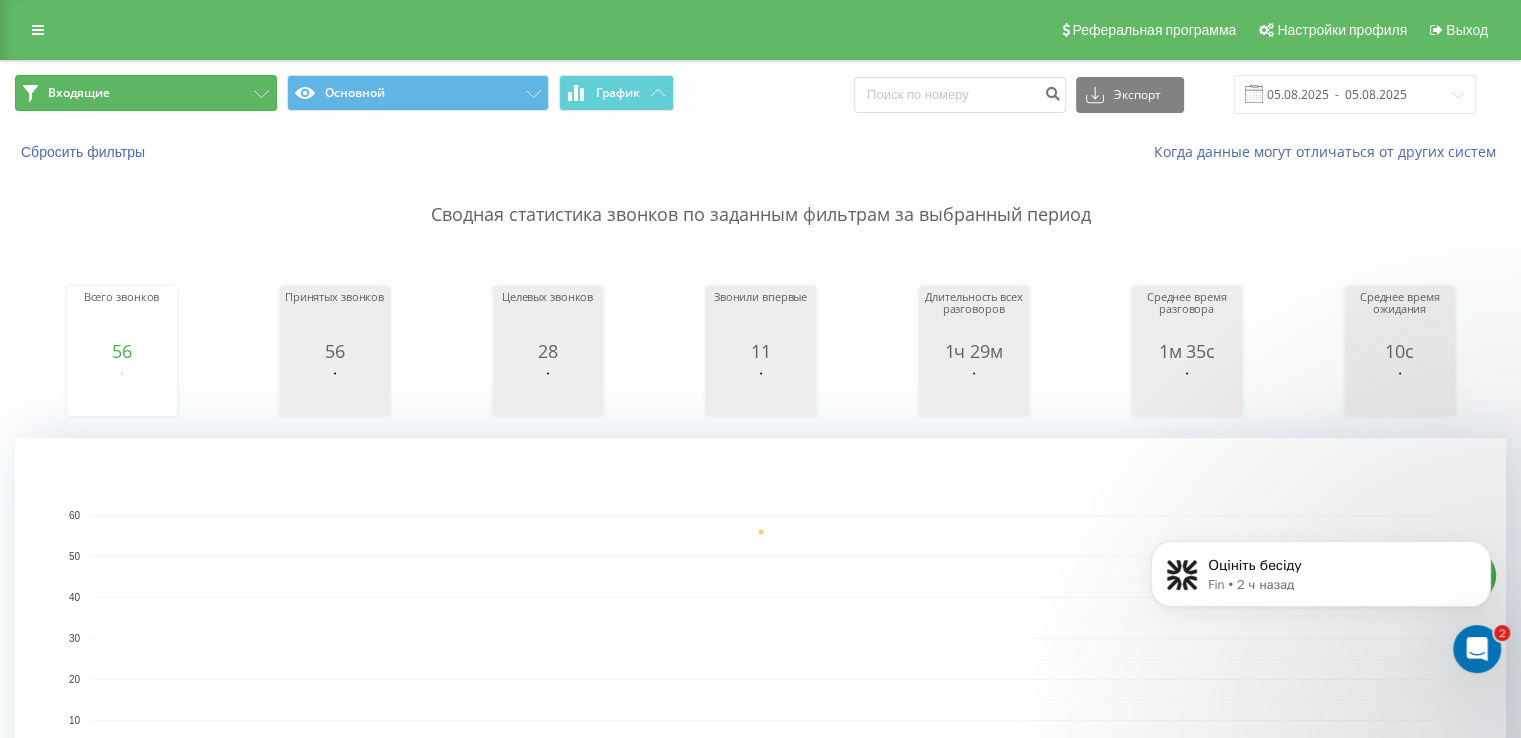 click on "Входящие" at bounding box center [146, 93] 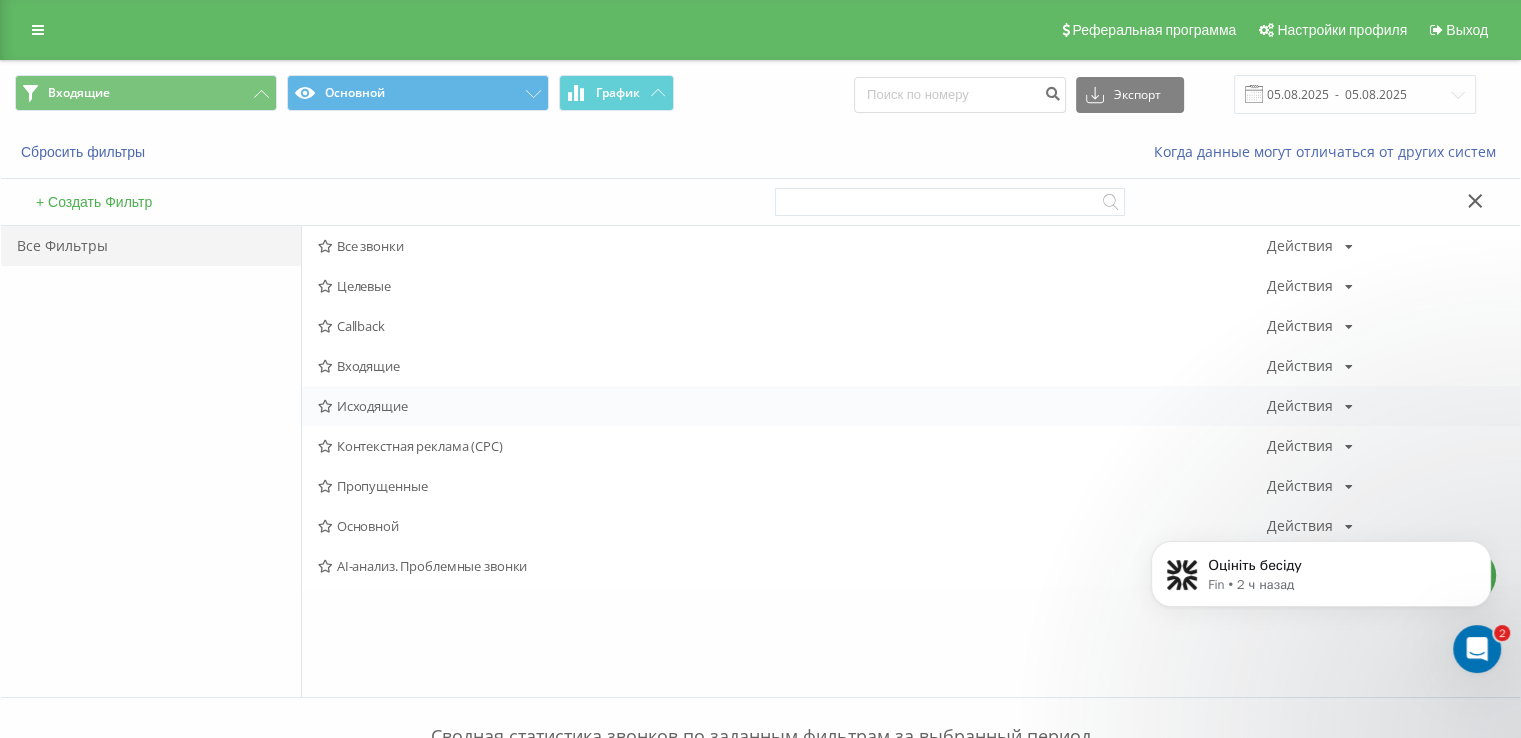 click on "Исходящие" at bounding box center [792, 406] 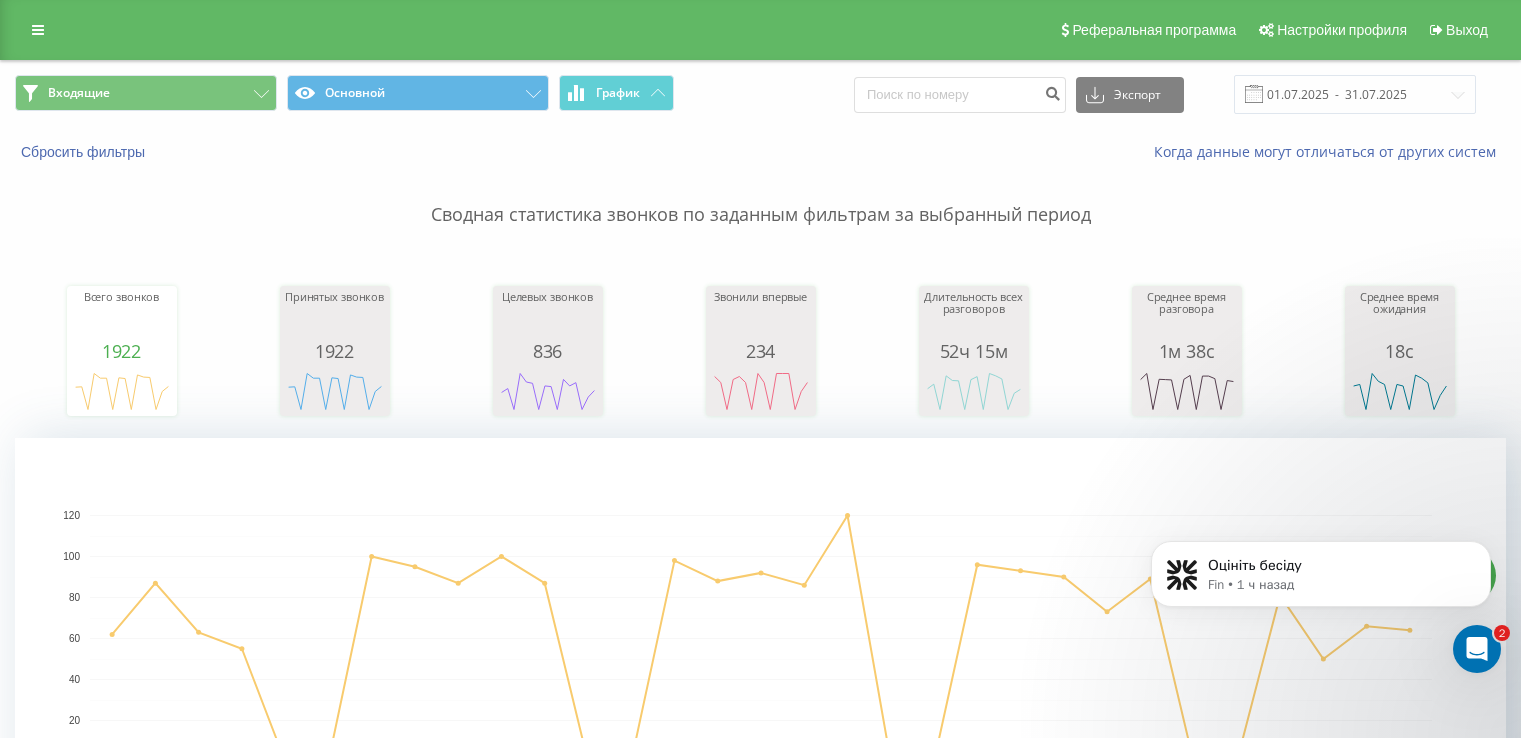 scroll, scrollTop: 0, scrollLeft: 0, axis: both 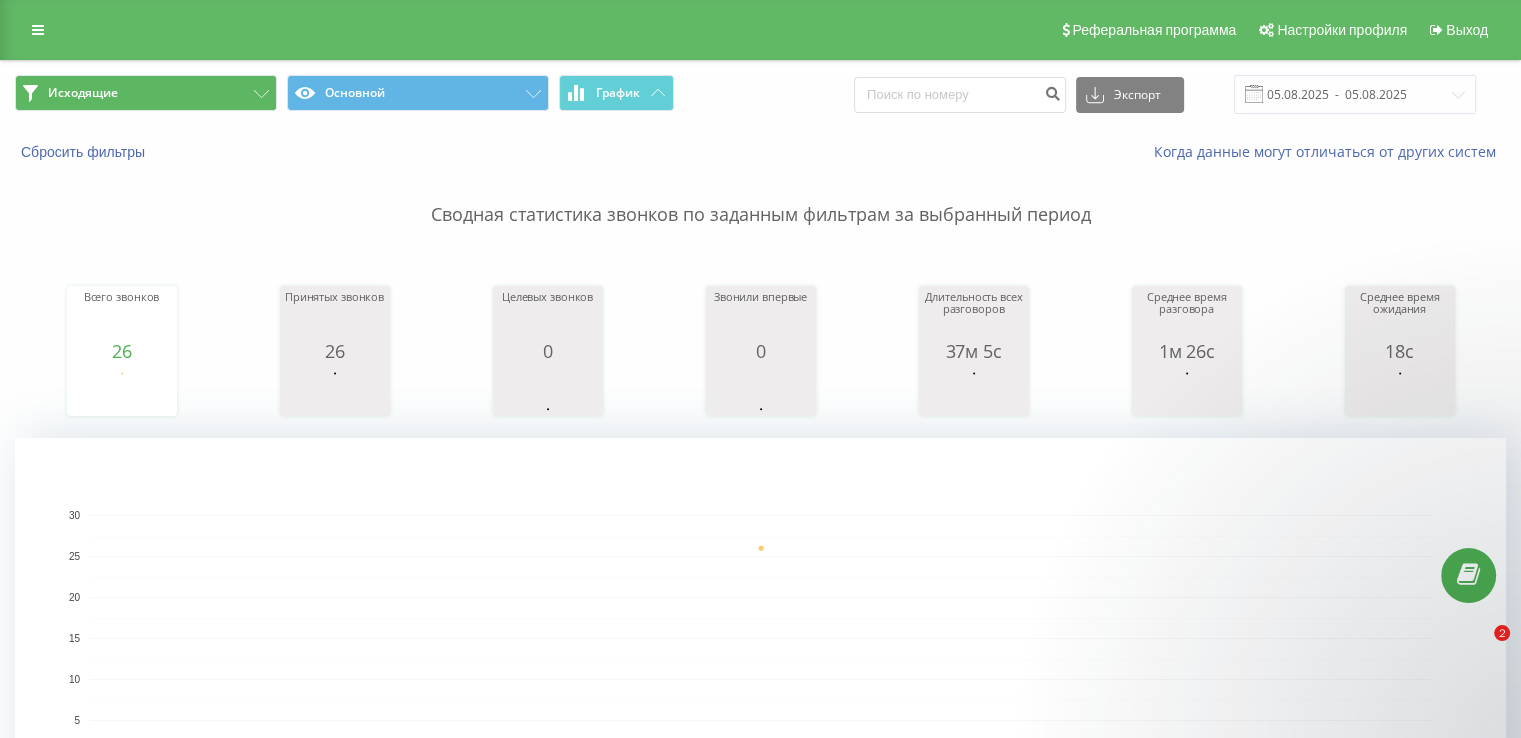 drag, startPoint x: 182, startPoint y: 46, endPoint x: 176, endPoint y: 100, distance: 54.33231 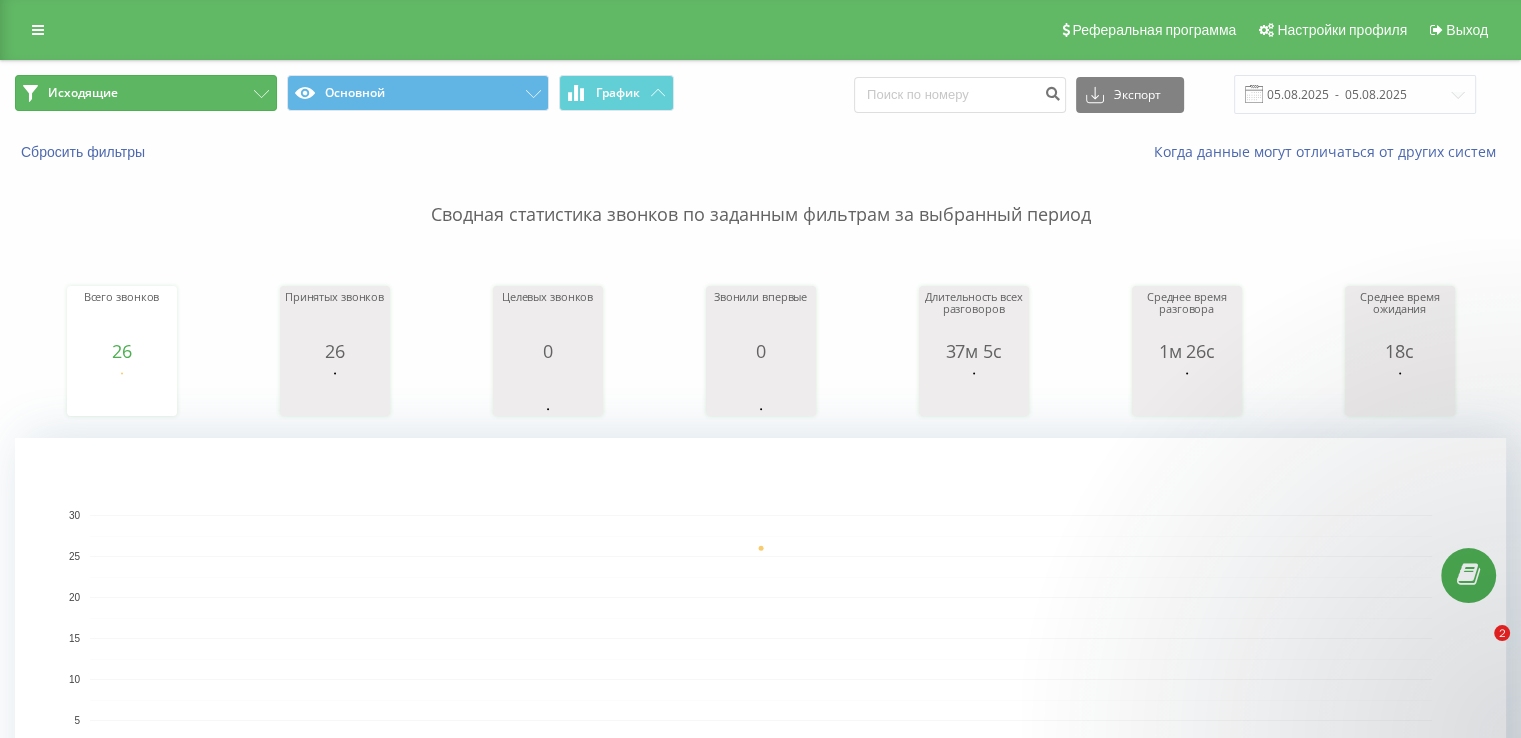 click on "Исходящие" at bounding box center (146, 93) 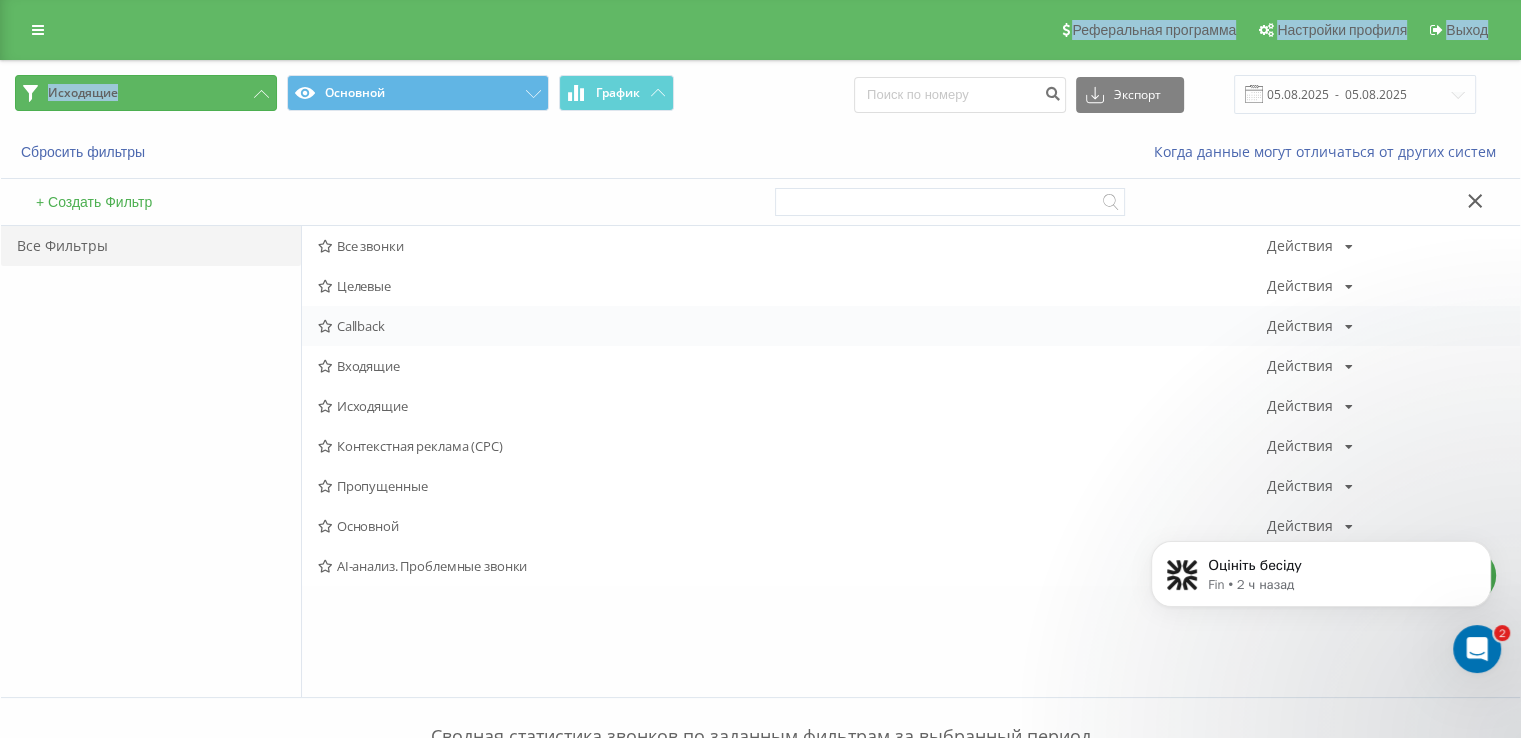scroll, scrollTop: 0, scrollLeft: 0, axis: both 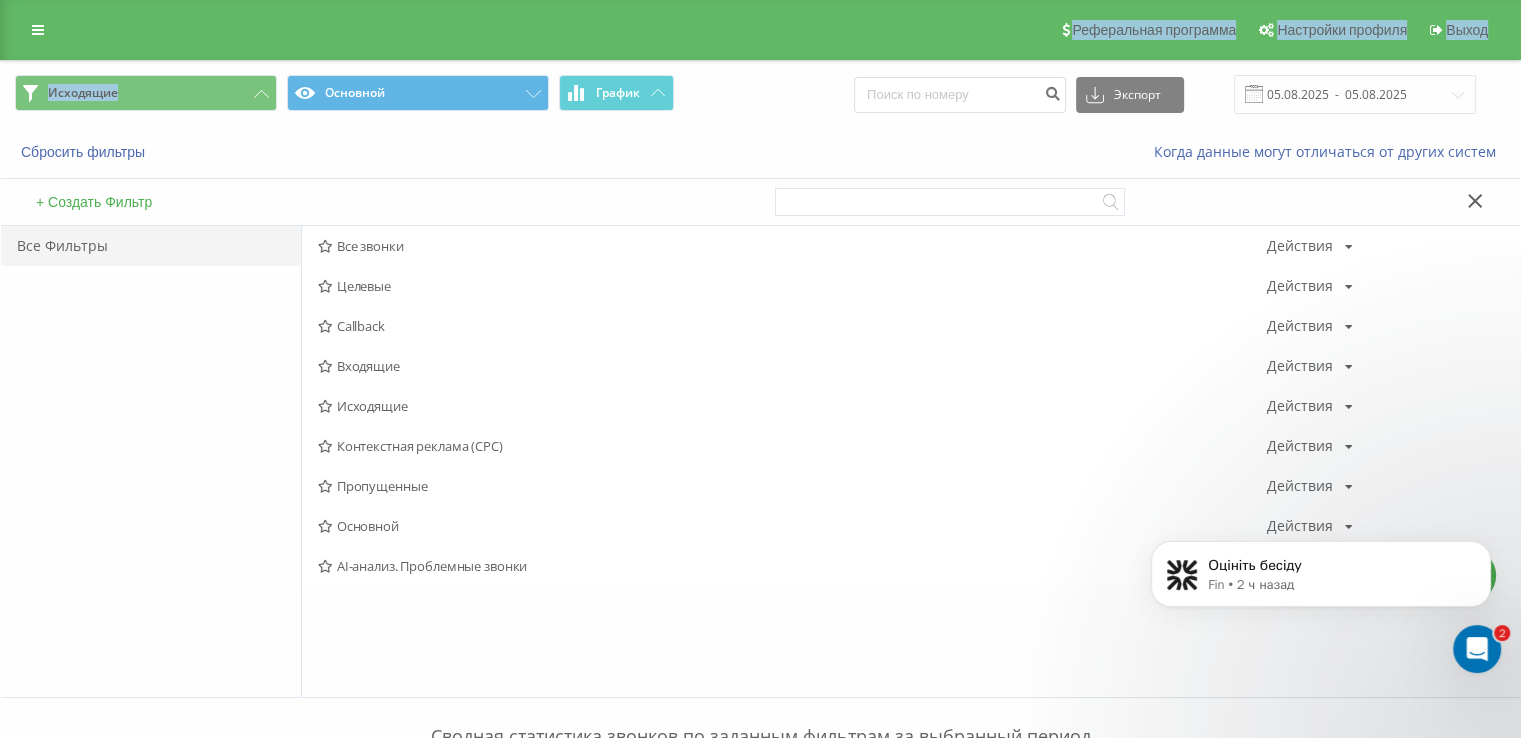 click on "Исходящие" at bounding box center [792, 406] 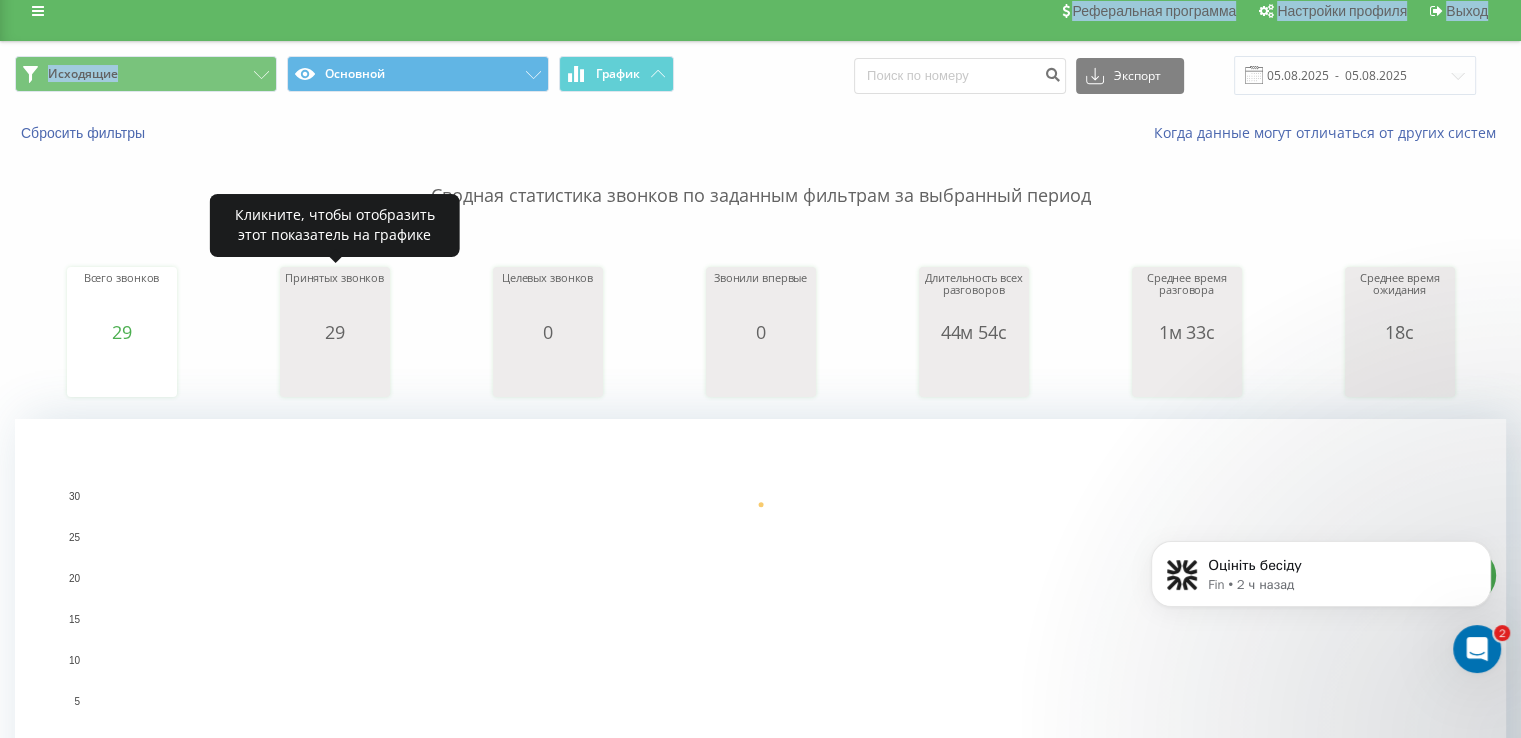 scroll, scrollTop: 0, scrollLeft: 0, axis: both 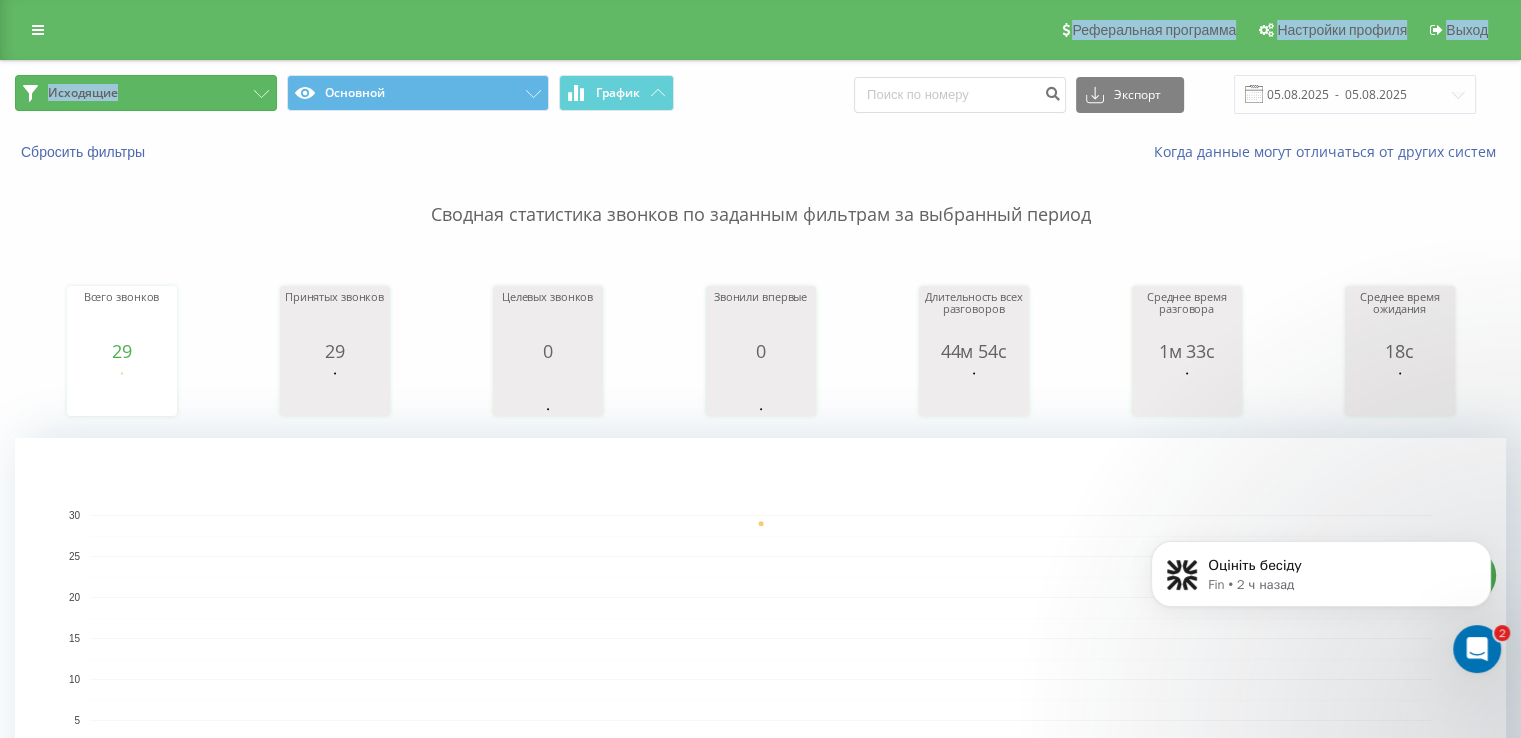 click on "Исходящие" at bounding box center (146, 93) 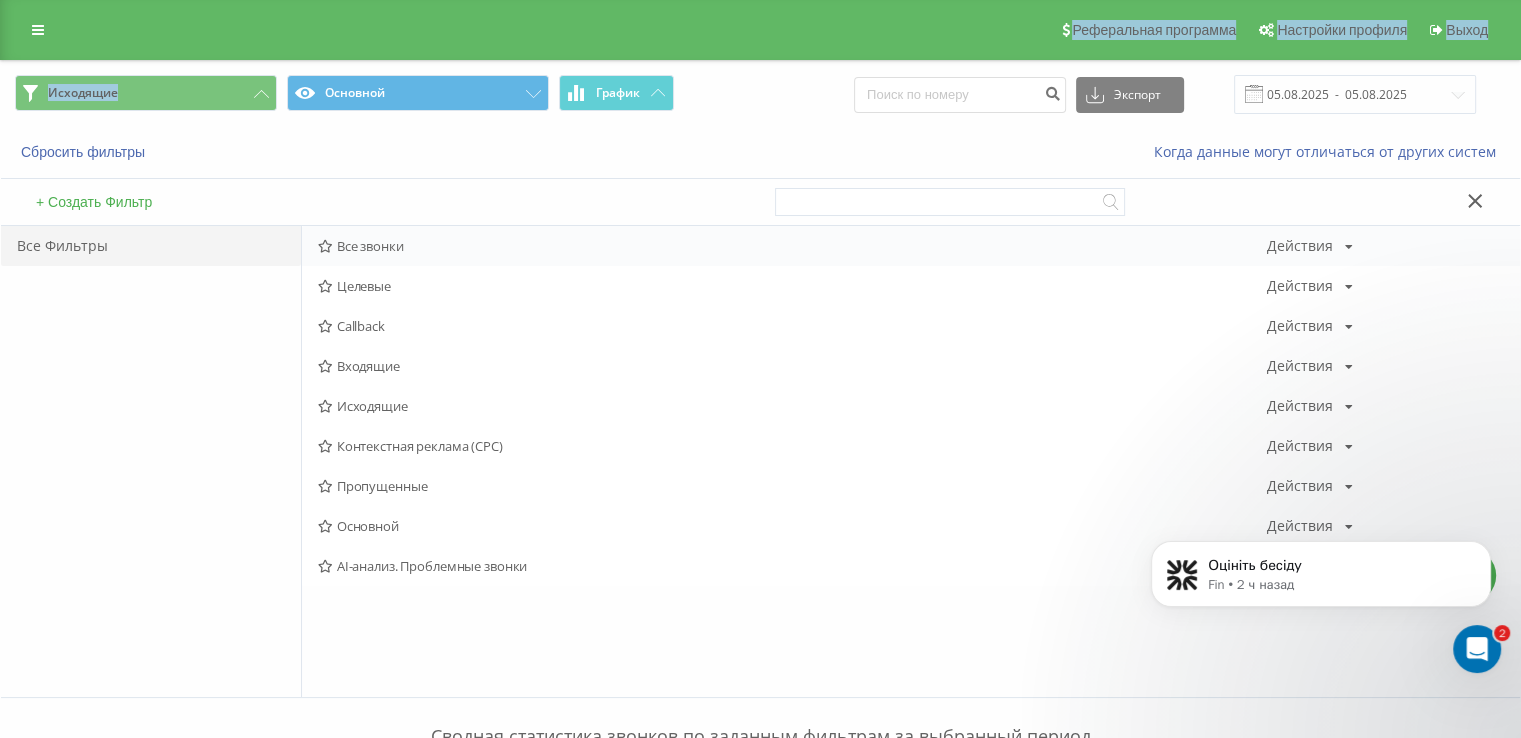 click on "Все звонки" at bounding box center (792, 246) 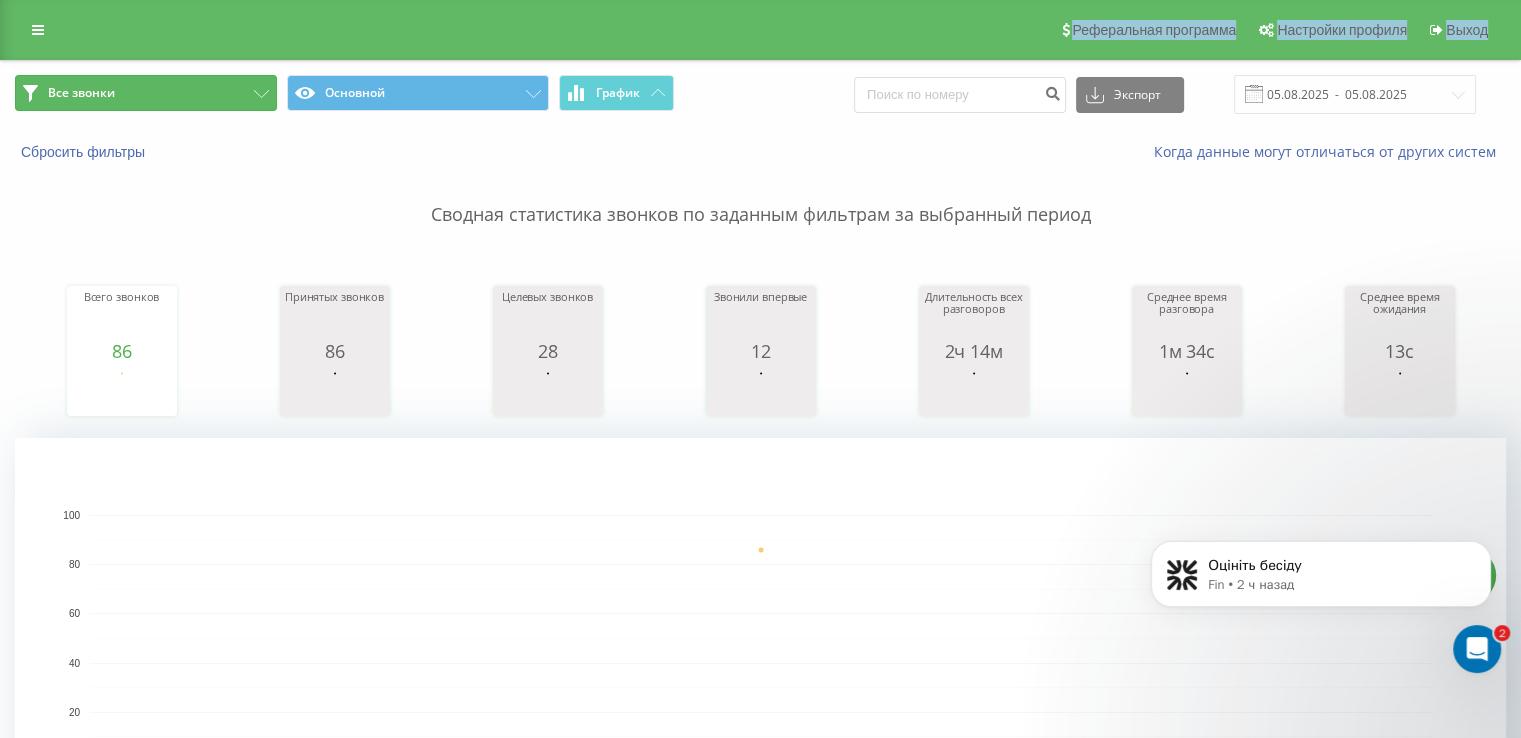 click on "Все звонки" at bounding box center (146, 93) 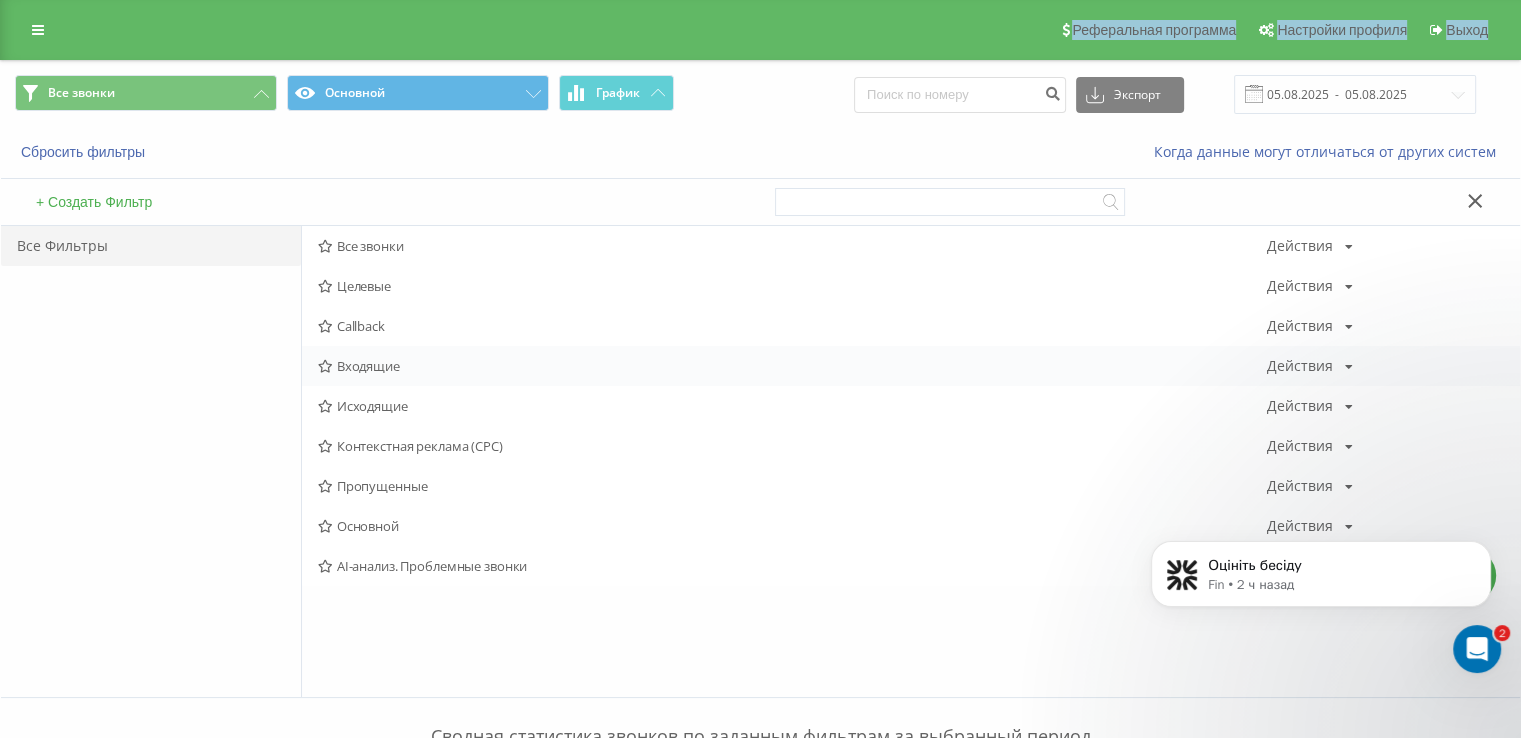 click on "Входящие" at bounding box center (792, 366) 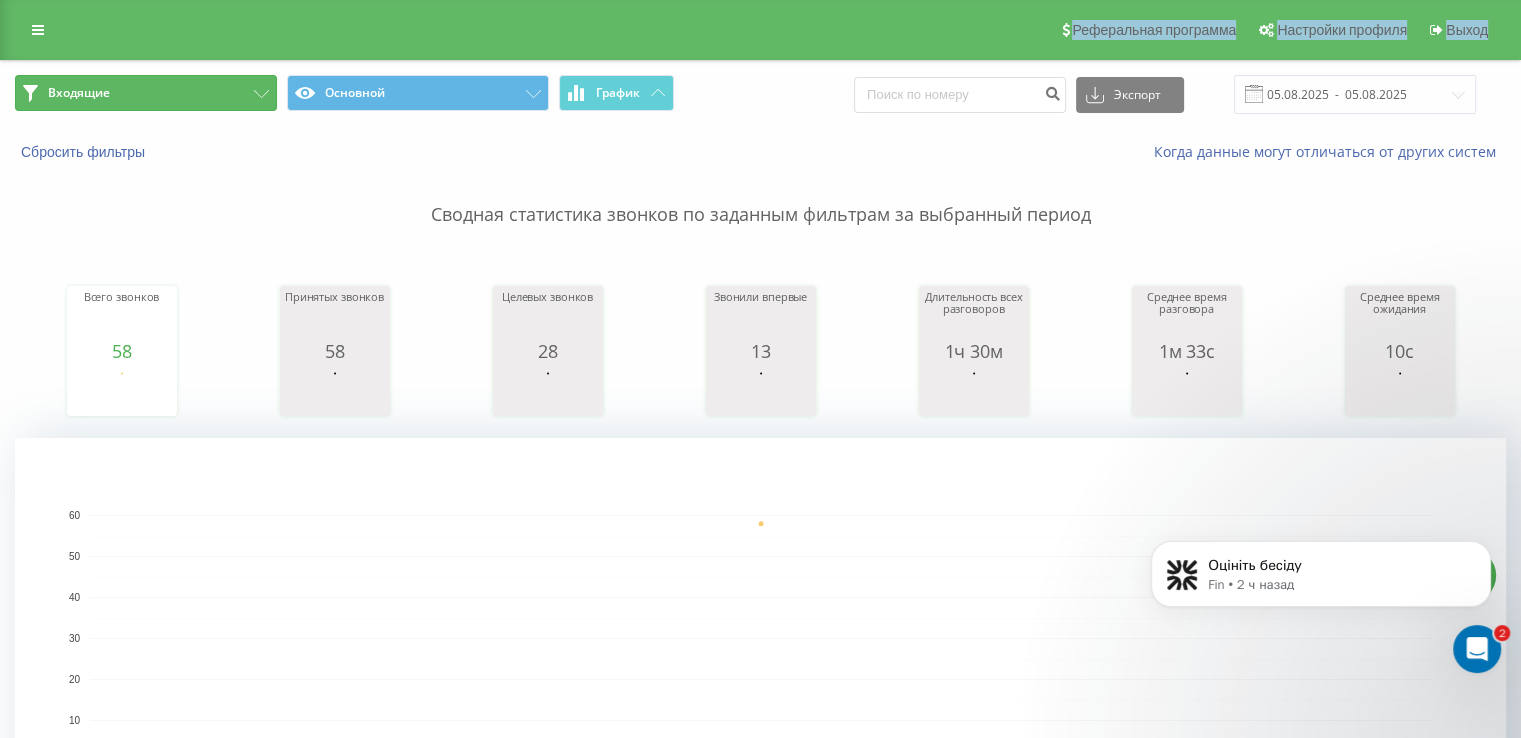 click on "Входящие" at bounding box center [146, 93] 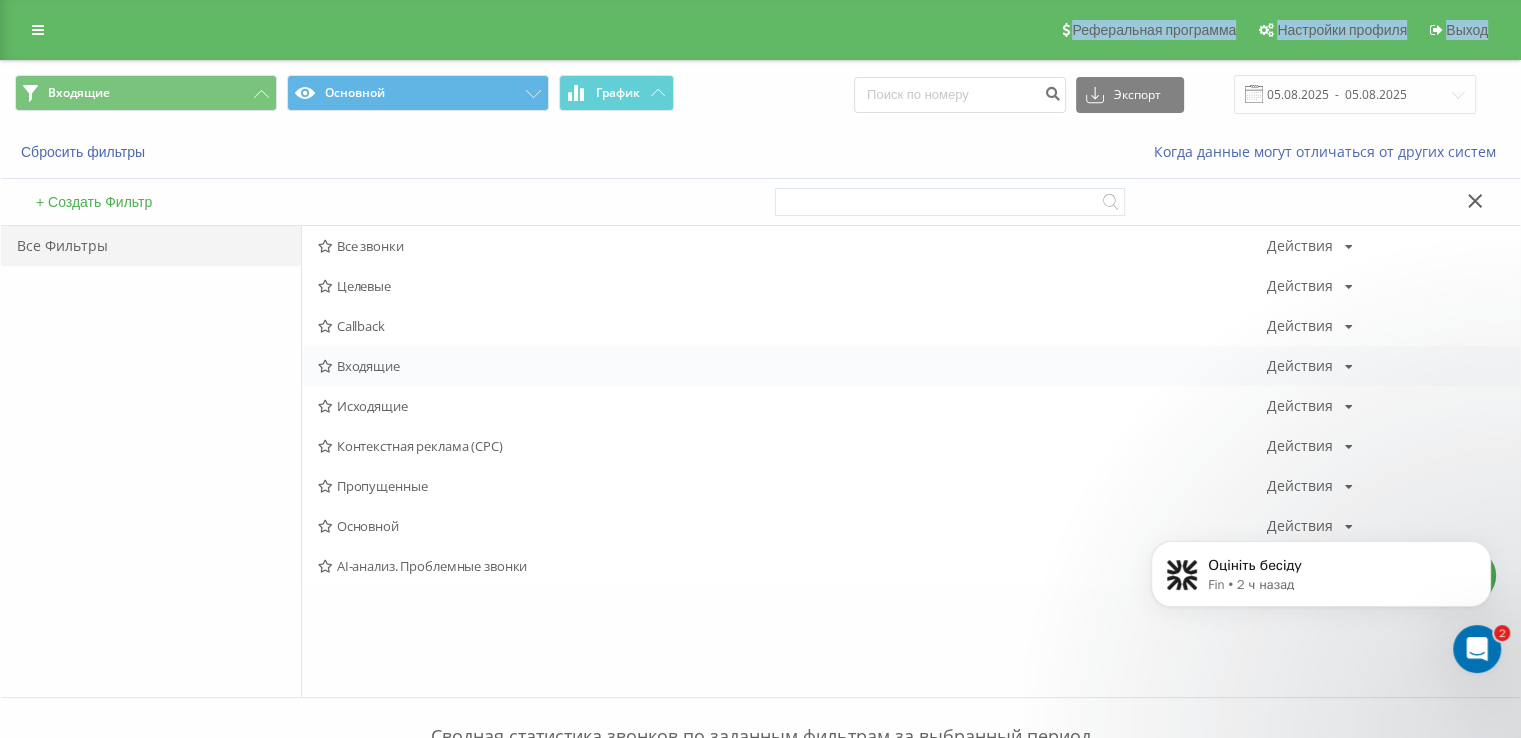 click on "Входящие Действия Редактировать Копировать Удалить По умолчанию Поделиться" at bounding box center (911, 366) 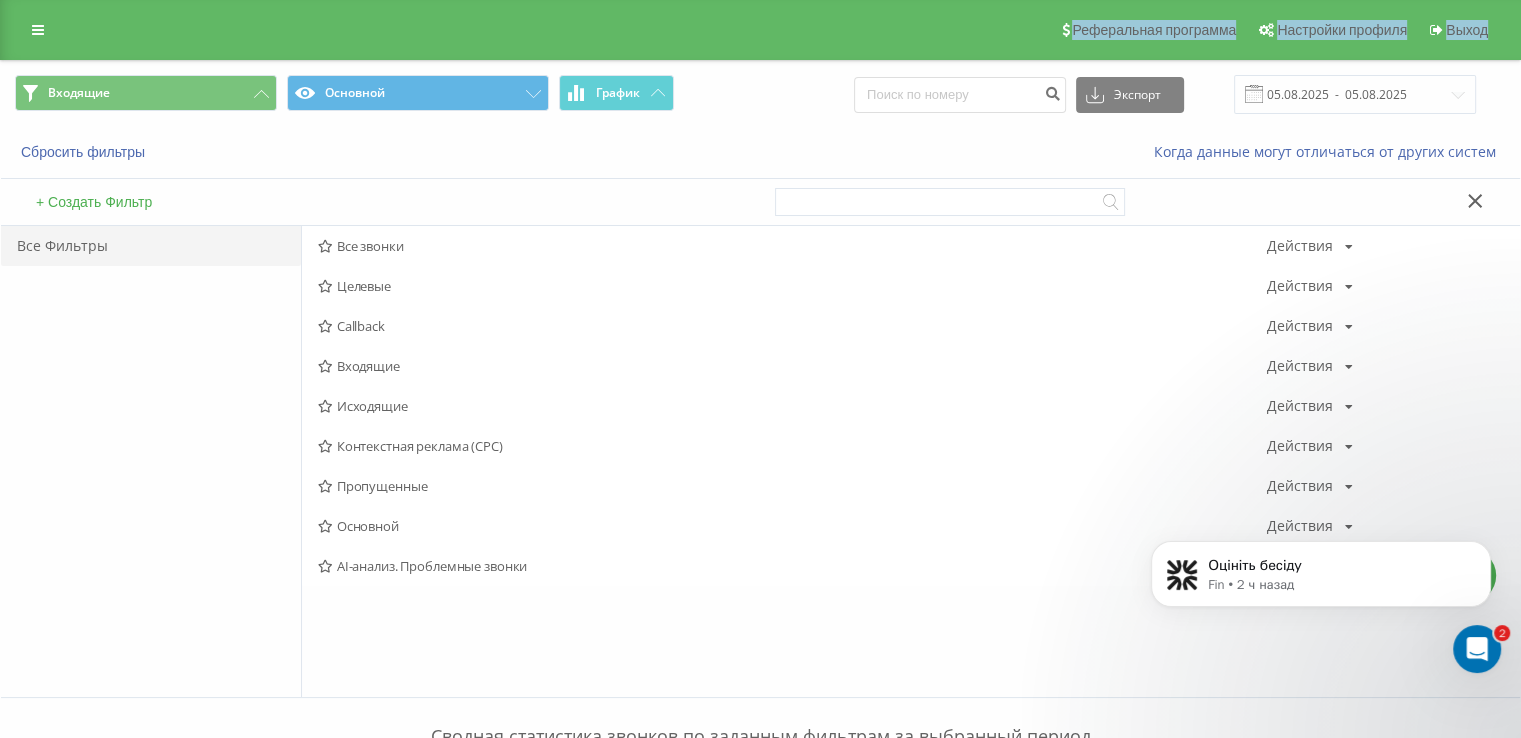 click on "Входящие" at bounding box center (792, 366) 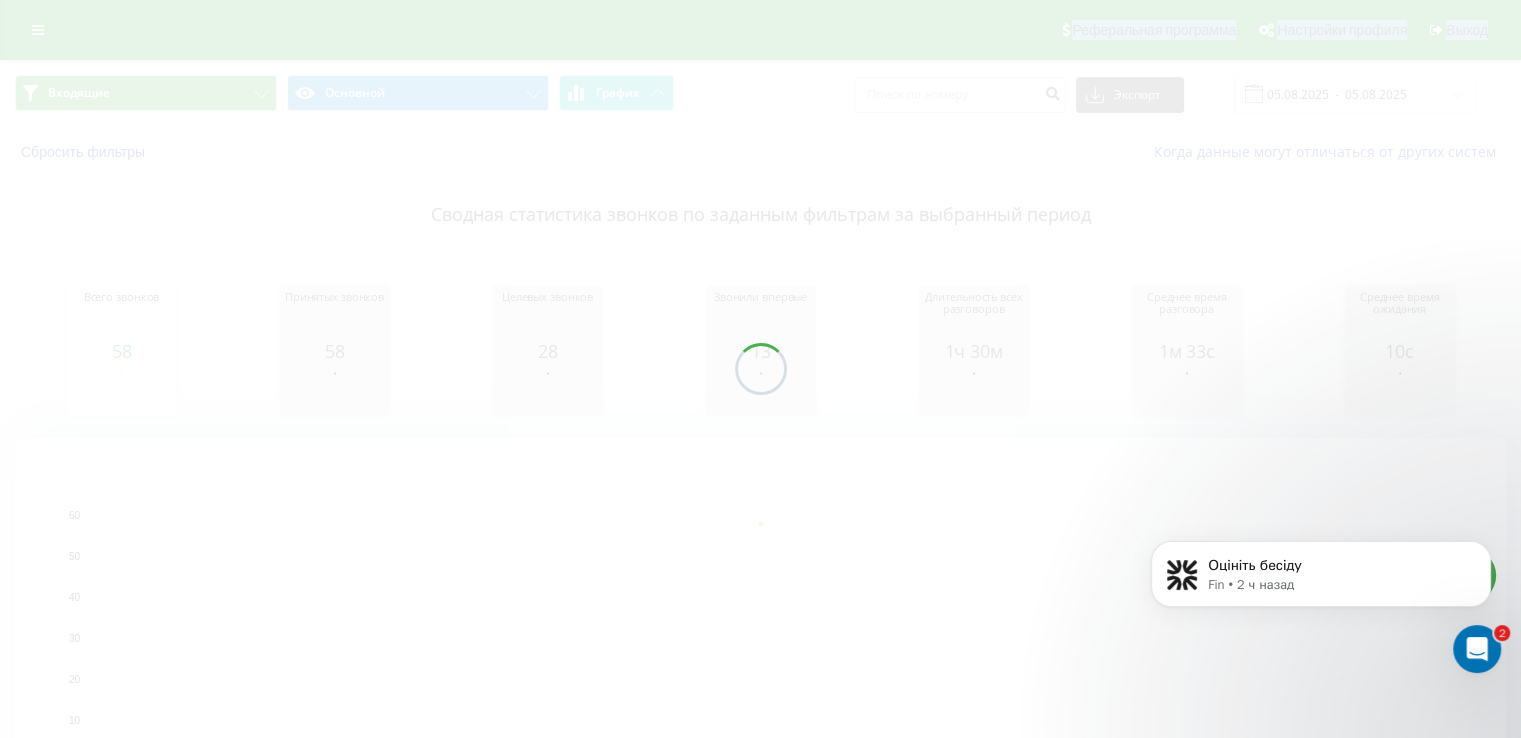 click on "Входящие Основной График Экспорт .csv .xls .xlsx 05.08.2025  -  05.08.2025 Сбросить фильтры Когда данные могут отличаться от других систем Сводная статистика звонков по заданным фильтрам за выбранный период Всего звонков 58 date totalCalls 05.08.25 58 05.08.25 Принятых звонков 58 date answeredCalls 05.08.25 58 05.08.25 Целевых звонков 28 date properCalls 05.08.25 28 05.08.25 Звонили впервые 13 date uniqueCalls 05.08.25 13 05.08.25 Длительность всех разговоров 1ч 30м date allConversationsLength 05.08.25 5,380 05.08.25 Среднее время разговора 1м 33с date averageConversationTime 05.08.25 92 05.08.25 Среднее время ожидания 10с date averageWaitingTime 05.08.25 9 05.08.25 05.08.25 0 10 20 30 40 50 60 date Всего звонков 05.08.25 58 60" at bounding box center [760, 469] 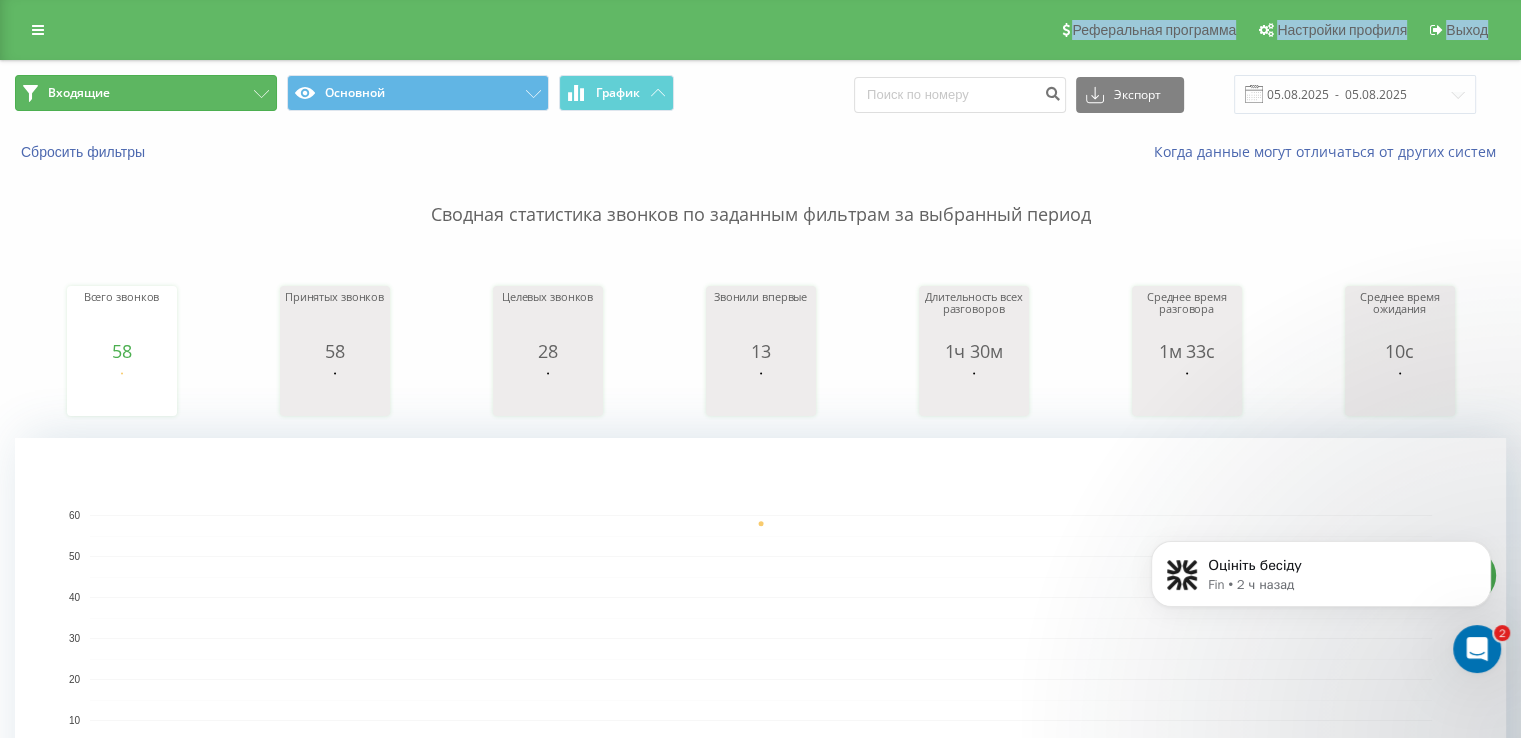 click on "Входящие" at bounding box center (146, 93) 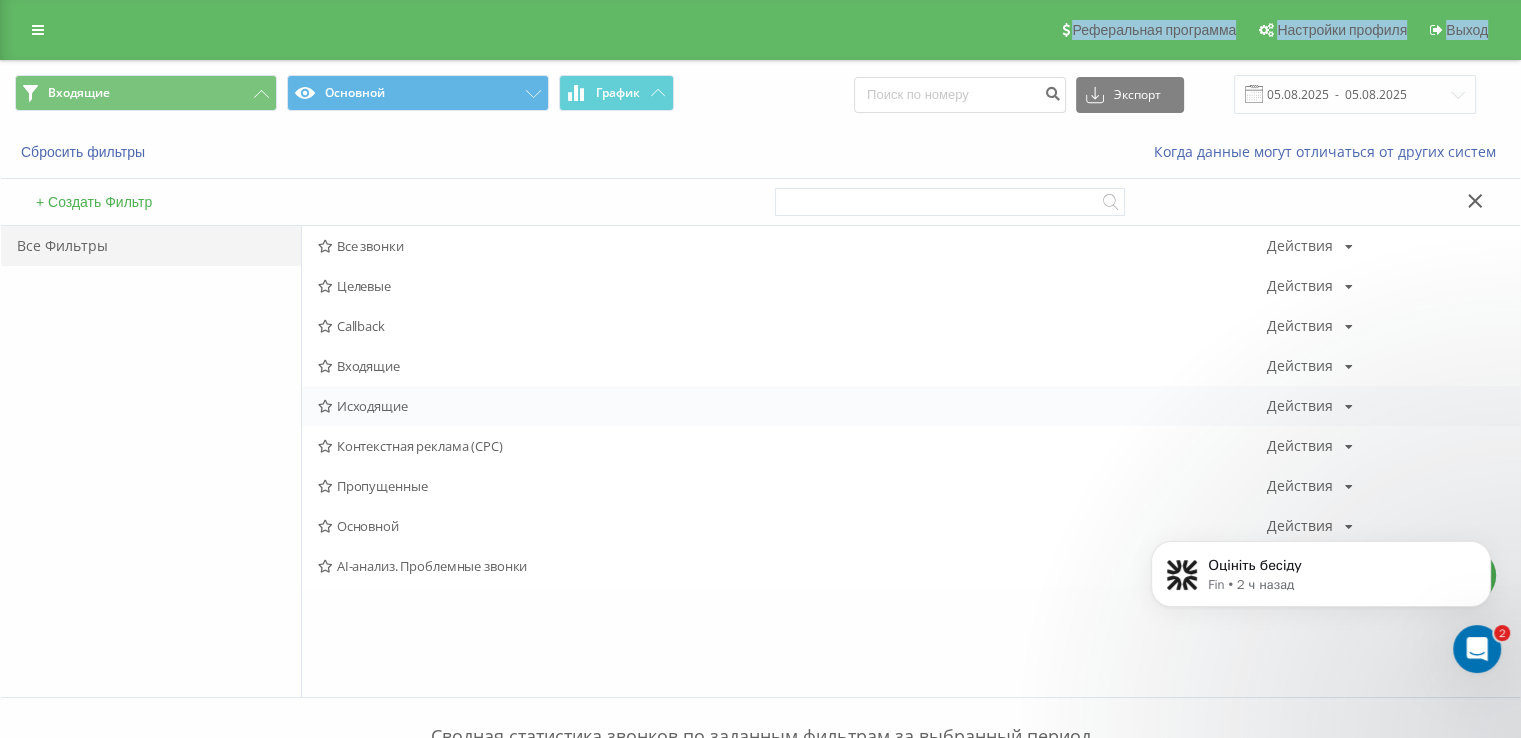 click on "Исходящие" at bounding box center [792, 406] 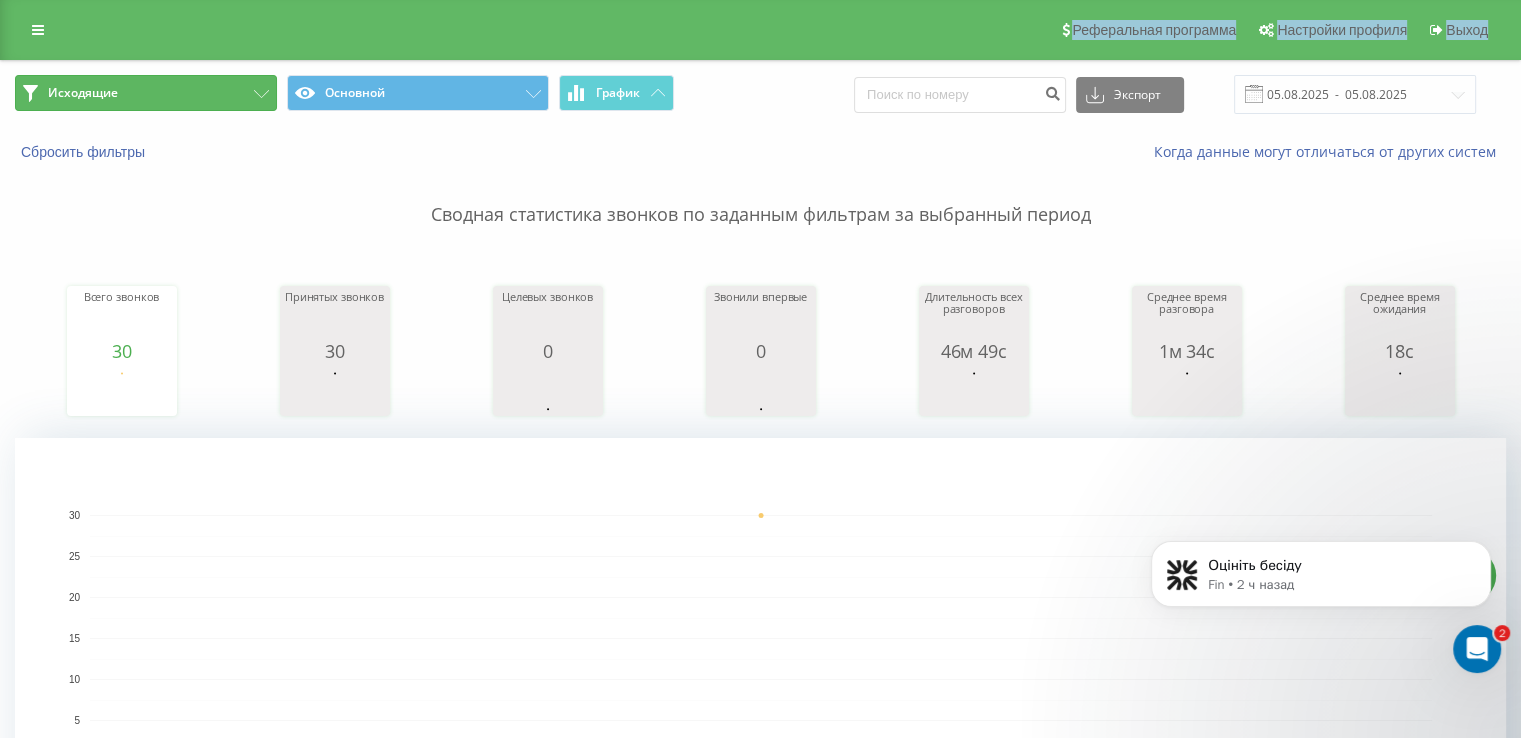 click on "Исходящие" at bounding box center [146, 93] 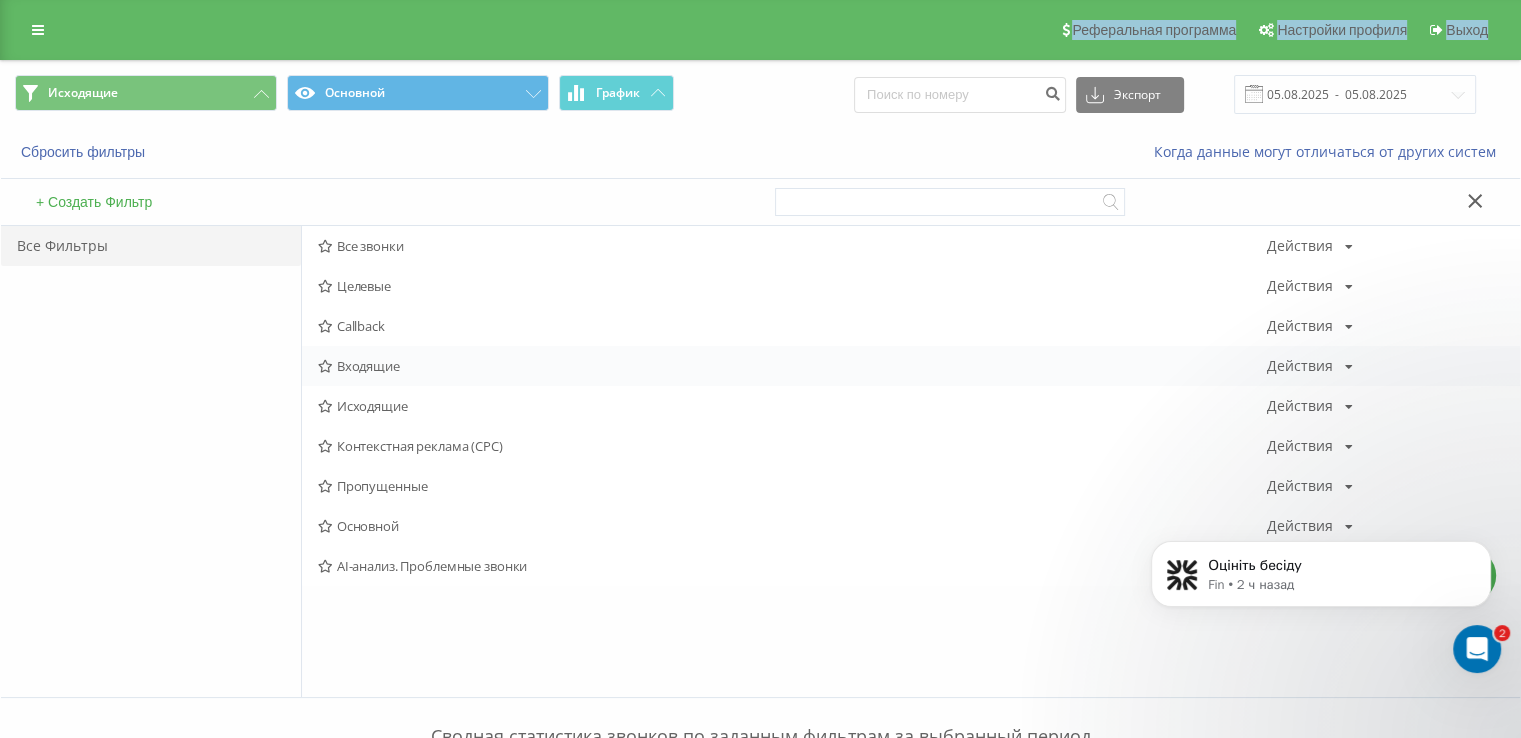 click on "Входящие" at bounding box center [792, 366] 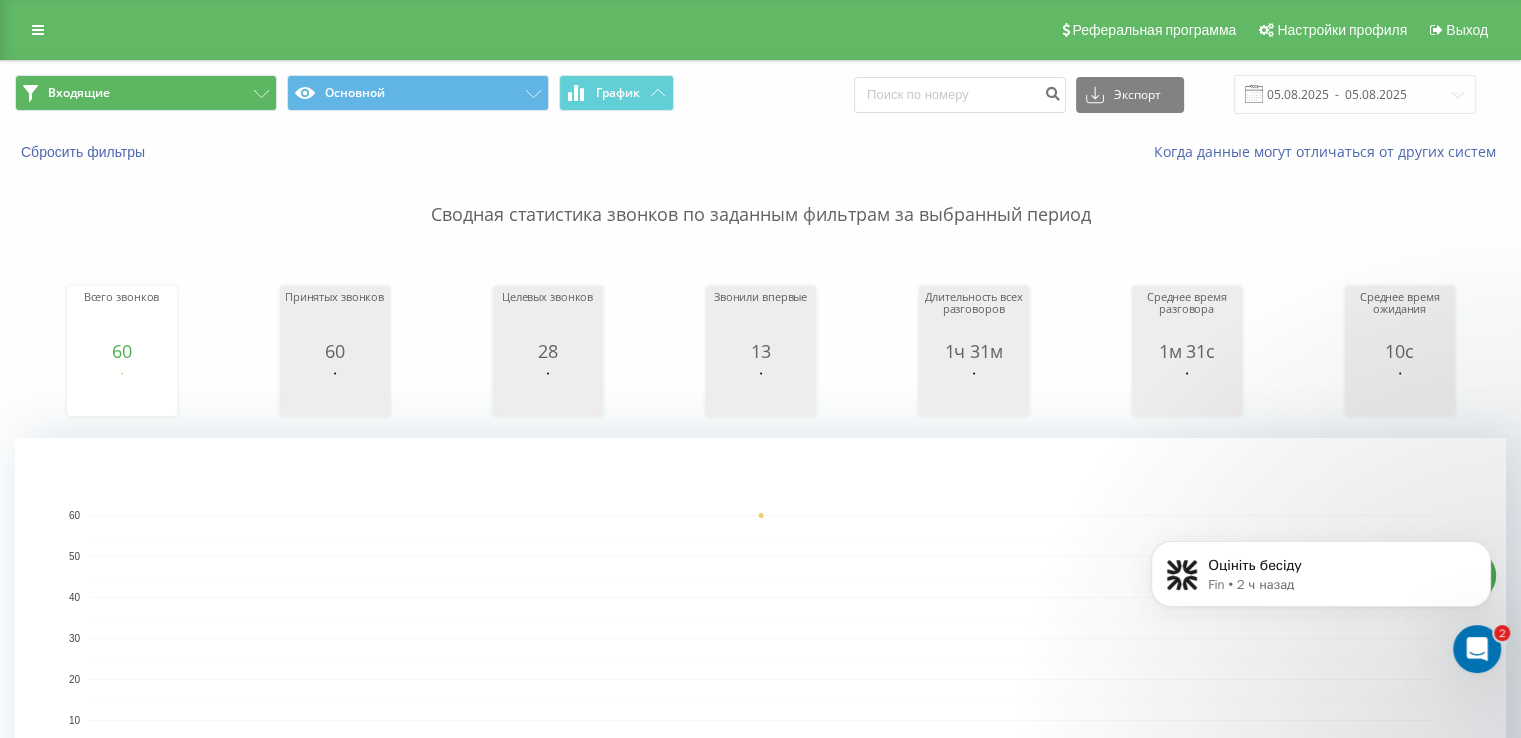 click on "Входящие Основной График Экспорт .csv .xls .xlsx 05.08.2025  -  05.08.2025" at bounding box center (760, 94) 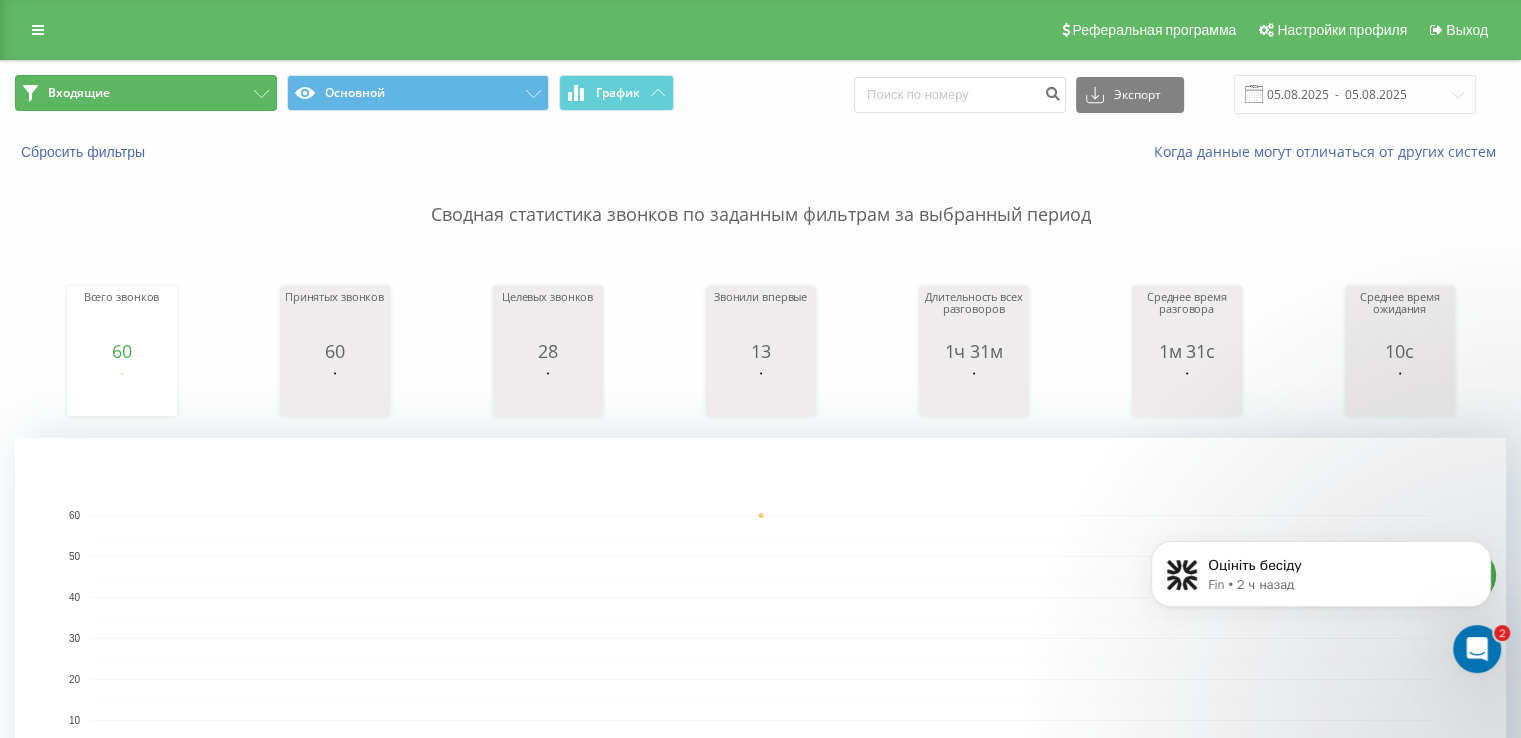 click on "Входящие" at bounding box center [146, 93] 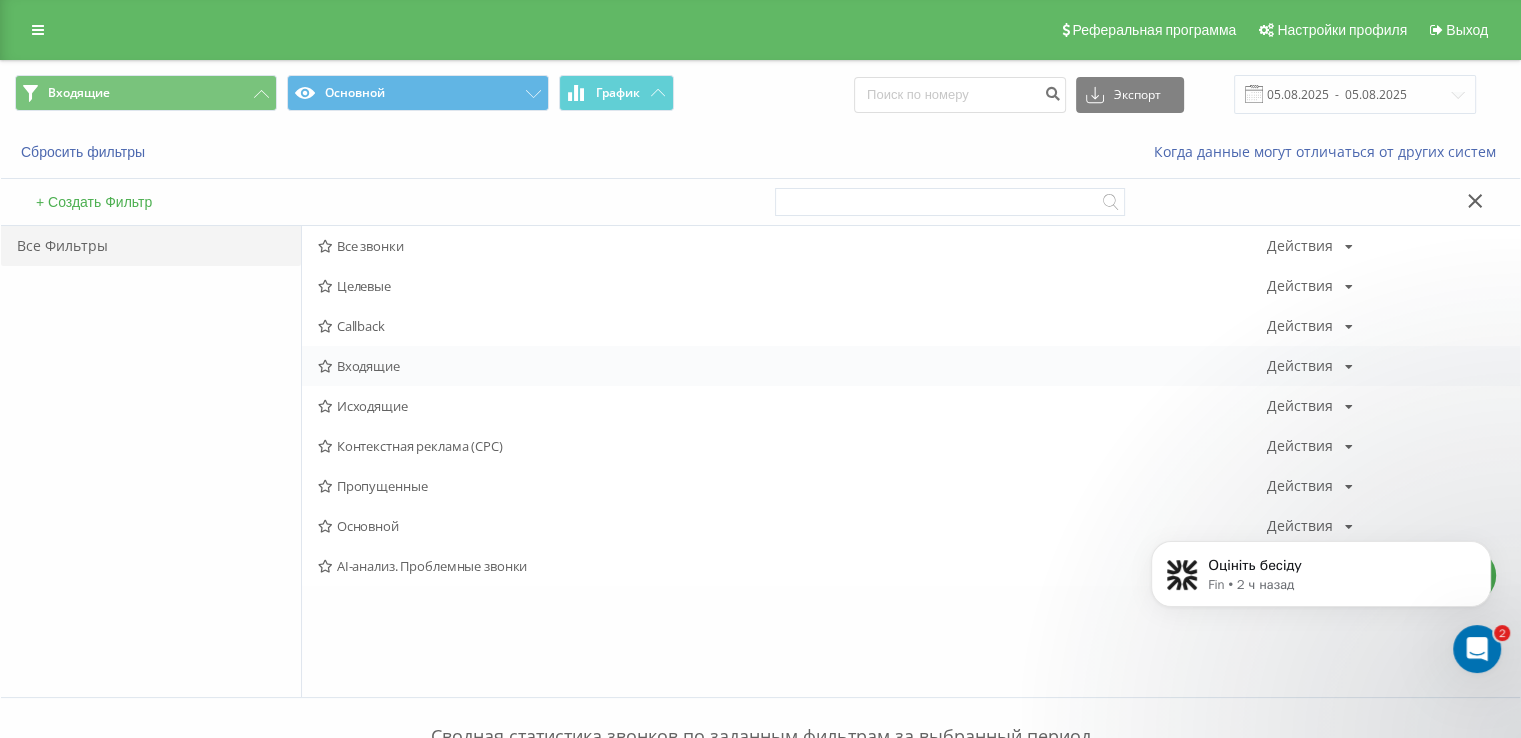 click on "Входящие" at bounding box center (792, 366) 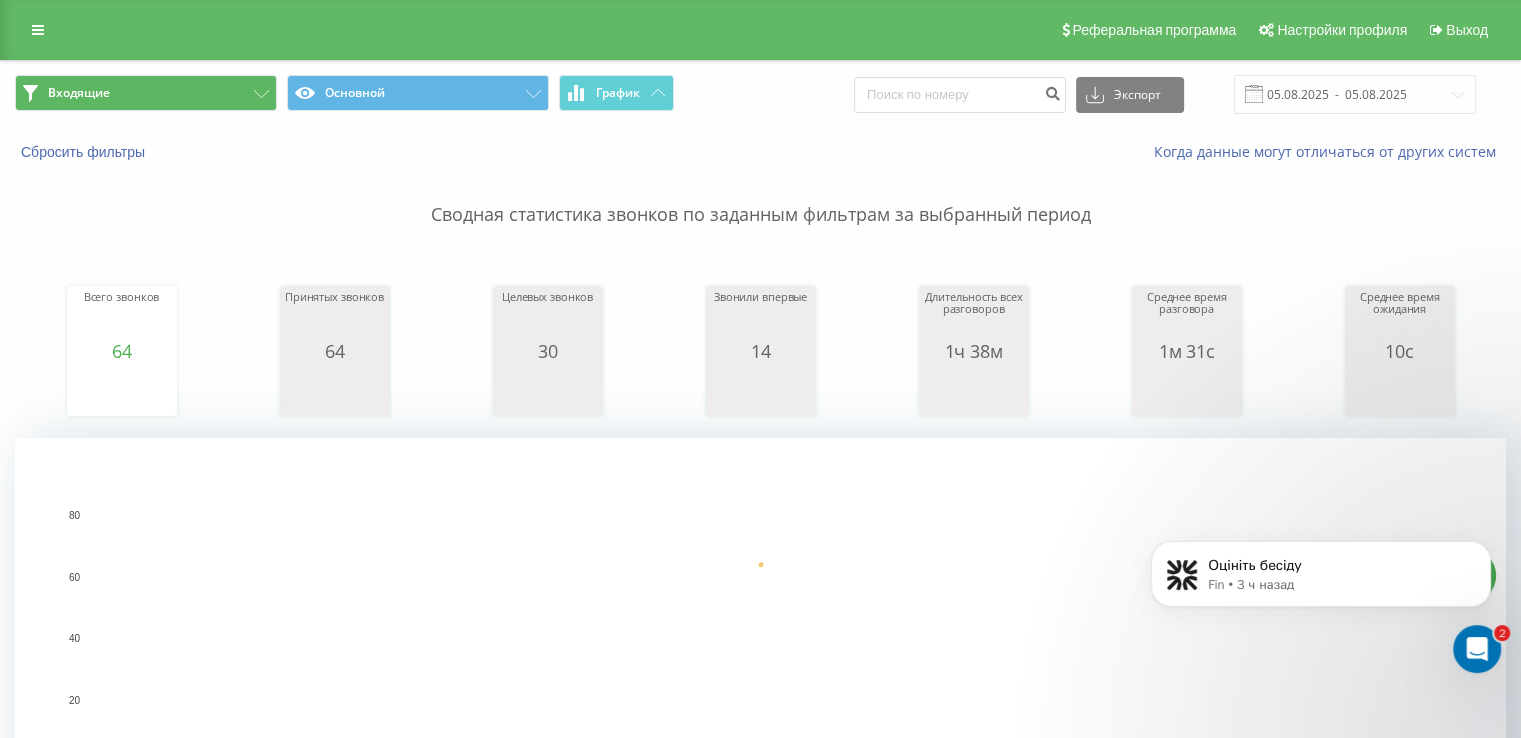 drag, startPoint x: 201, startPoint y: 65, endPoint x: 188, endPoint y: 89, distance: 27.294687 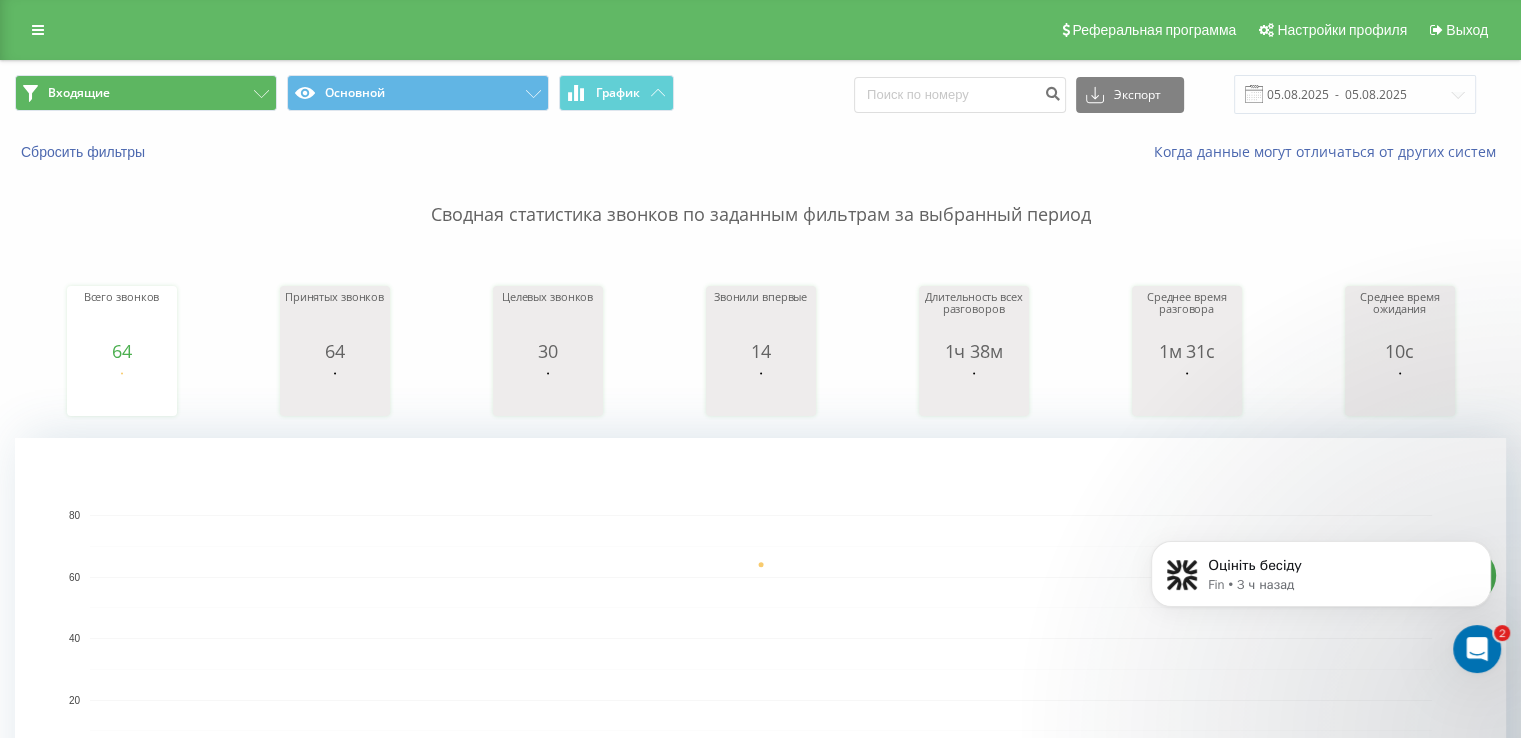 click on "Входящие Основной График Экспорт .csv .xls .xlsx 05.08.2025  -  05.08.2025" at bounding box center (760, 94) 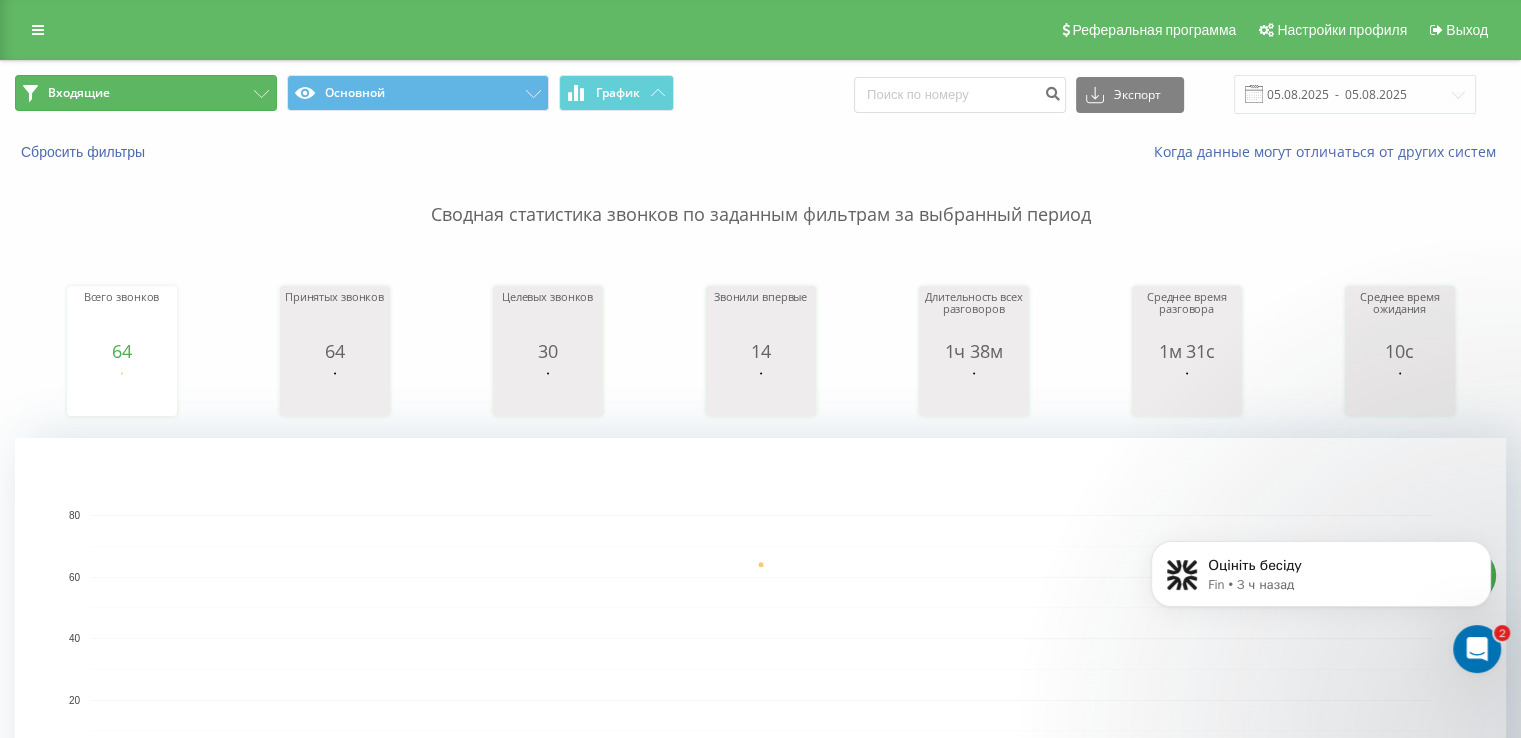 click on "Входящие" at bounding box center (146, 93) 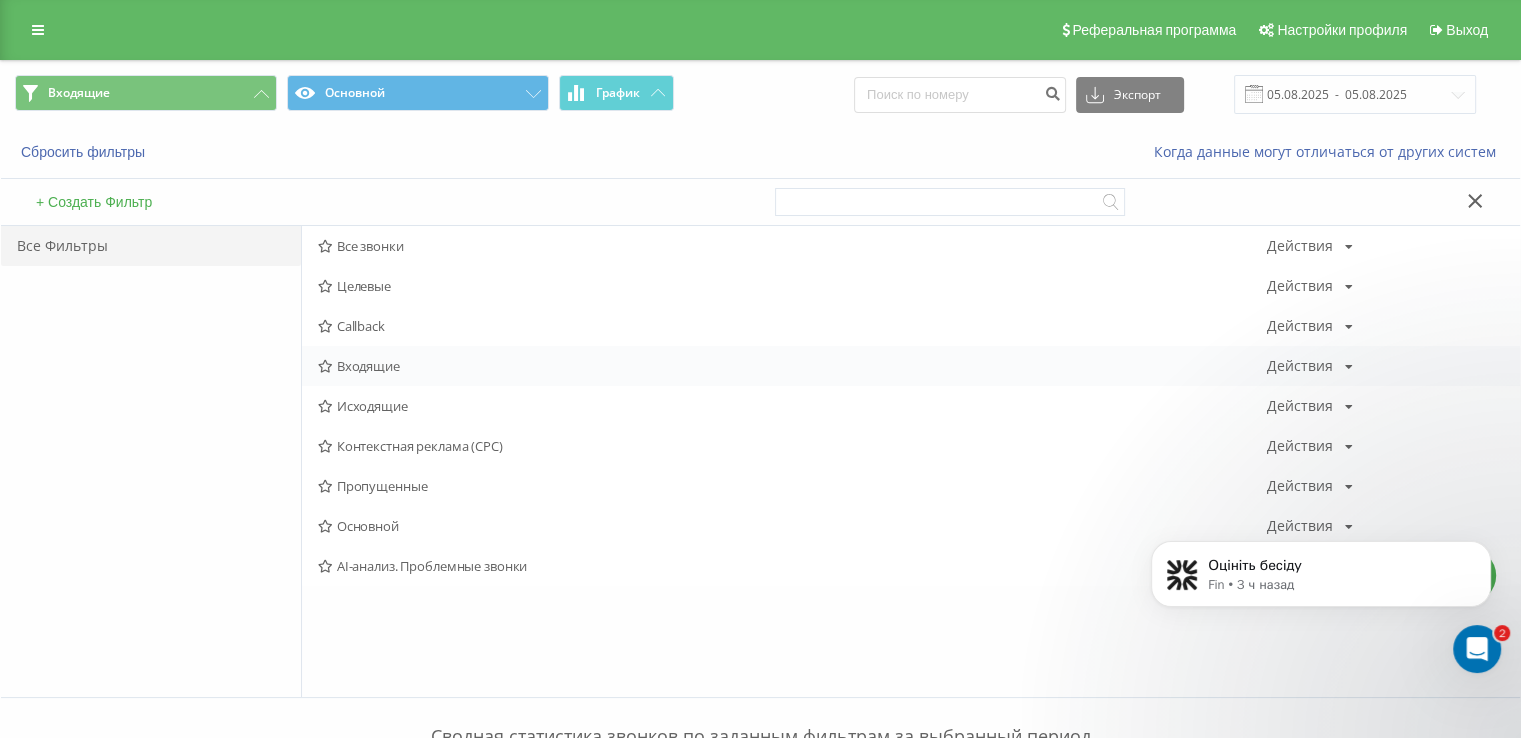 click on "Входящие Действия Редактировать Копировать Удалить По умолчанию Поделиться" at bounding box center (911, 366) 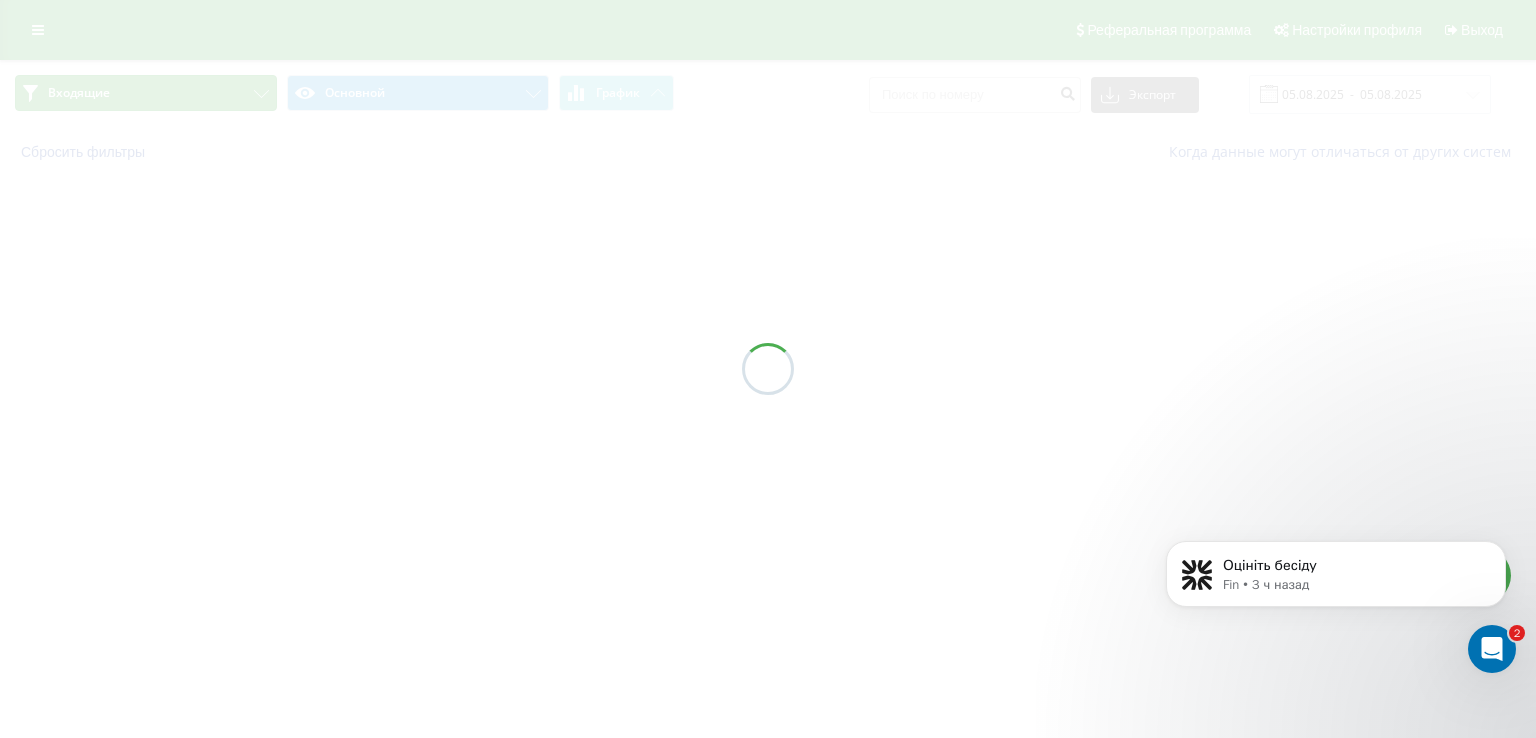 click on "Входящие" at bounding box center [146, 93] 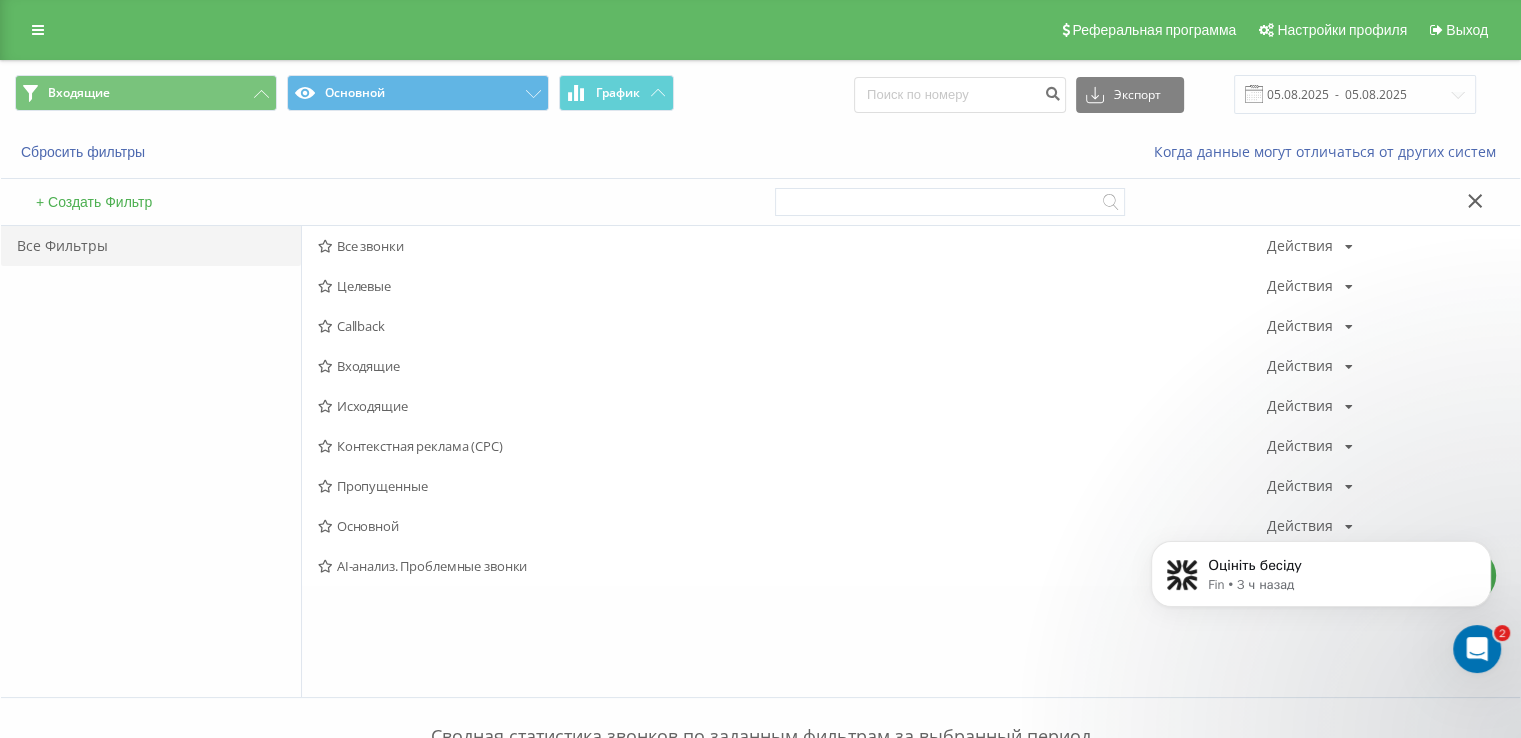 click on "Исходящие" at bounding box center [792, 406] 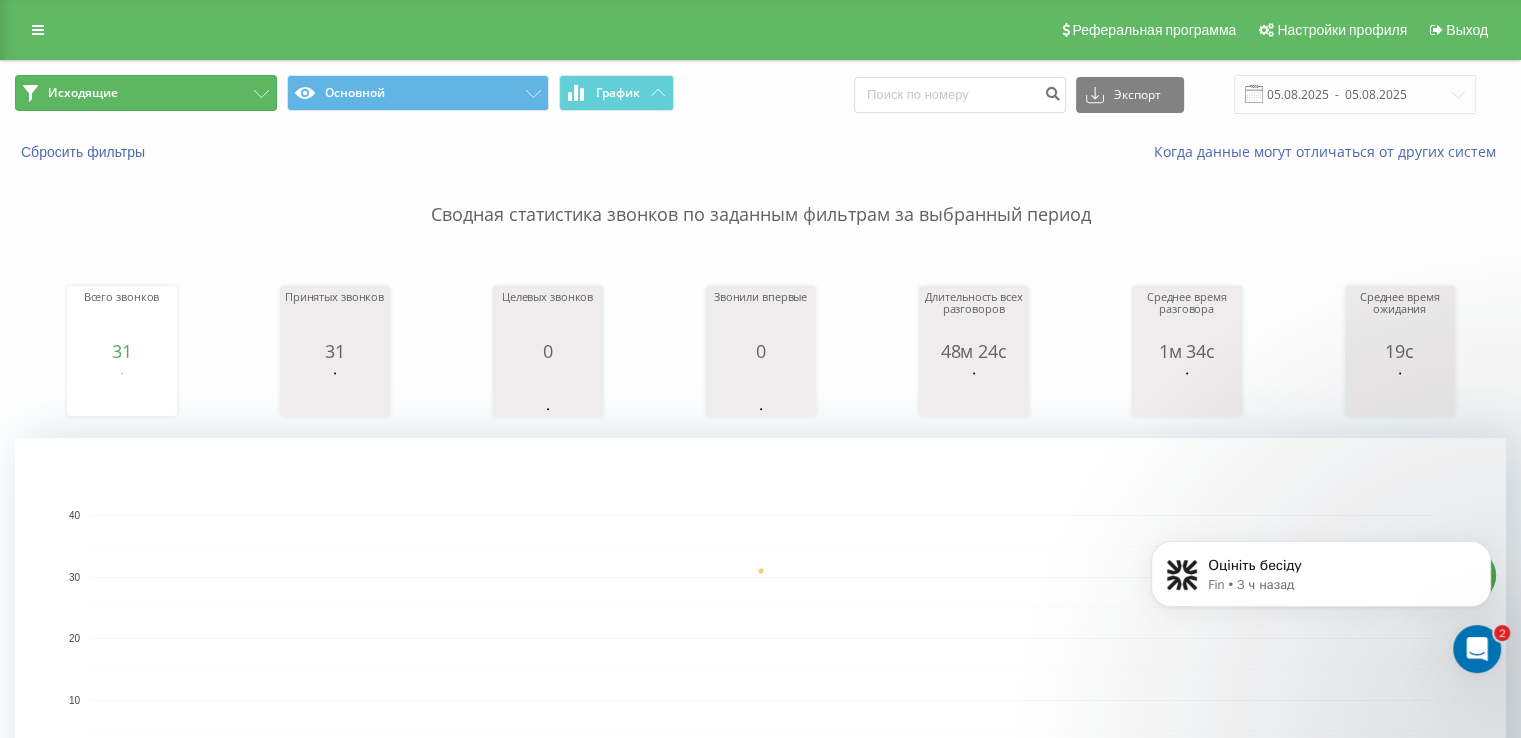 click on "Исходящие" at bounding box center (146, 93) 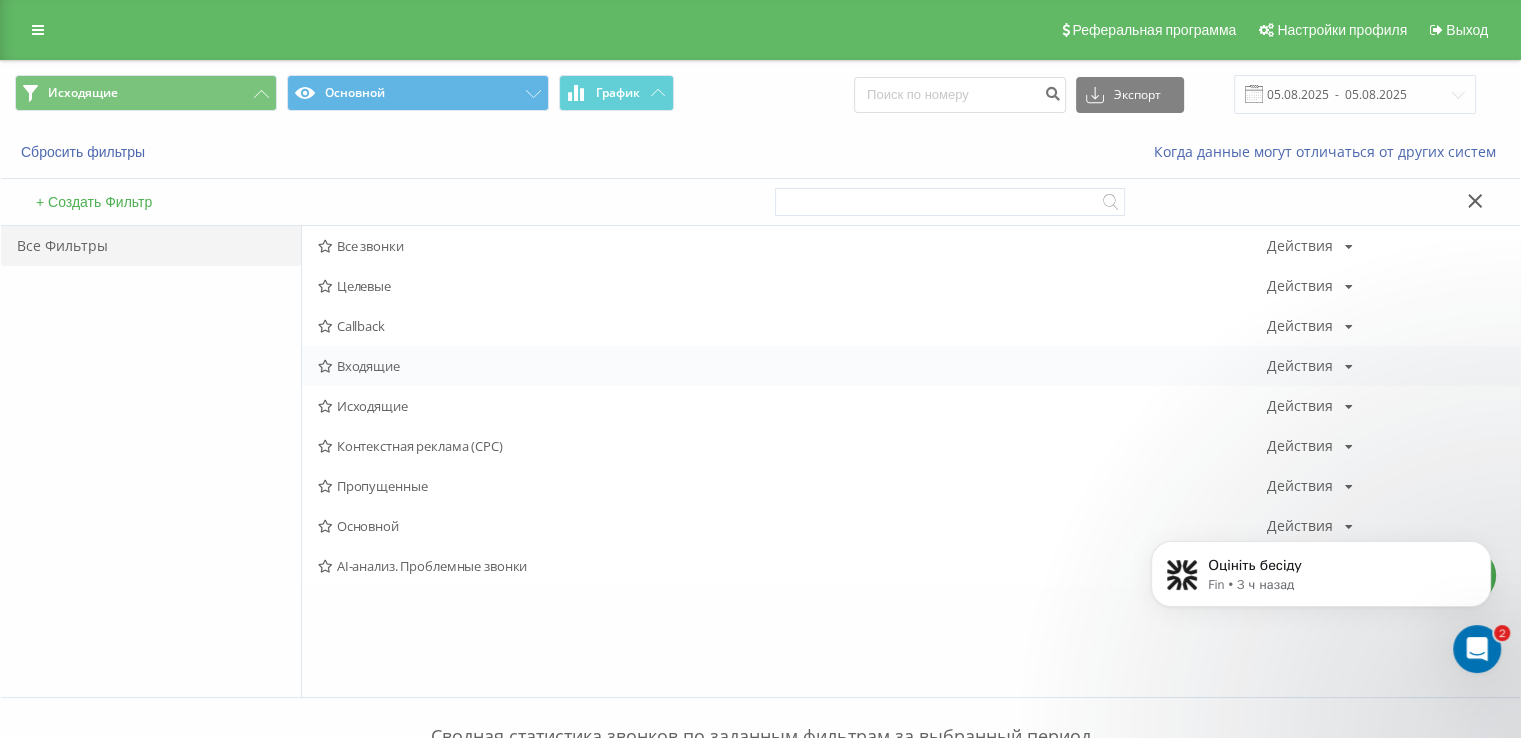 click on "Входящие" at bounding box center (792, 366) 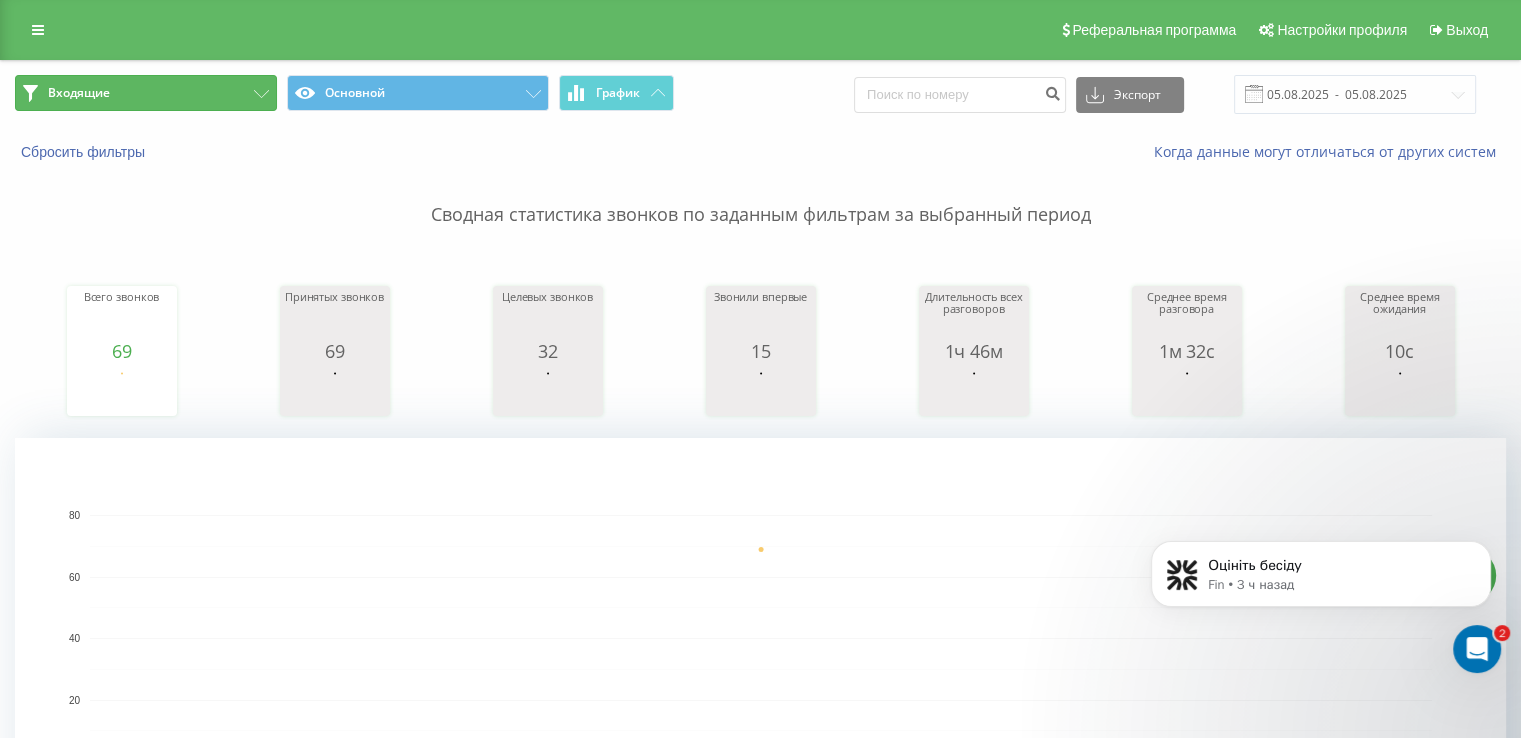 click on "Входящие" at bounding box center (146, 93) 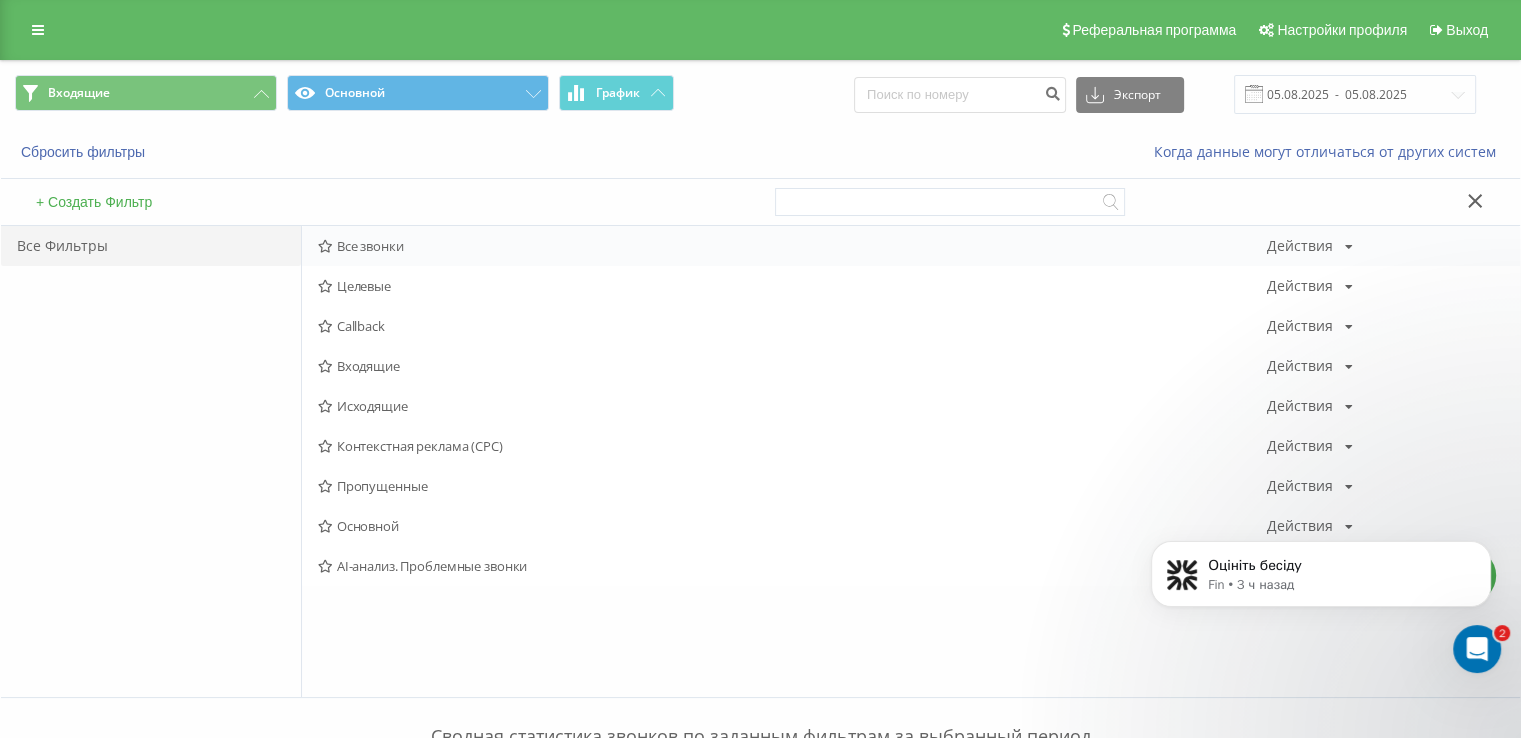 click on "Все звонки Действия Редактировать Копировать Удалить По умолчанию Поделиться" at bounding box center (911, 246) 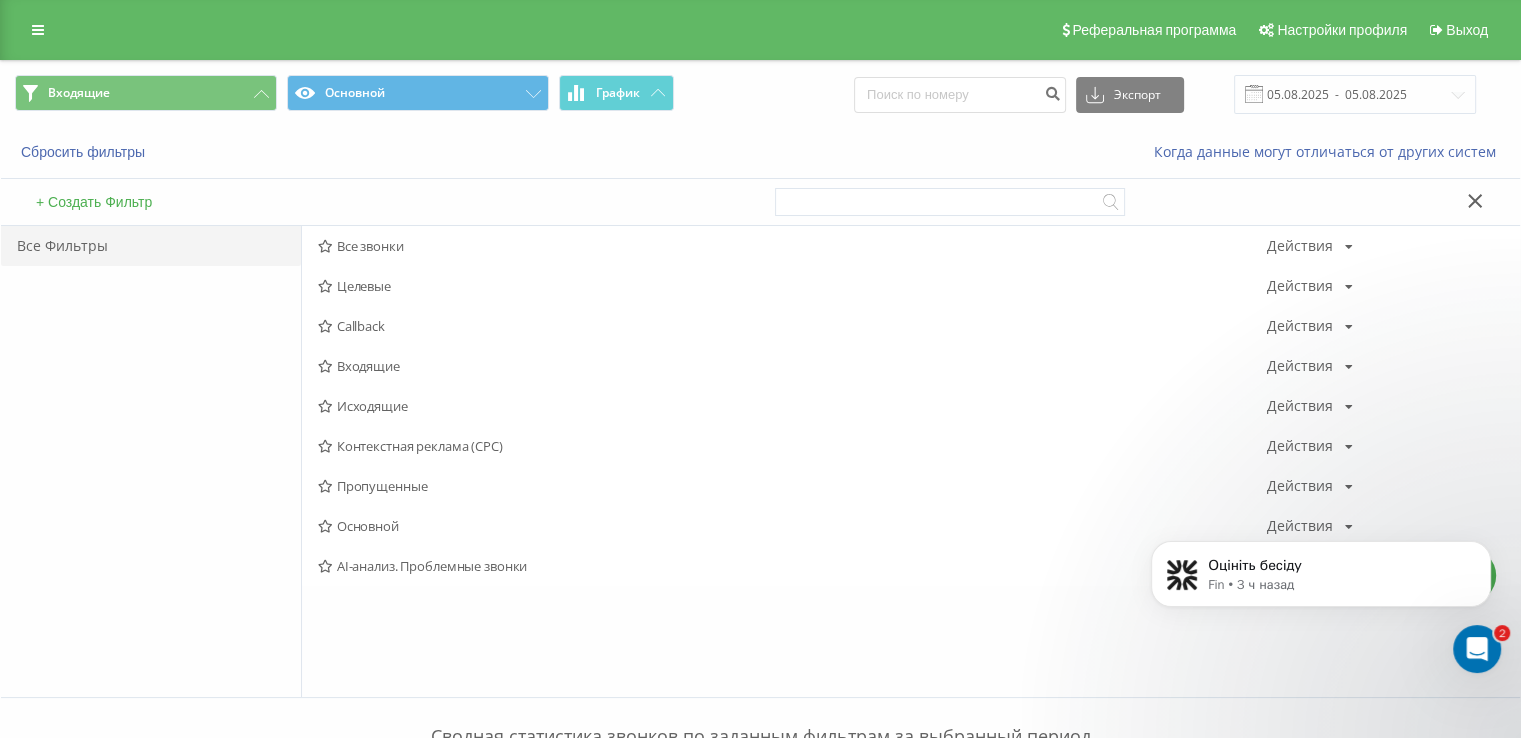 drag, startPoint x: 335, startPoint y: 243, endPoint x: 328, endPoint y: 209, distance: 34.713108 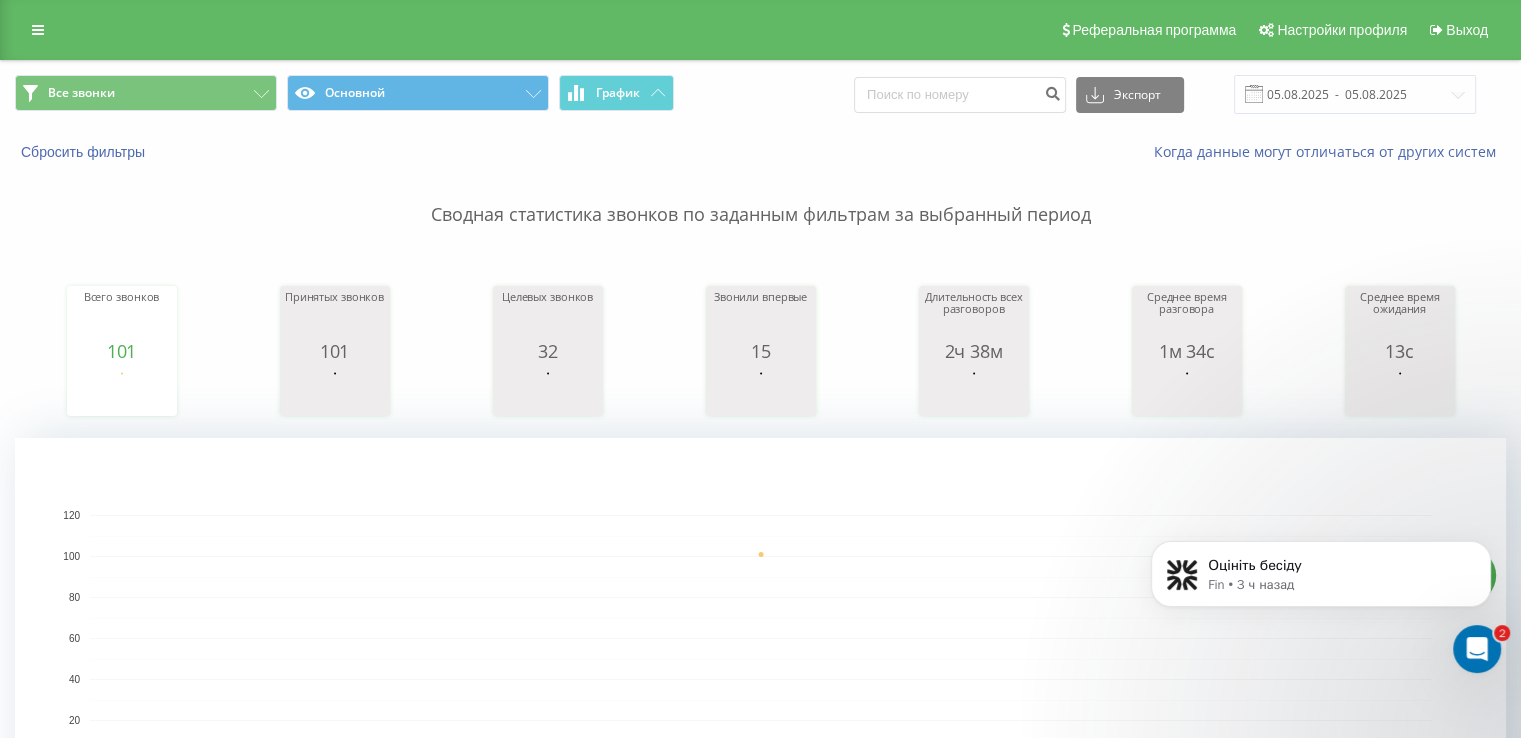 click on "Все звонки Основной График" at bounding box center [380, 94] 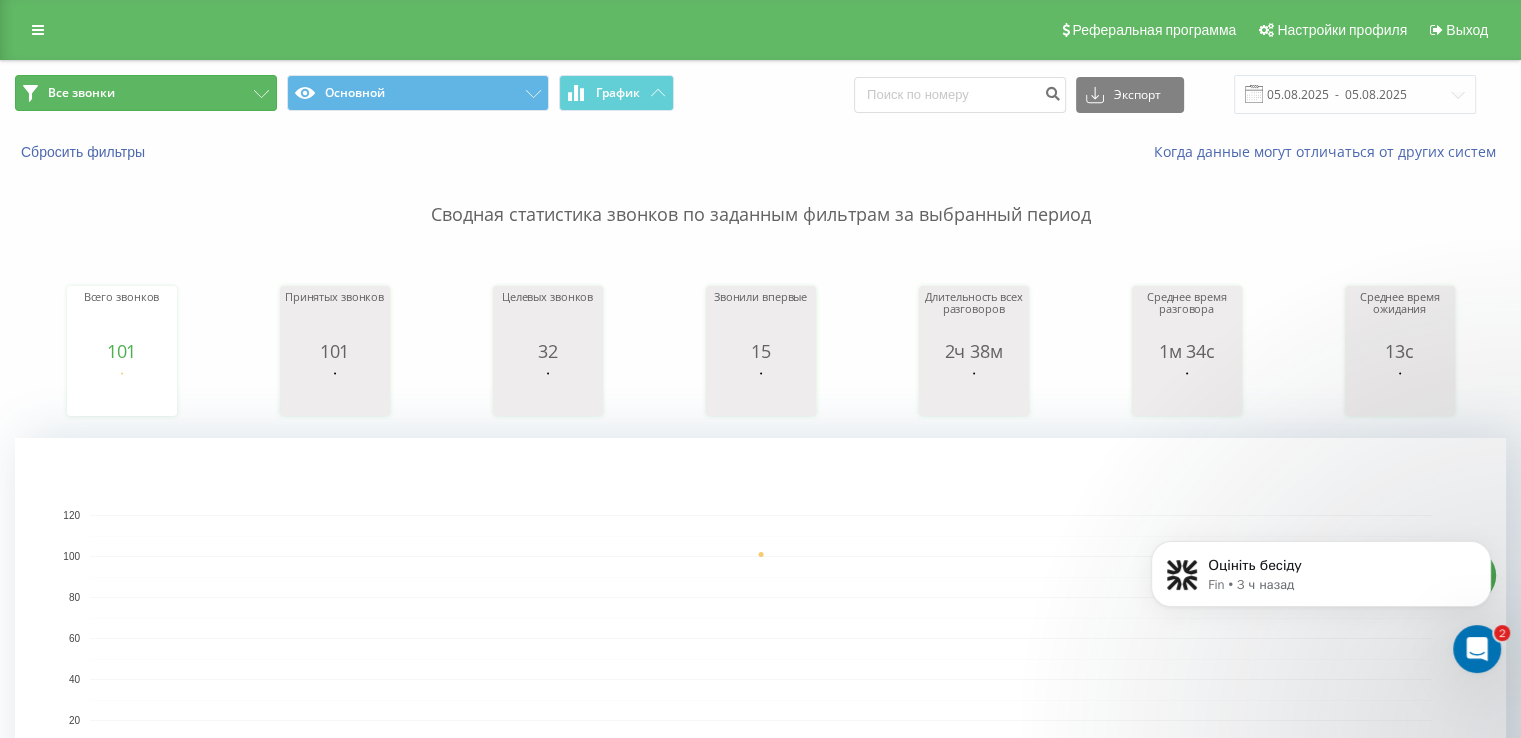 click on "Все звонки" at bounding box center [146, 93] 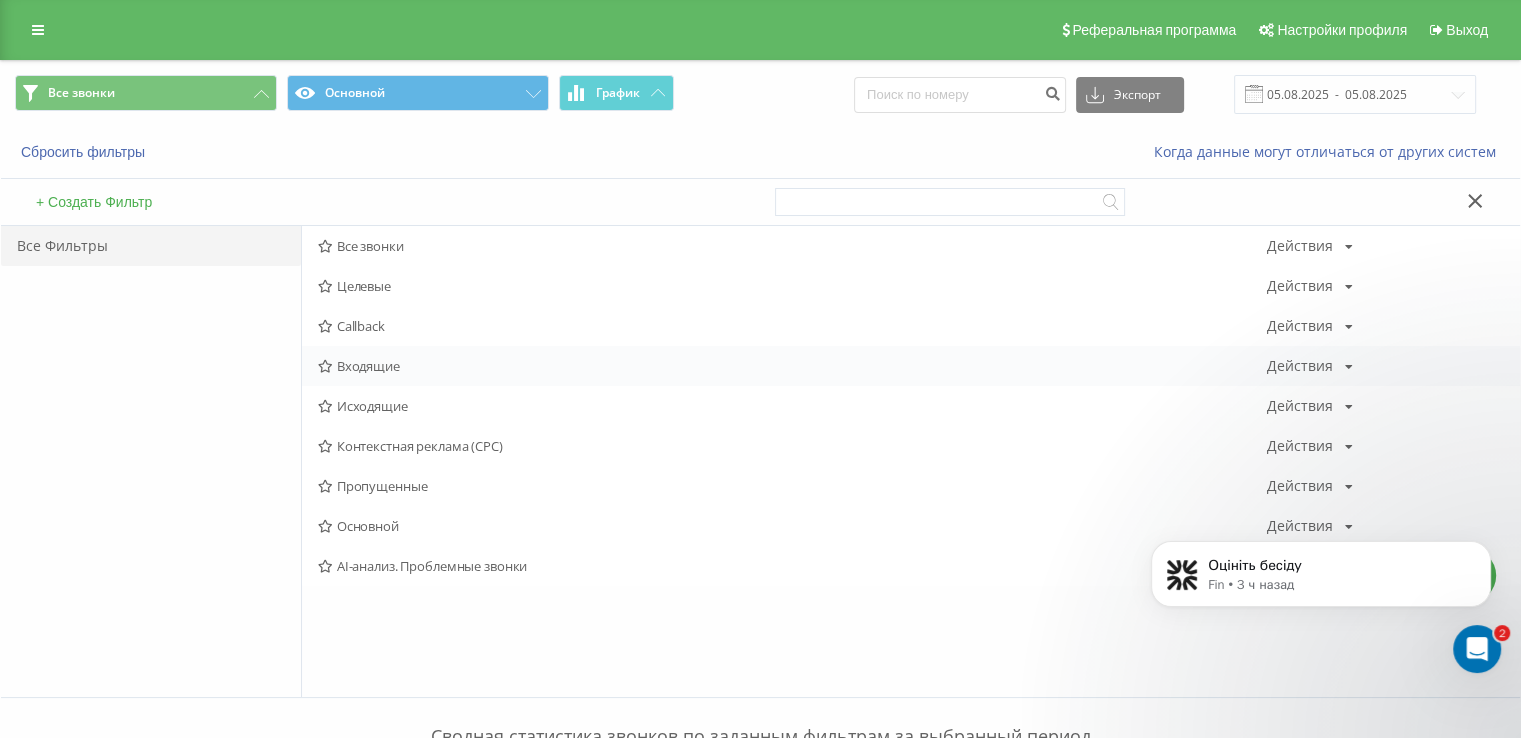 click on "Входящие Действия Редактировать Копировать Удалить По умолчанию Поделиться" at bounding box center (911, 366) 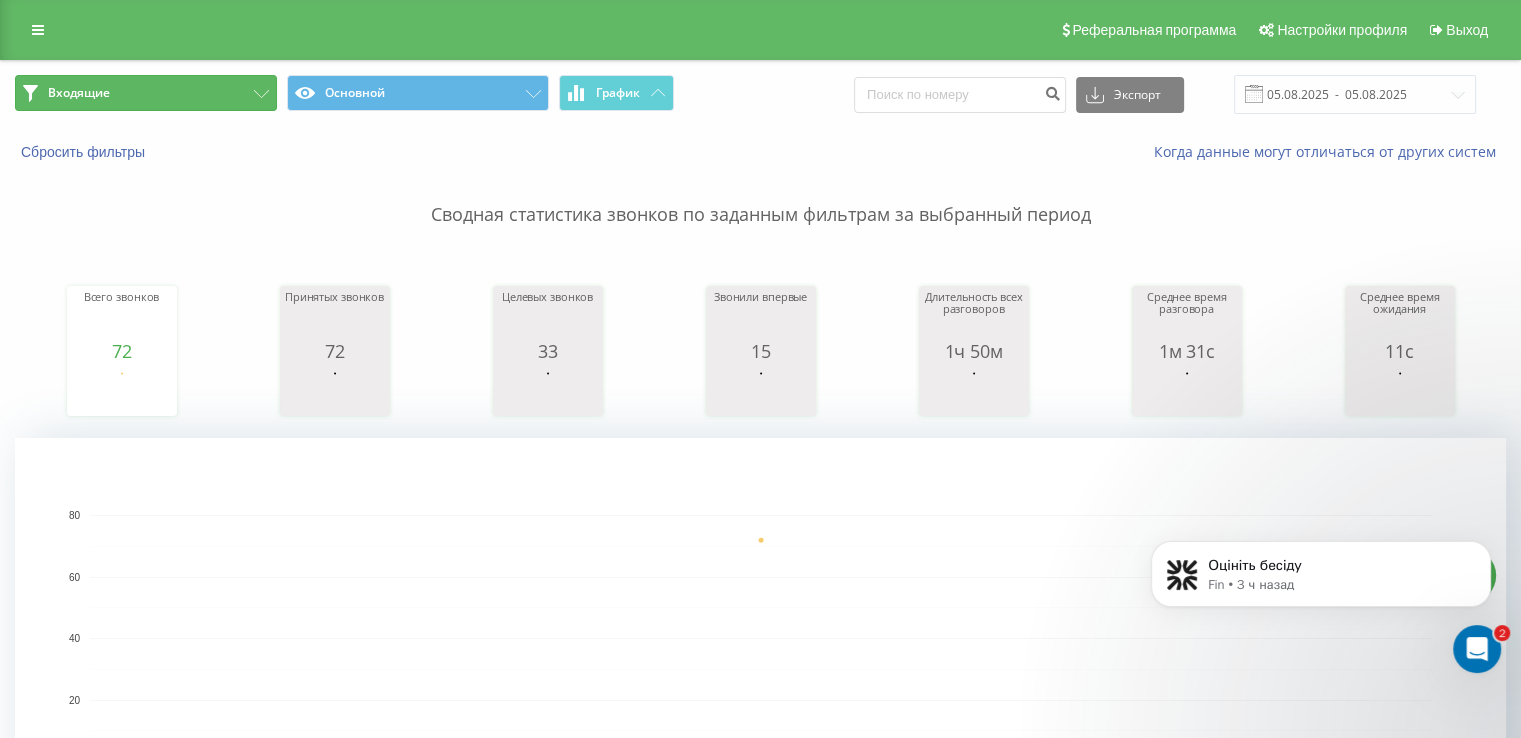 click on "Входящие" at bounding box center (146, 93) 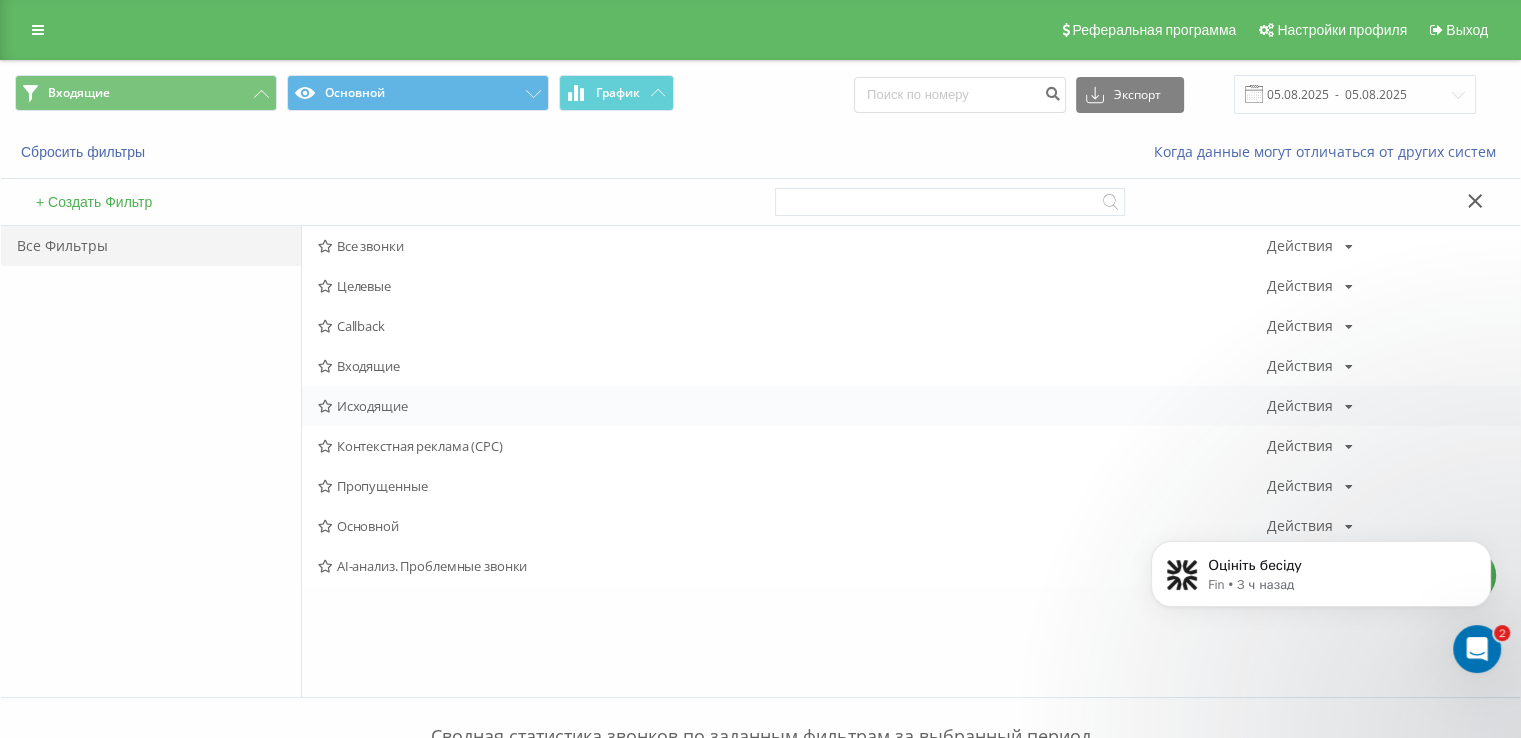 click on "Исходящие" at bounding box center [792, 406] 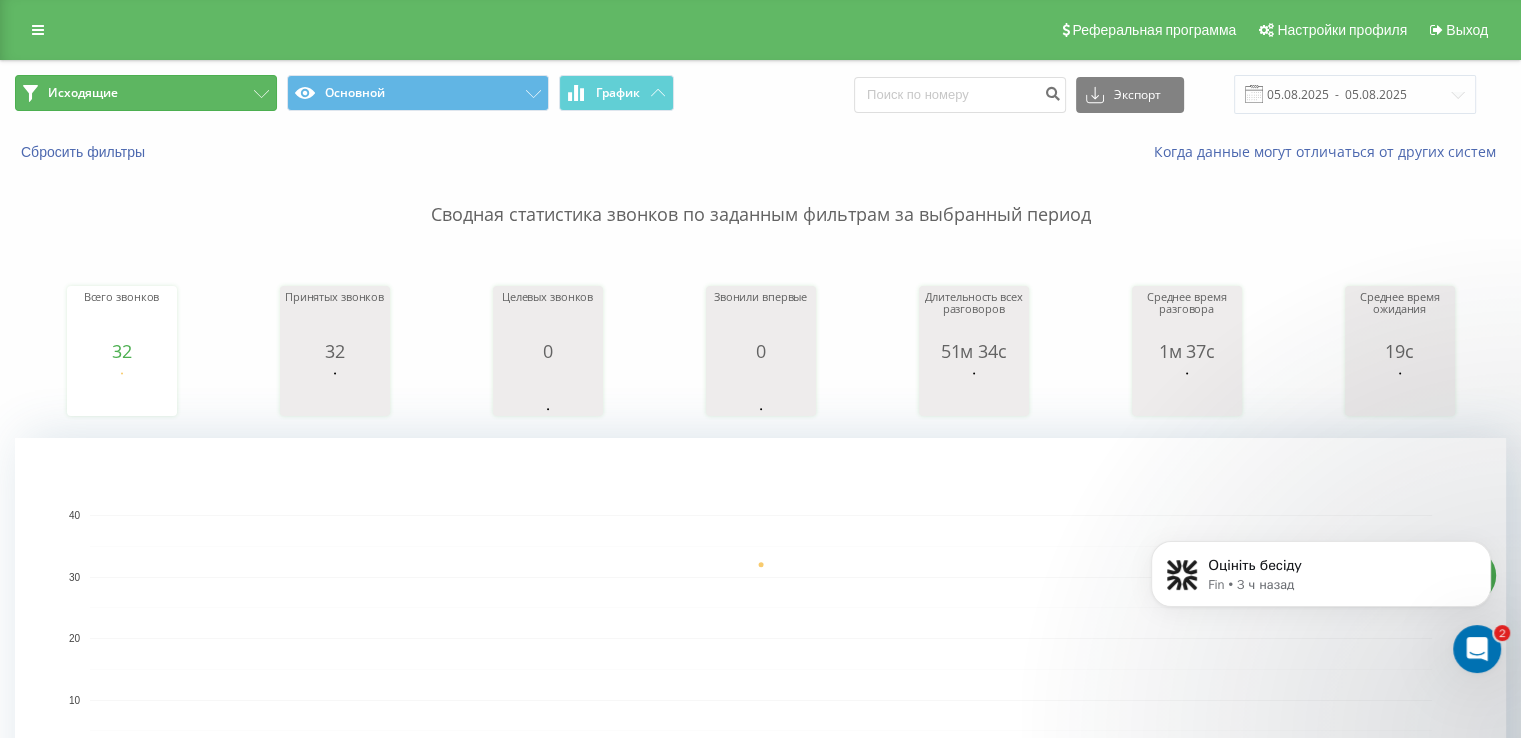 click on "Исходящие" at bounding box center [146, 93] 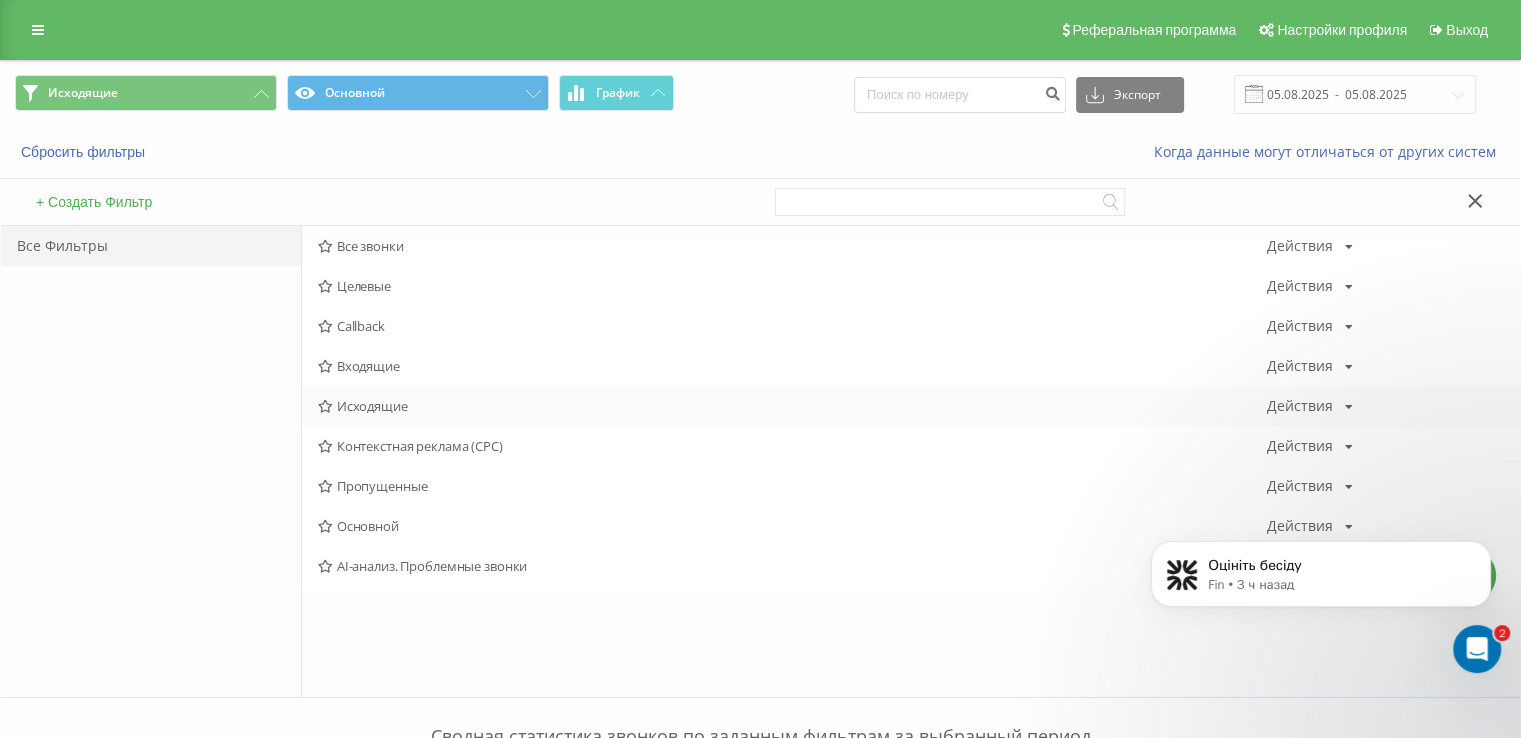 click on "Исходящие" at bounding box center (792, 406) 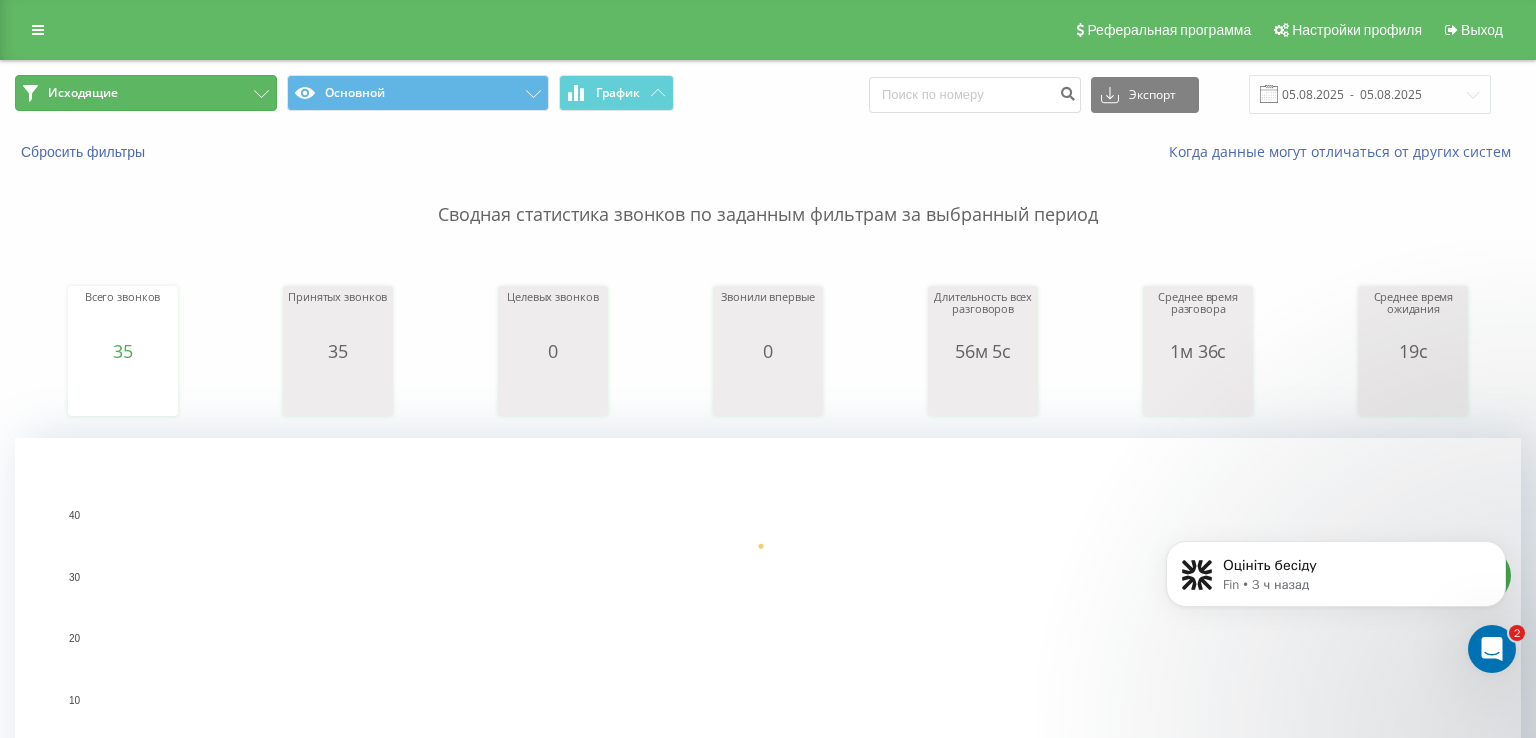 click on "Исходящие" at bounding box center [146, 93] 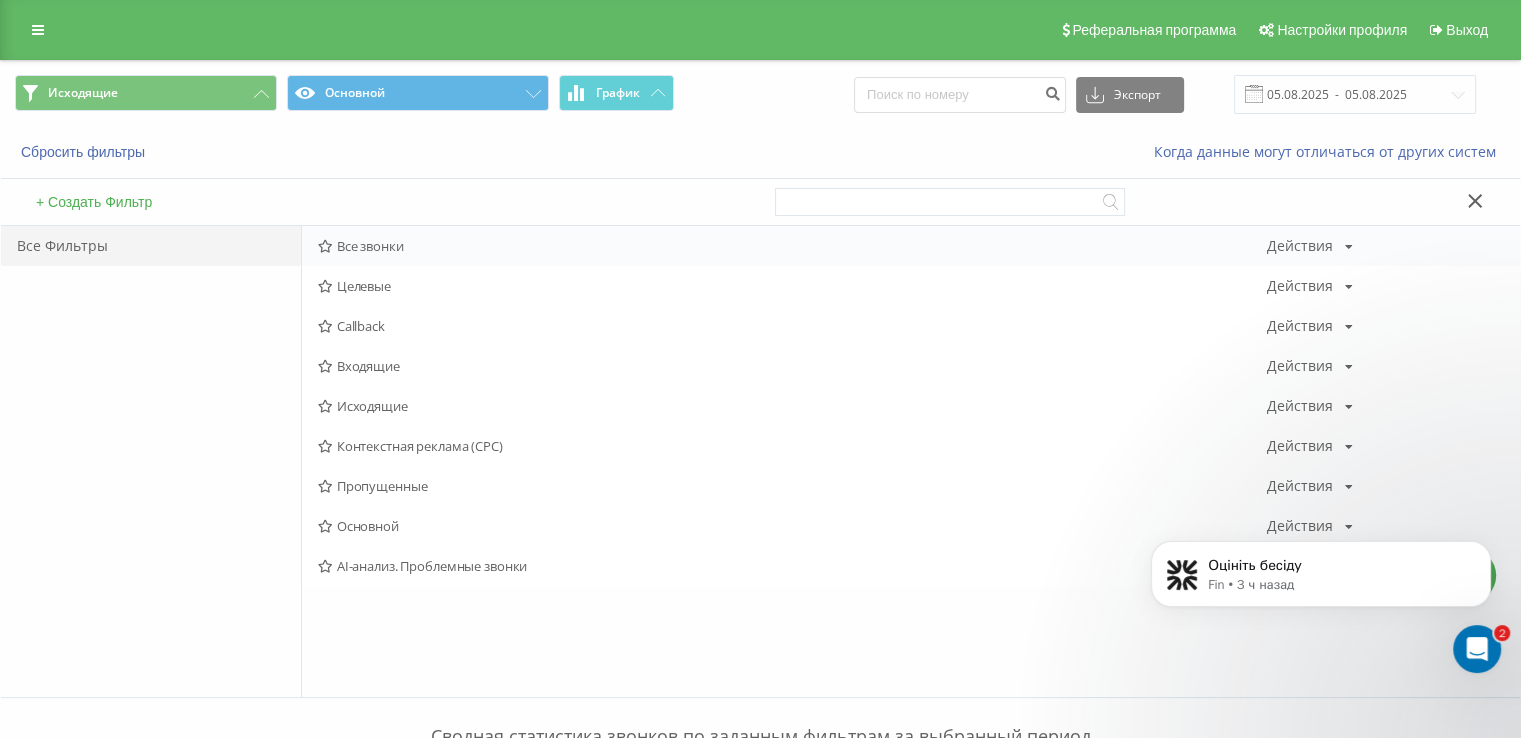 click on "Все звонки" at bounding box center [792, 246] 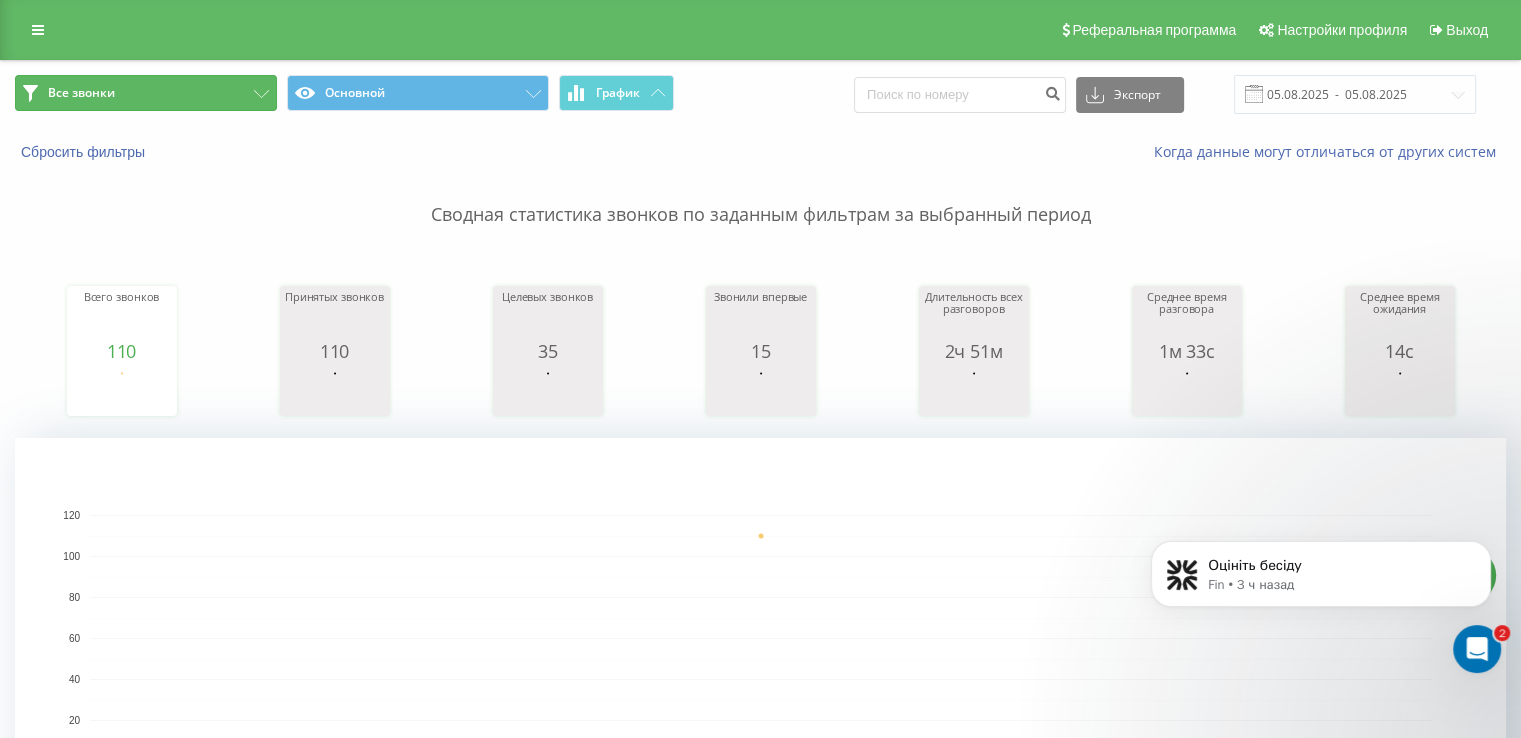 click on "Все звонки" at bounding box center (146, 93) 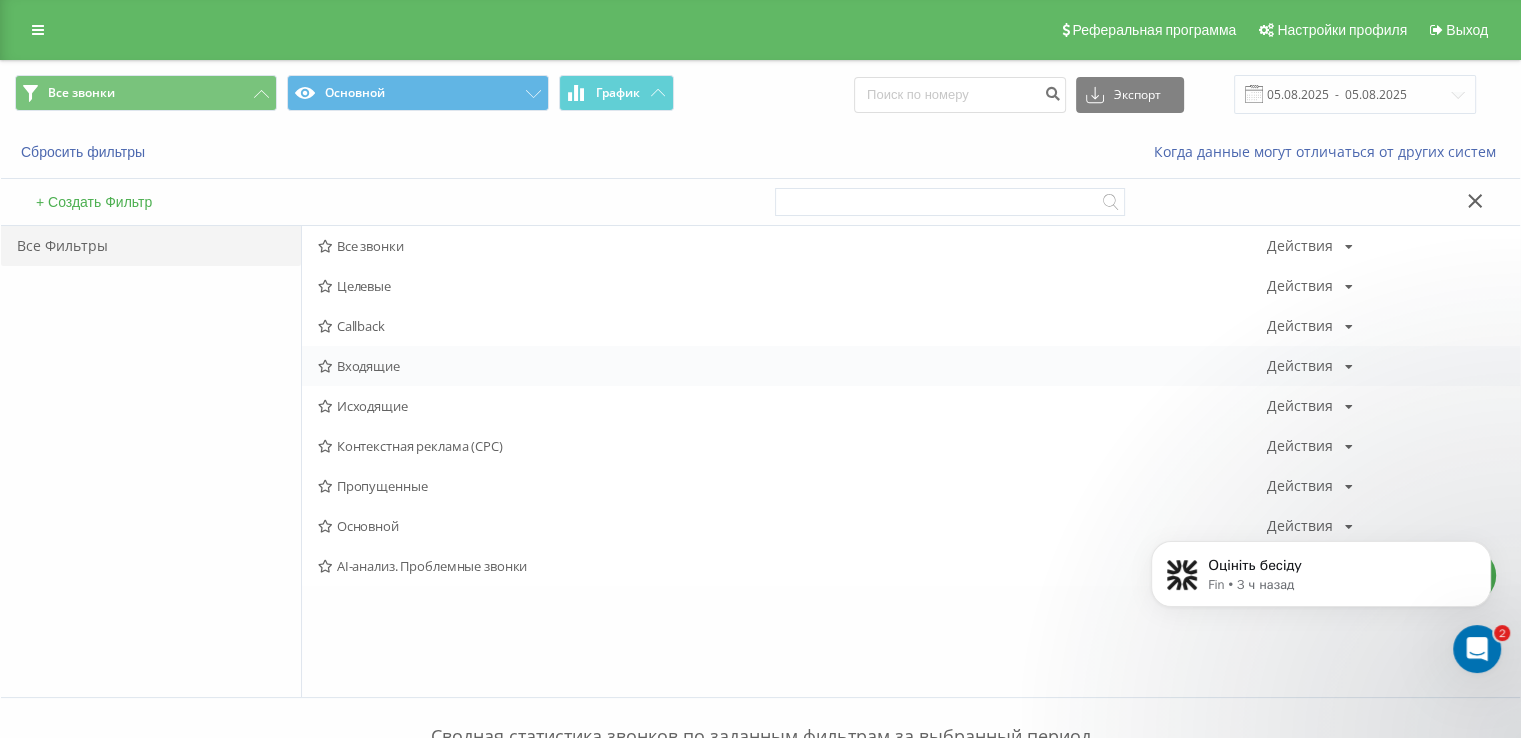 click on "Входящие" at bounding box center (792, 366) 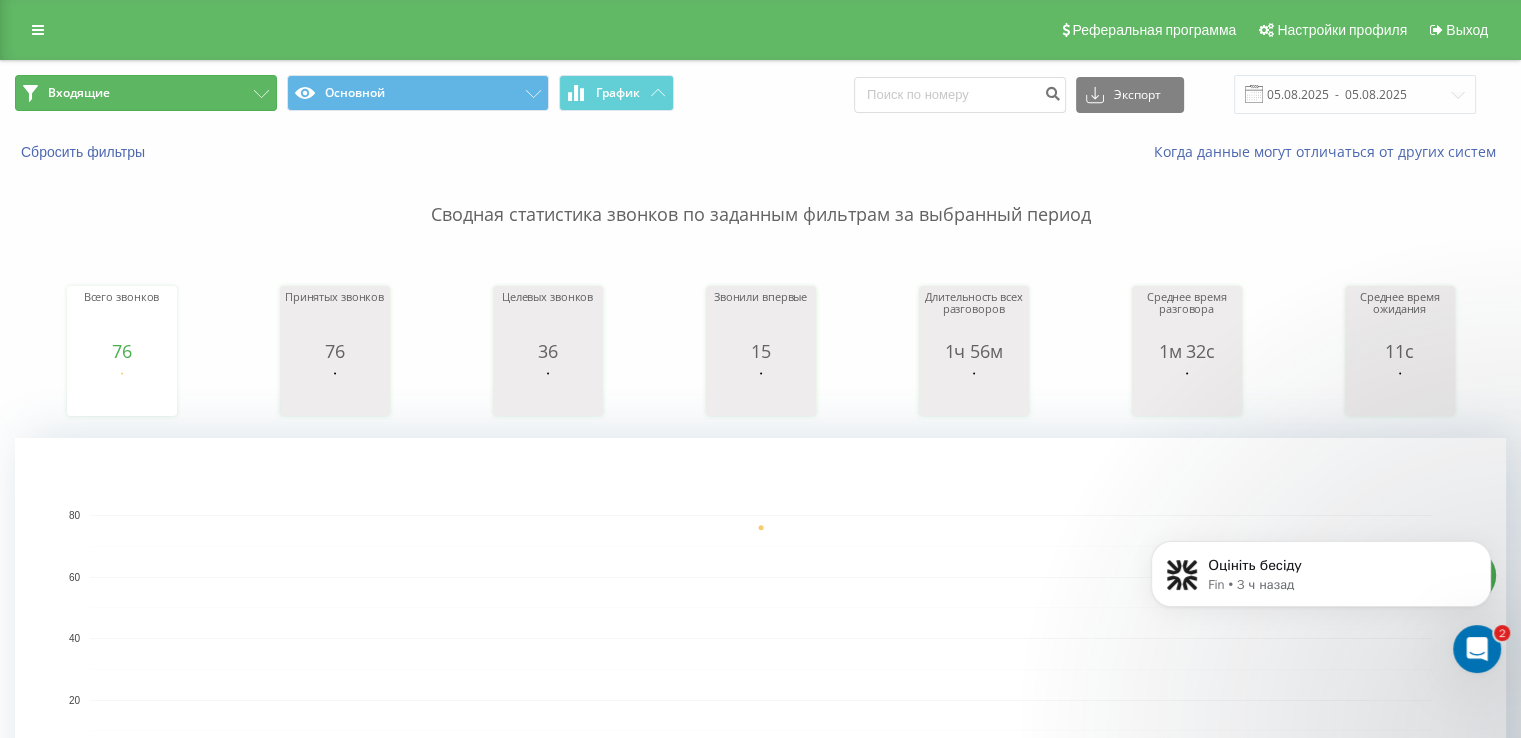 click on "Входящие" at bounding box center (146, 93) 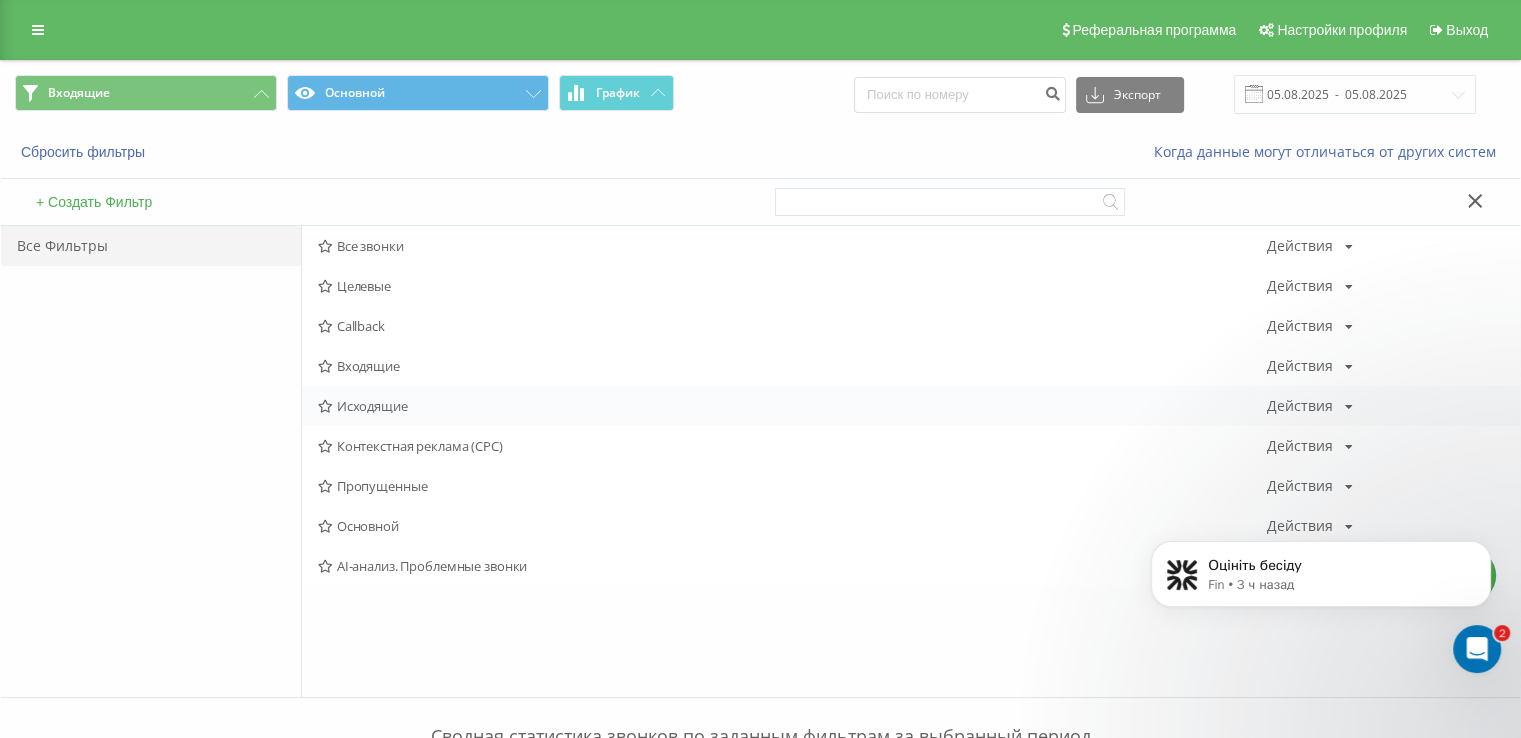 click on "Исходящие Действия Редактировать Копировать Удалить По умолчанию Поделиться" at bounding box center (911, 406) 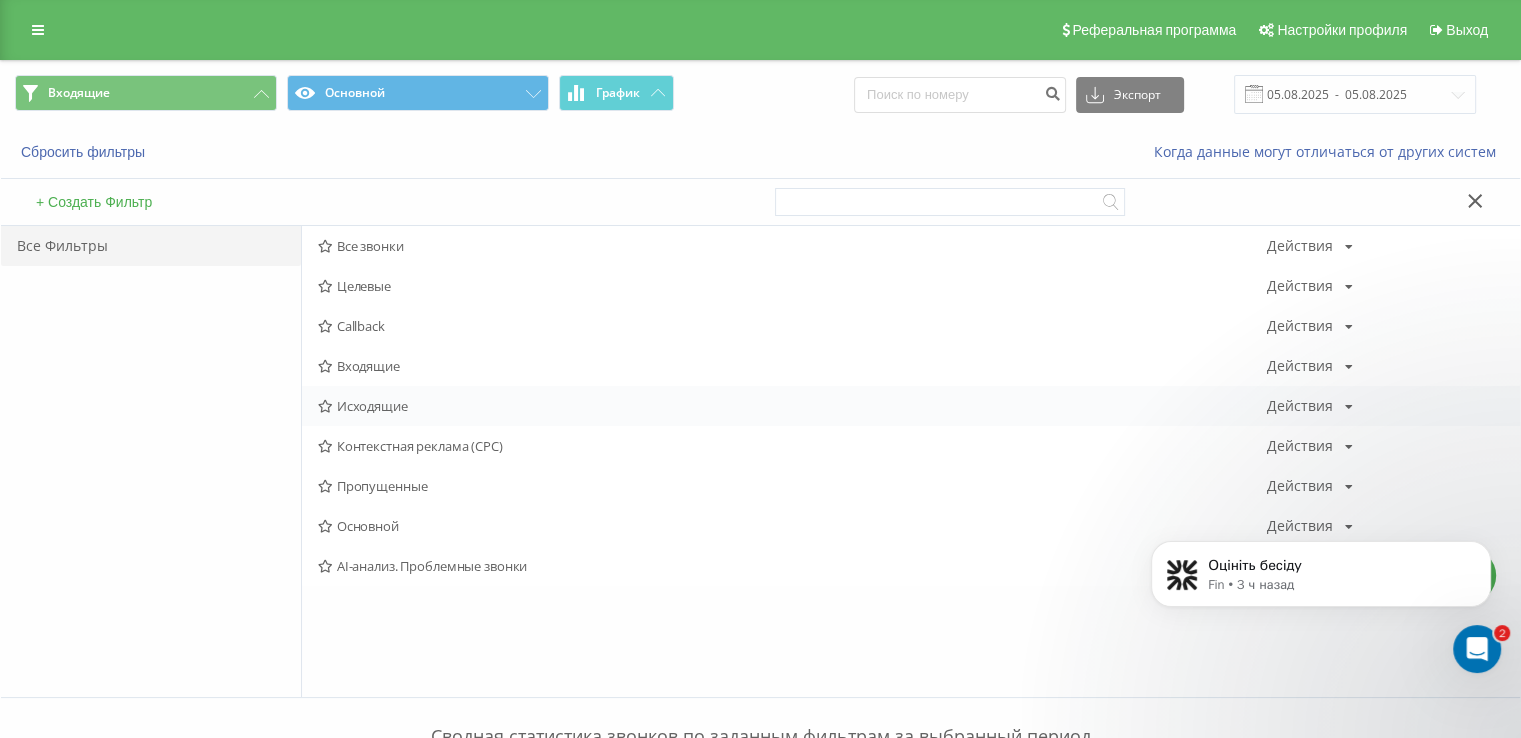 click on "Исходящие" at bounding box center [792, 406] 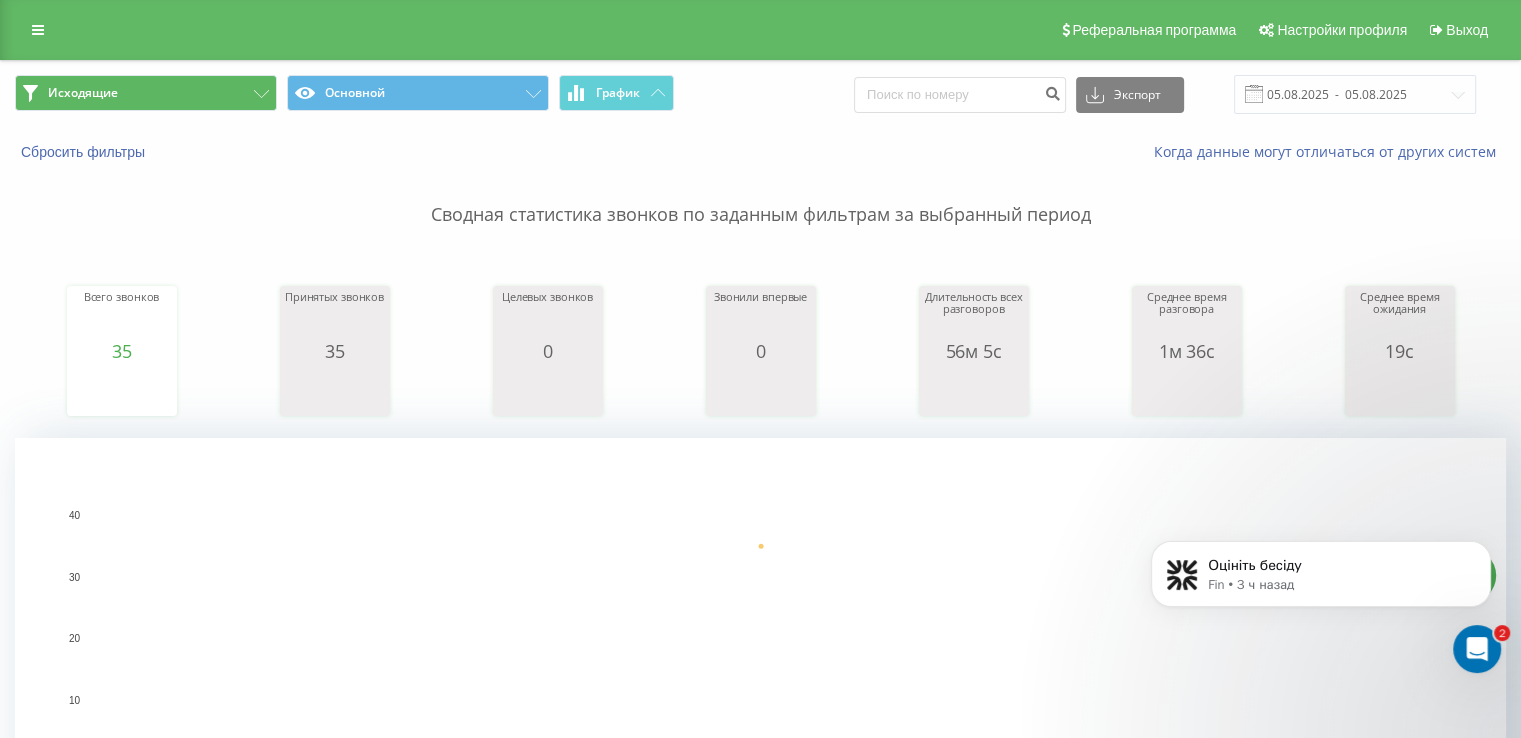 drag, startPoint x: 204, startPoint y: 60, endPoint x: 176, endPoint y: 98, distance: 47.201694 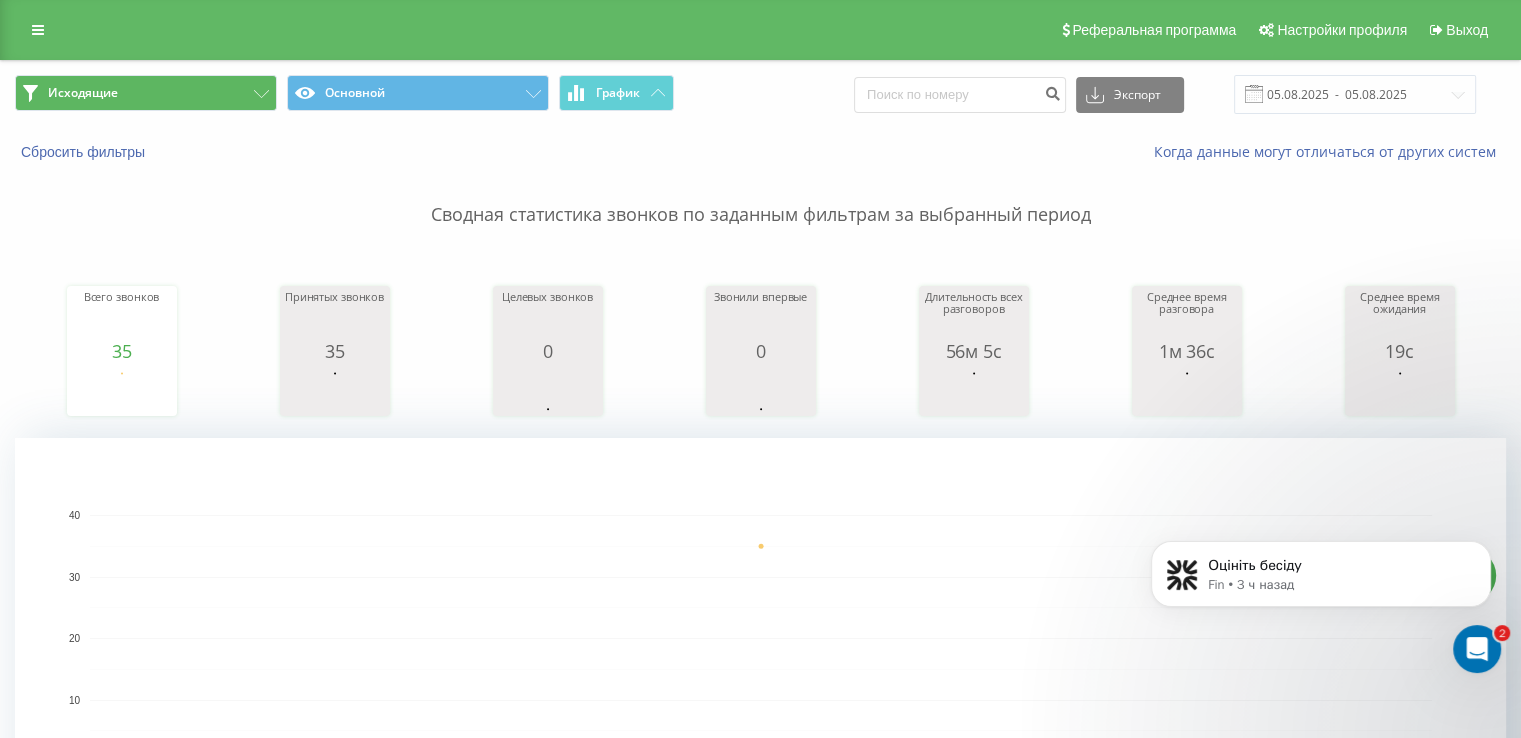 click on "Исходящие Основной График Экспорт .csv .xls .xlsx 05.08.2025  -  05.08.2025 Сбросить фильтры Когда данные могут отличаться от других систем Сводная статистика звонков по заданным фильтрам за выбранный период Всего звонков 35 date totalCalls 05.08.25 35 05.08.25 Принятых звонков 35 date answeredCalls 05.08.25 35 05.08.25 Целевых звонков 0 date properCalls 05.08.25 0 05.08.25 Звонили впервые 0 date uniqueCalls 05.08.25 0 05.08.25 Длительность всех разговоров 56м 5с date allConversationsLength 05.08.25 3,365 05.08.25 Среднее время разговора 1м 36с date averageConversationTime 05.08.25 96 05.08.25 Среднее время ожидания 19с date averageWaitingTime 05.08.25 18 05.08.25 05.08.25 0 10 20 30 40 date Всего звонков 05.08.25 35 40 Равно" at bounding box center [760, 1439] 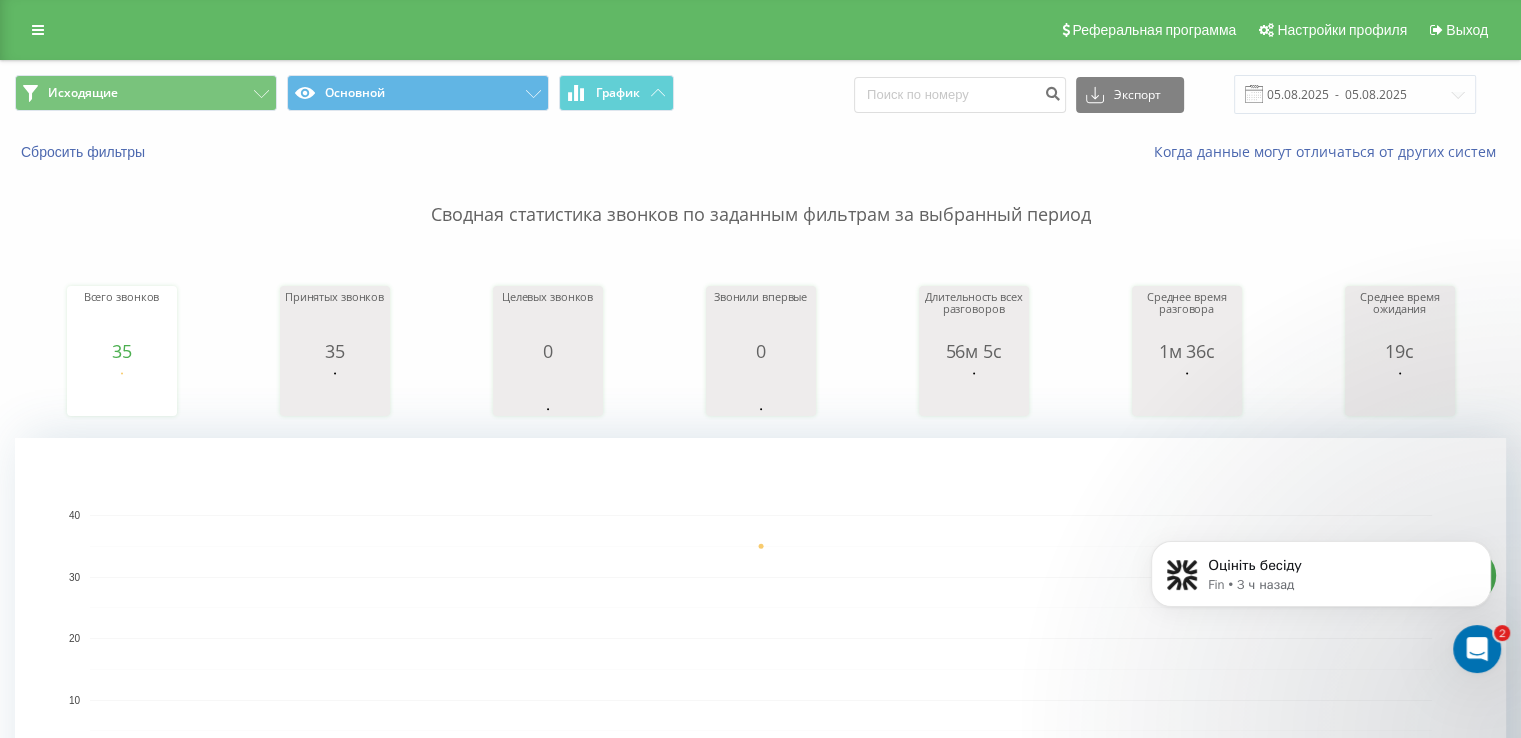 click on "Исходящие Основной График" at bounding box center [380, 94] 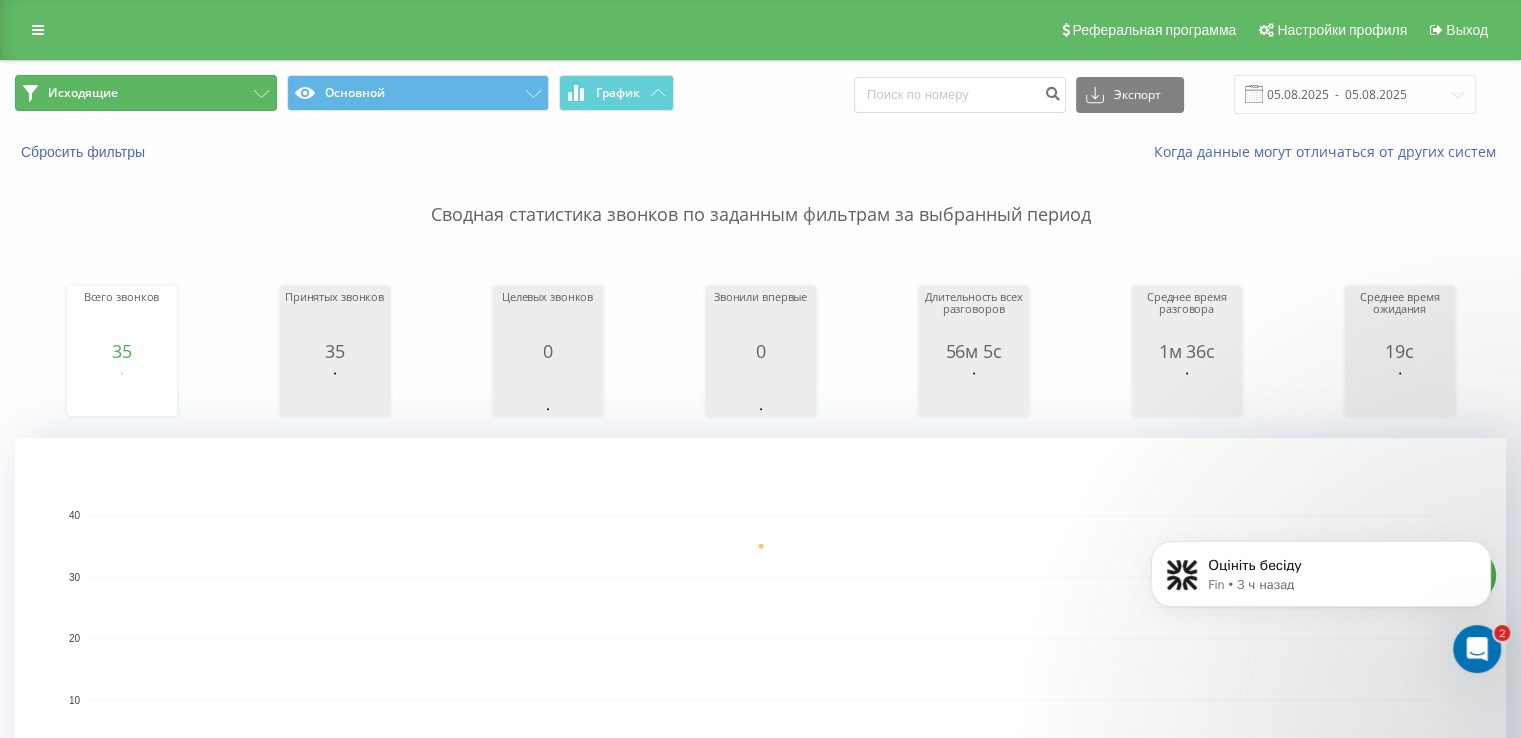 click on "Исходящие" at bounding box center [146, 93] 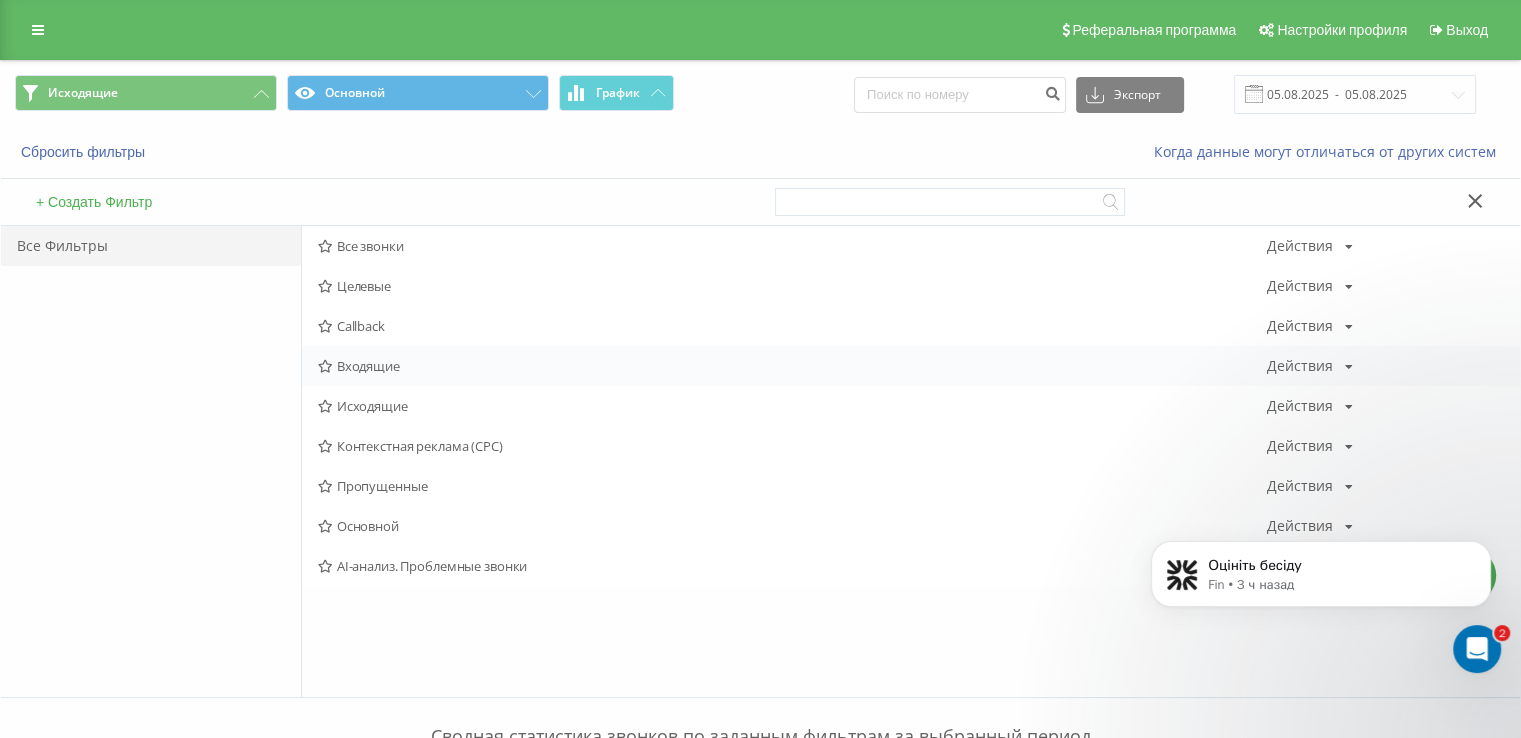 click on "Входящие Действия Редактировать Копировать Удалить По умолчанию Поделиться" at bounding box center (911, 366) 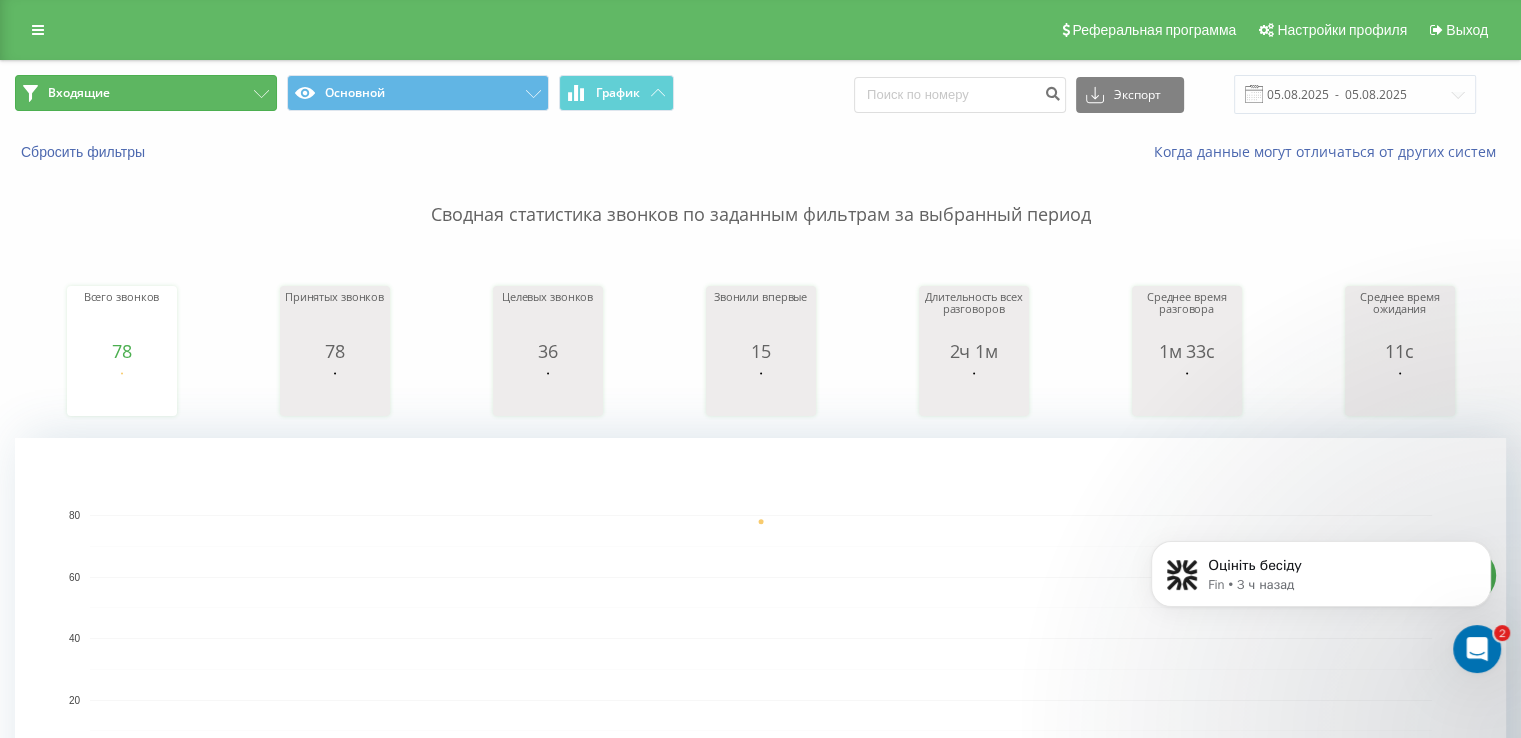 click on "Входящие" at bounding box center (146, 93) 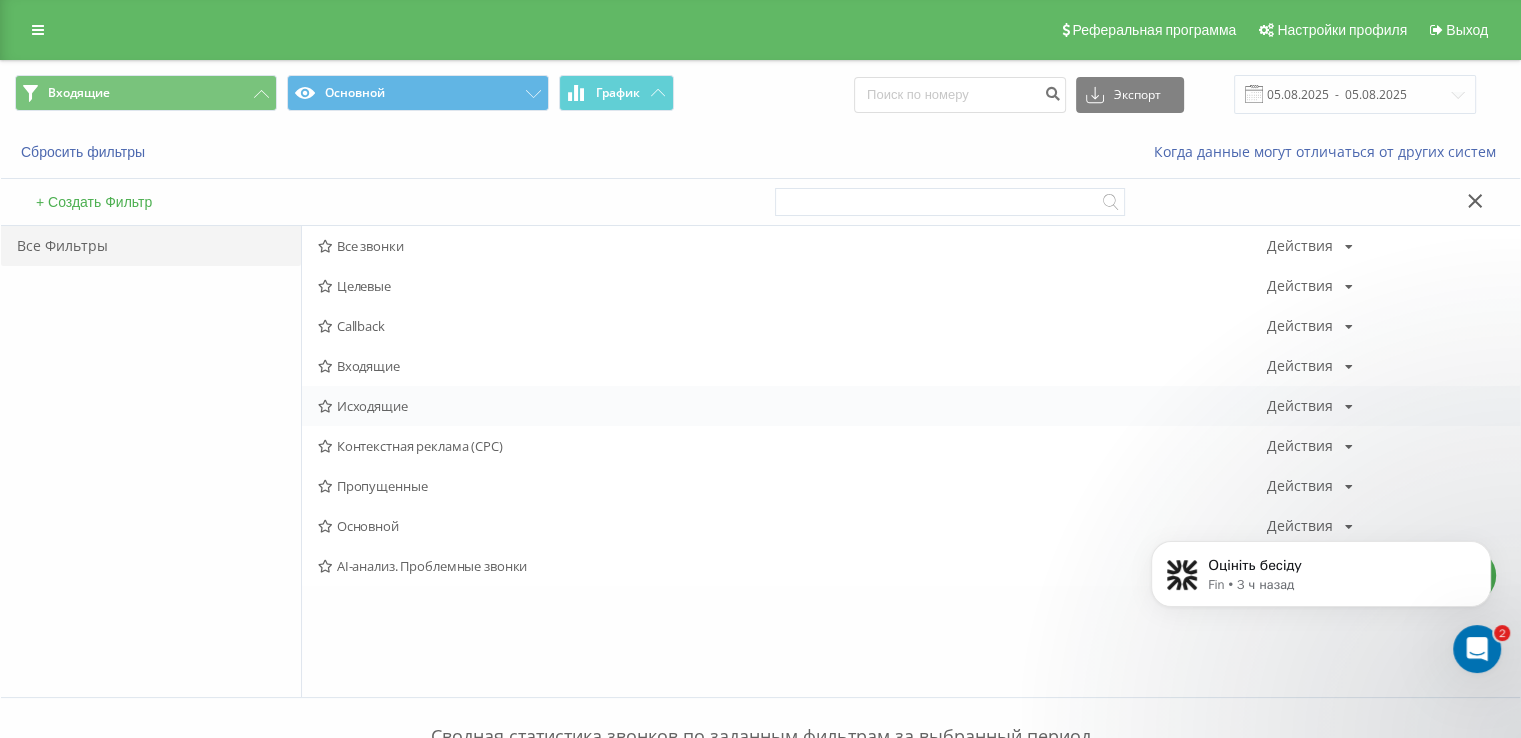 click on "Исходящие" at bounding box center [792, 406] 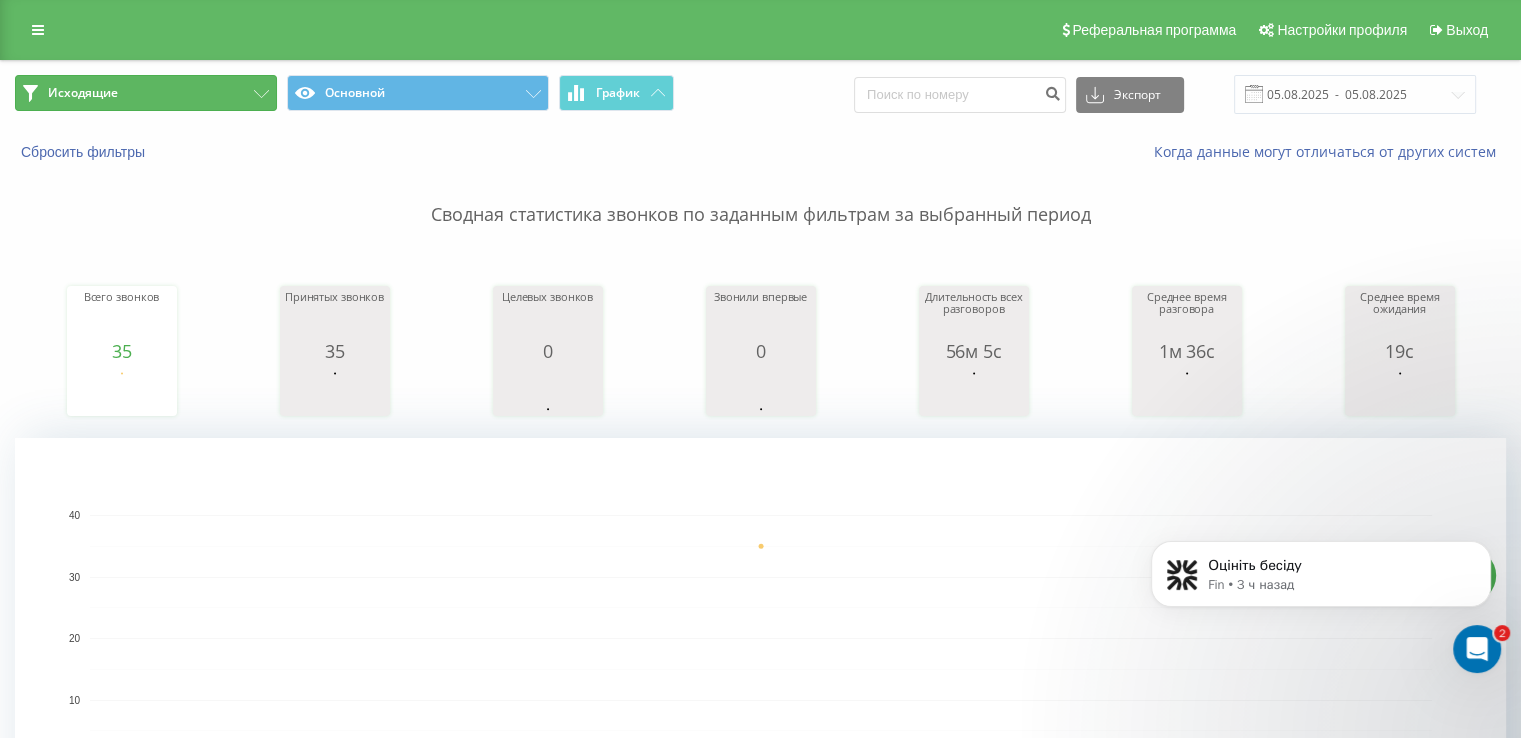 click on "Исходящие" at bounding box center (146, 93) 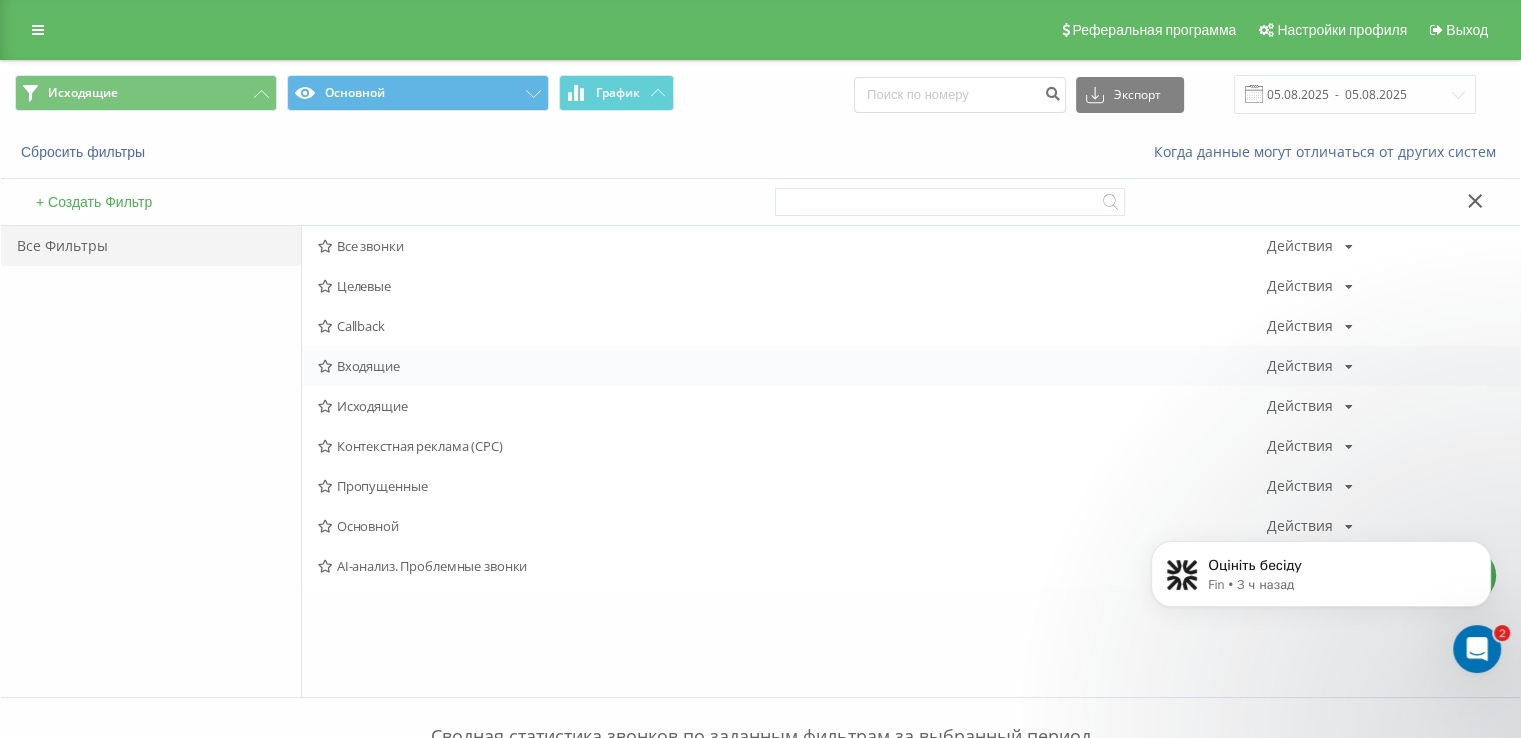click on "Входящие" at bounding box center [792, 366] 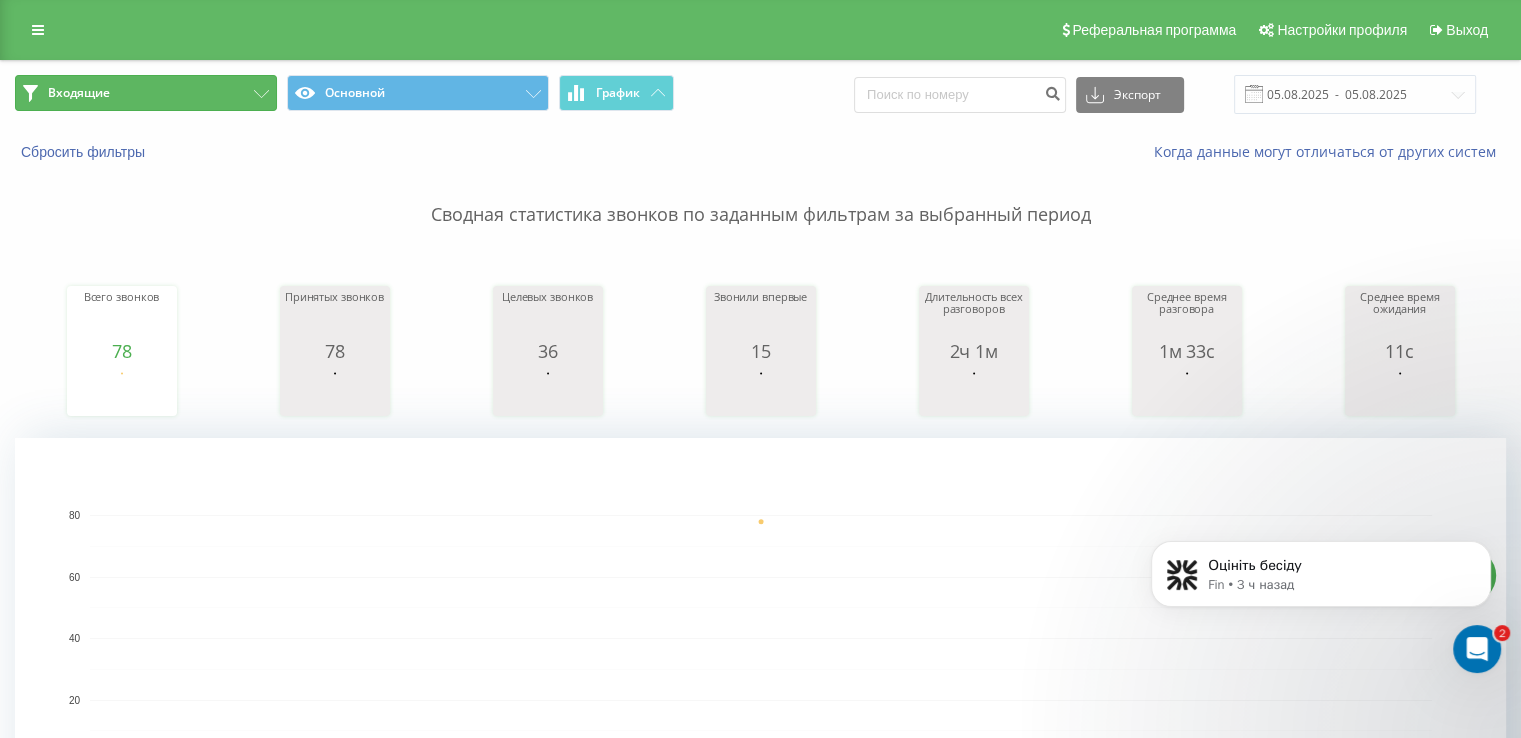 click on "Входящие" at bounding box center (146, 93) 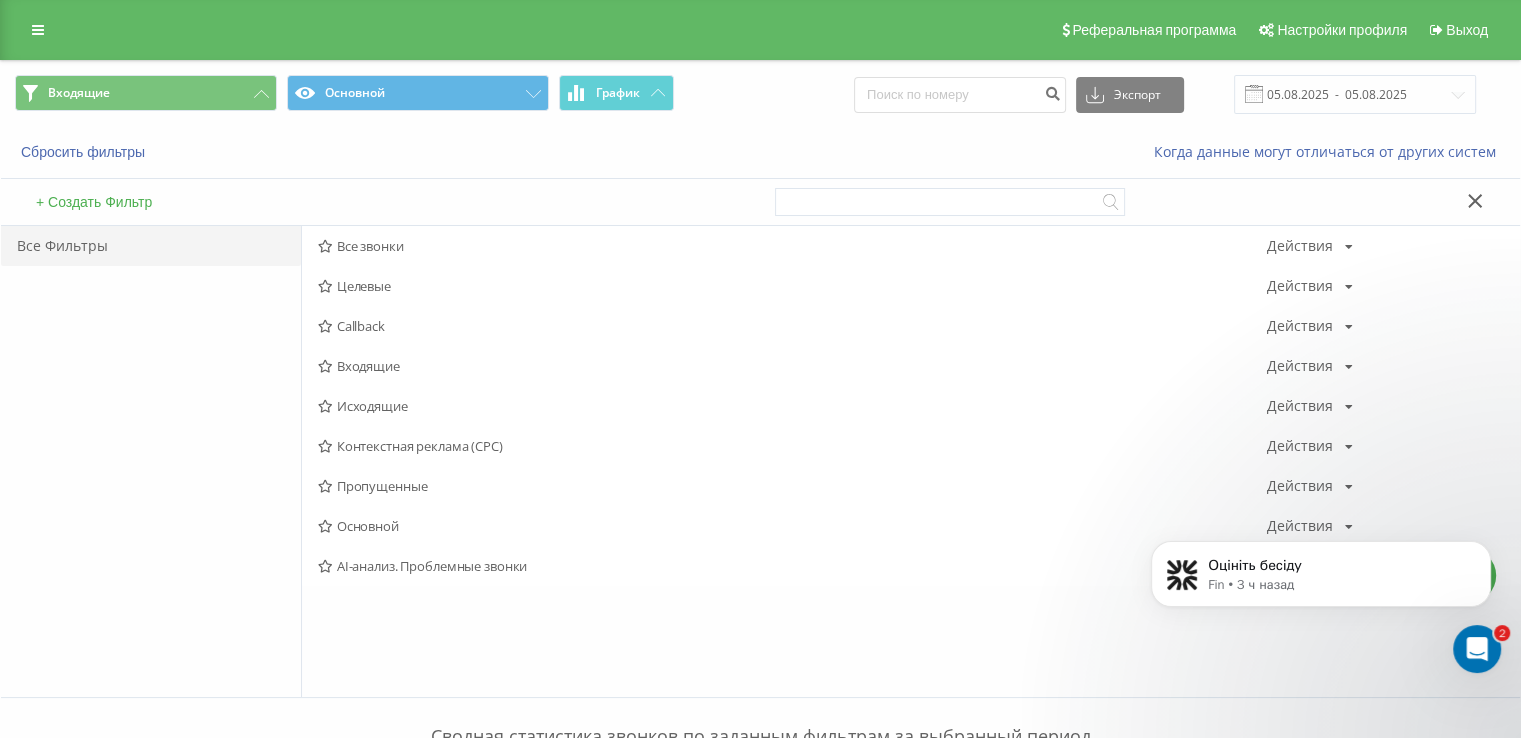 click on "Входящие" at bounding box center [792, 366] 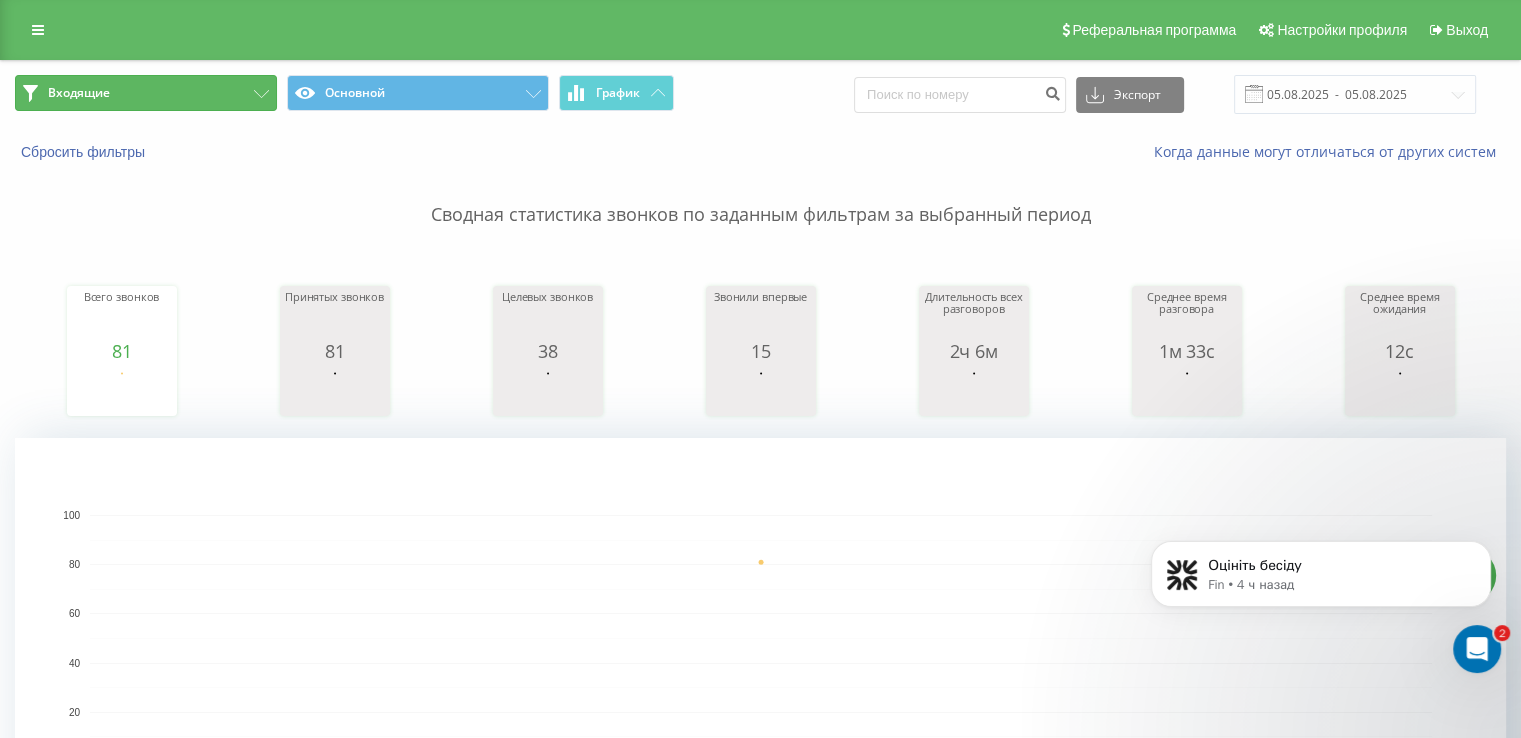 click on "Входящие" at bounding box center [146, 93] 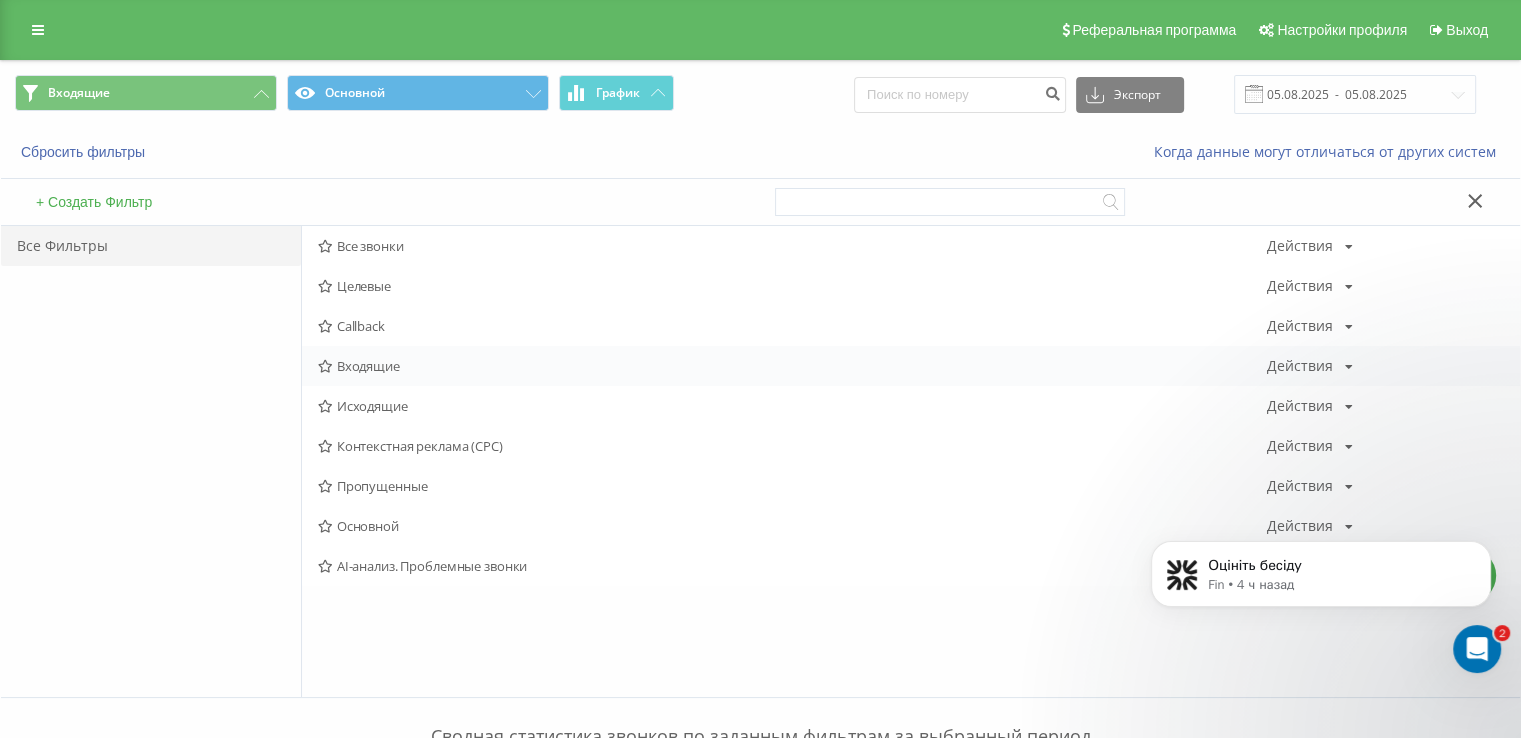 click on "Входящие Действия Редактировать Копировать Удалить По умолчанию Поделиться" at bounding box center [911, 366] 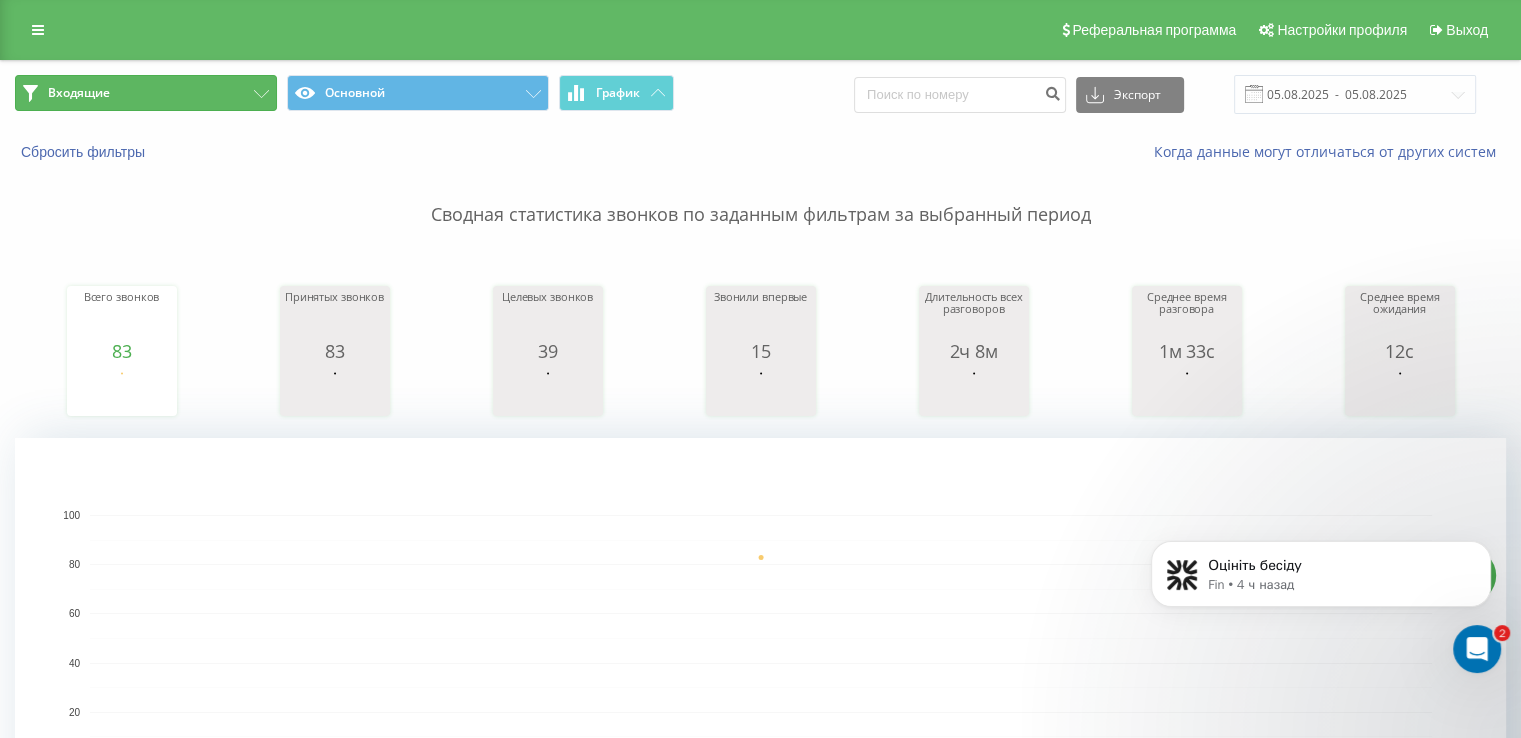 click on "Входящие" at bounding box center [146, 93] 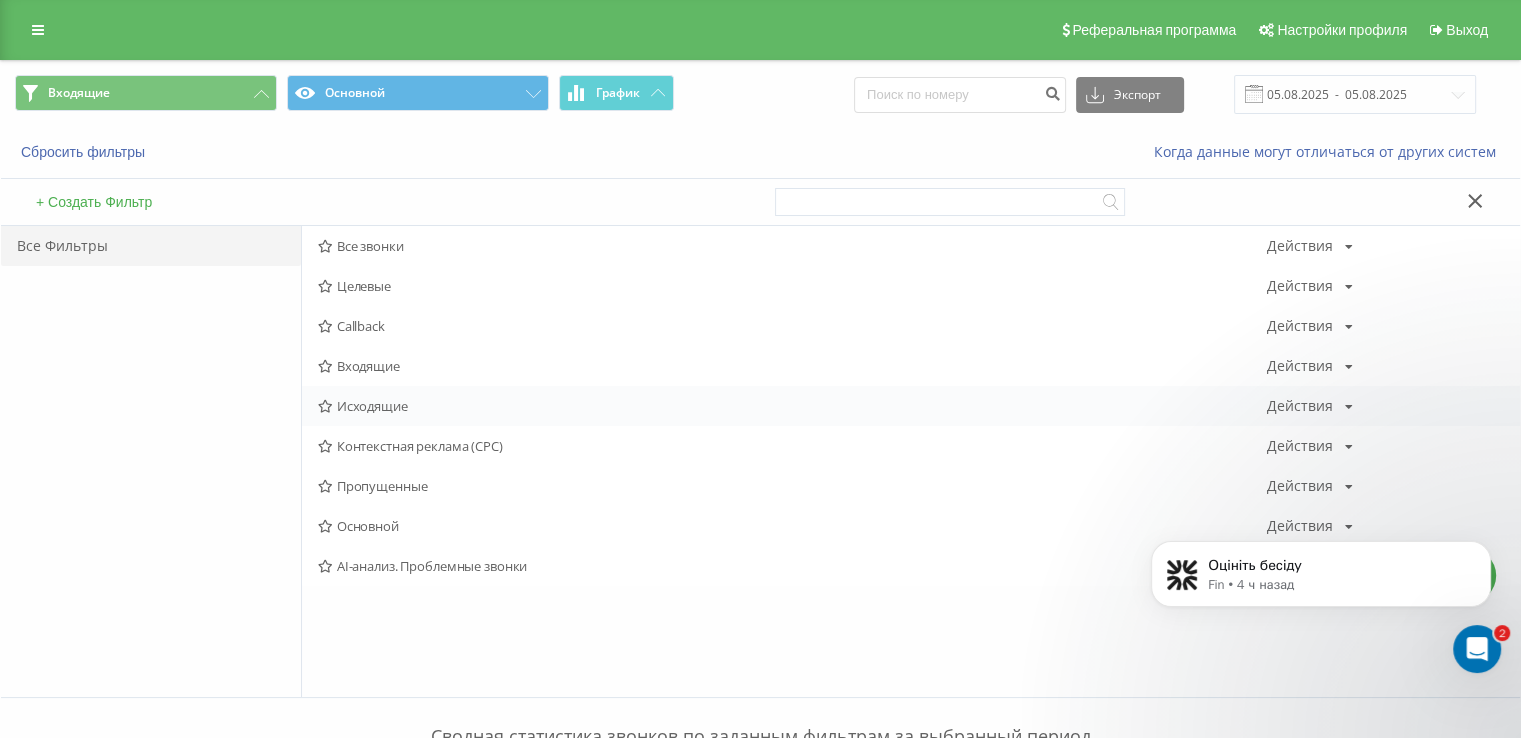 click on "Исходящие Действия Редактировать Копировать Удалить По умолчанию Поделиться" at bounding box center (911, 406) 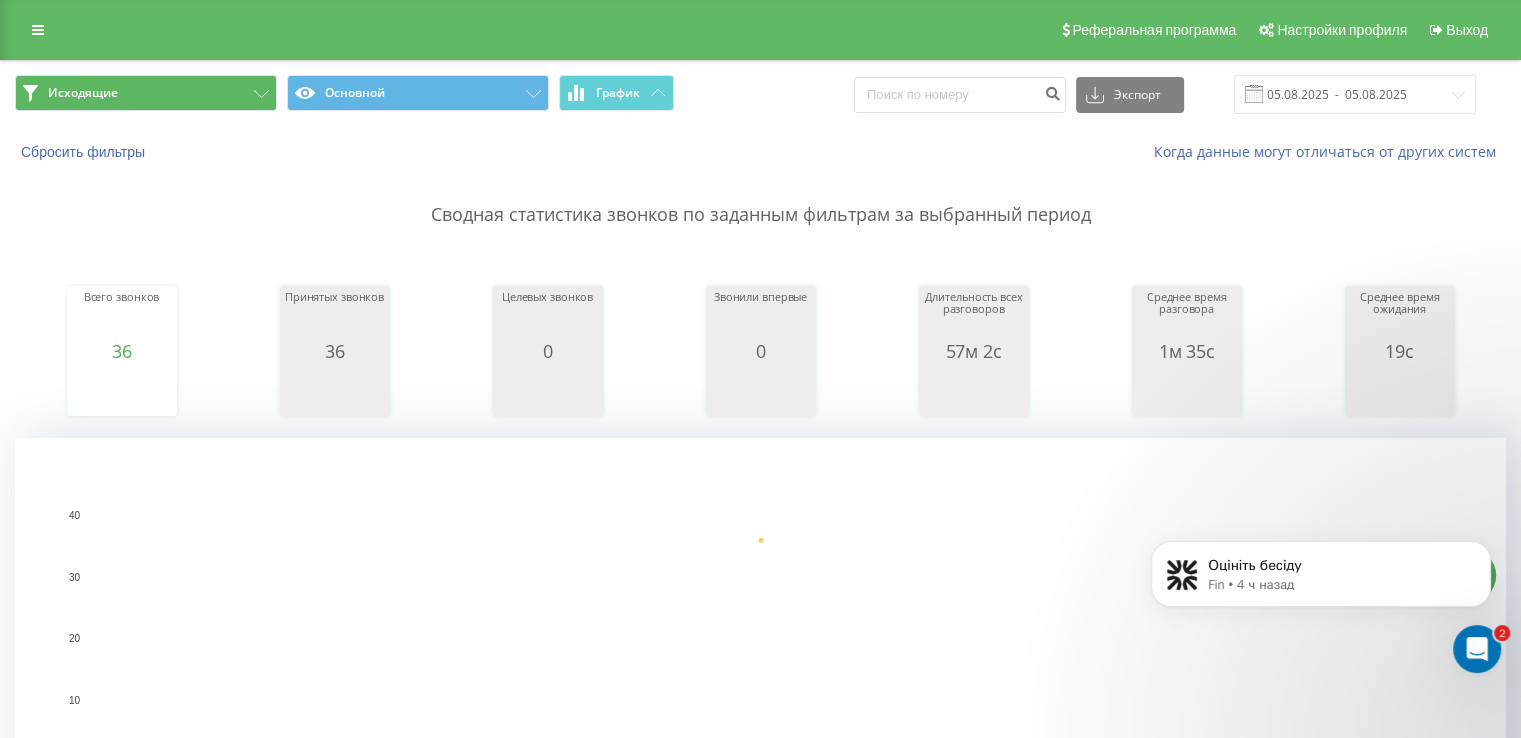 drag, startPoint x: 208, startPoint y: 123, endPoint x: 193, endPoint y: 109, distance: 20.518284 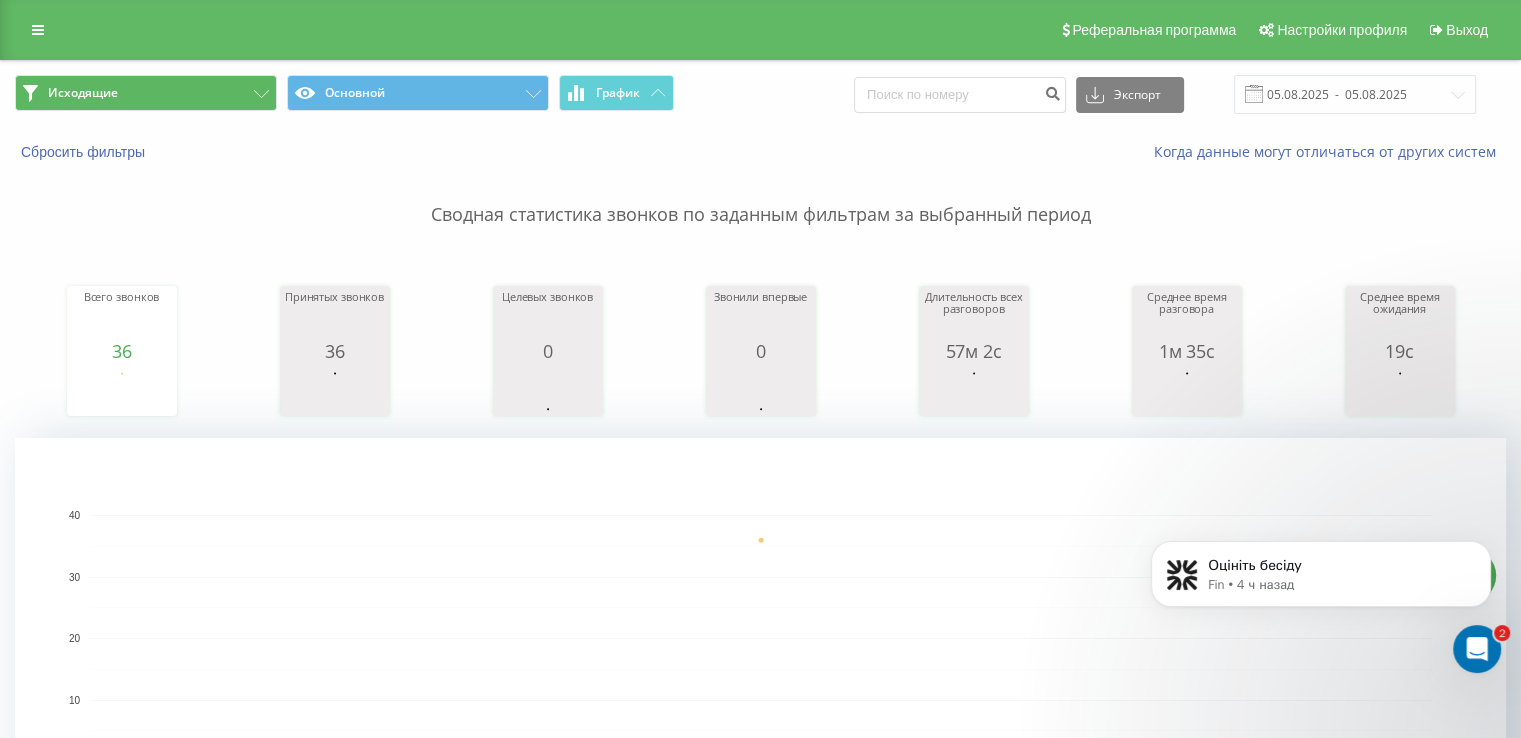 click on "Исходящие Основной График Экспорт .csv .xls .xlsx 05.08.2025  -  05.08.2025" at bounding box center (760, 94) 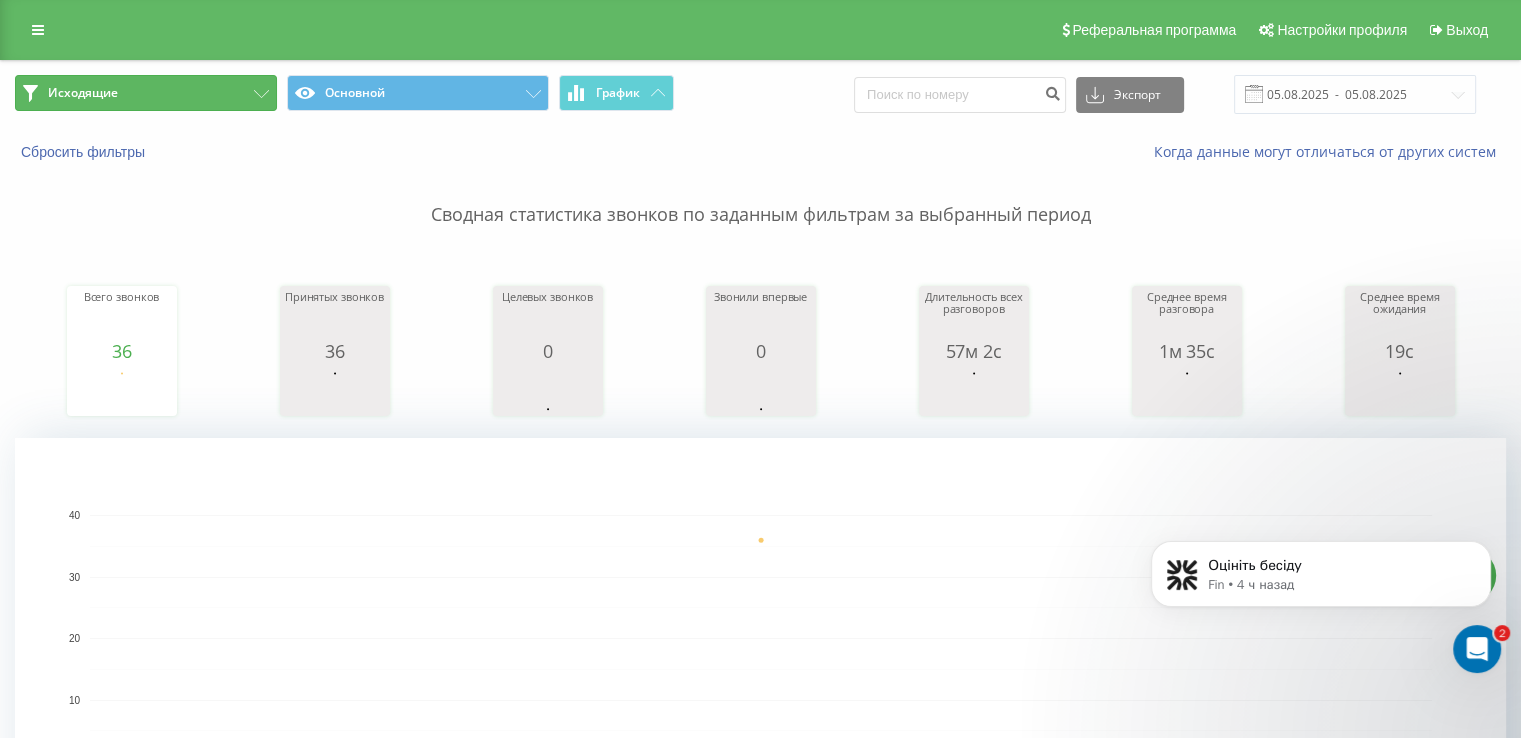 click on "Исходящие" at bounding box center [146, 93] 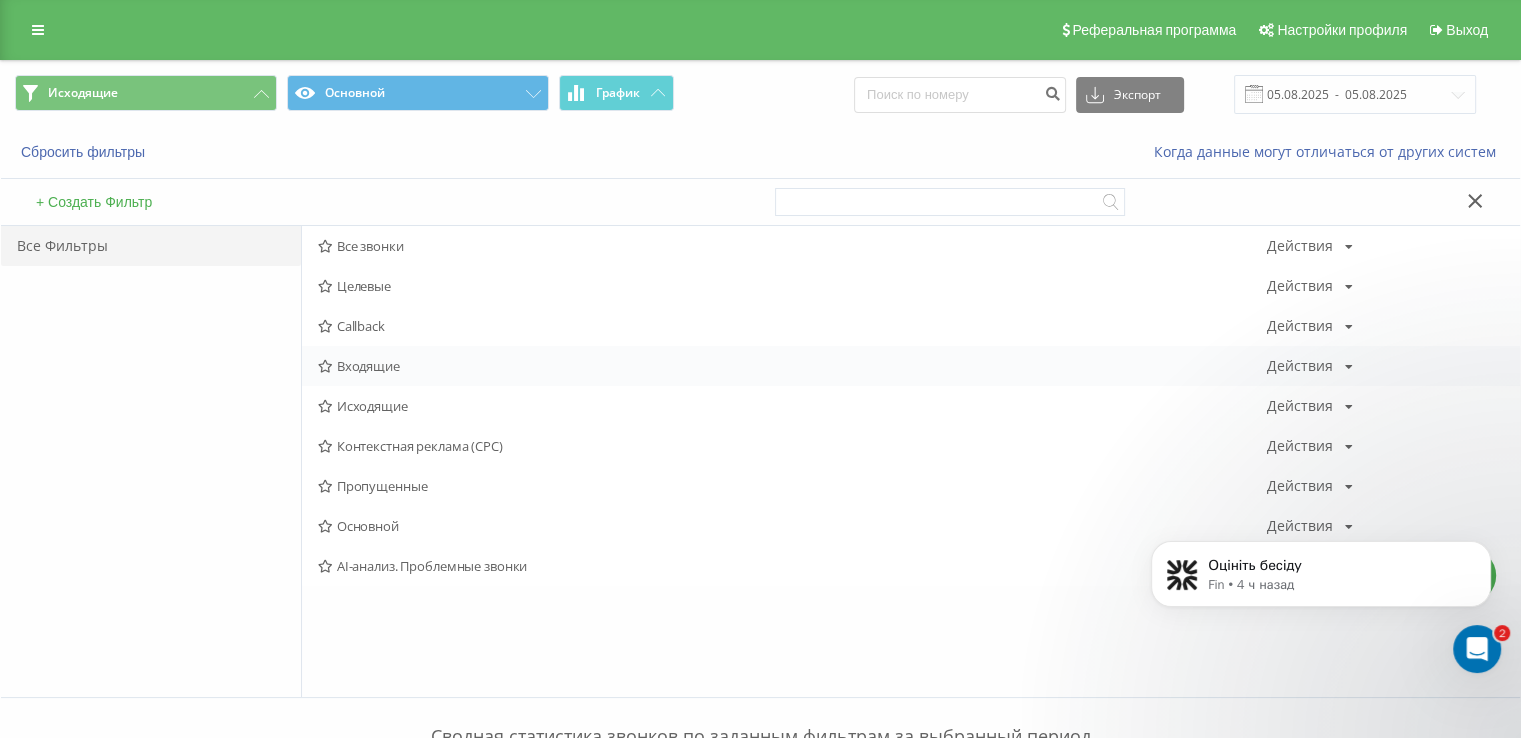 drag, startPoint x: 384, startPoint y: 380, endPoint x: 375, endPoint y: 373, distance: 11.401754 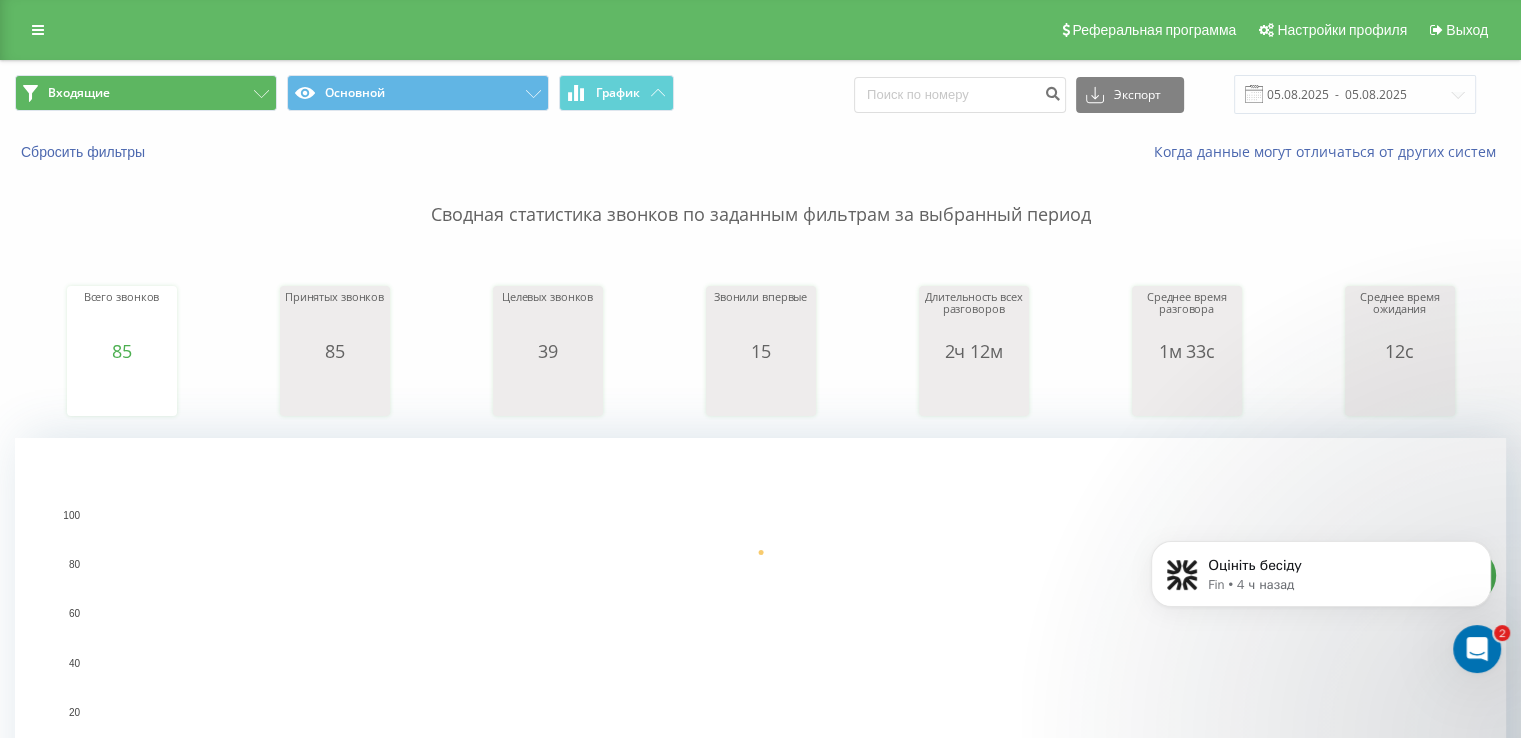 drag, startPoint x: 218, startPoint y: 57, endPoint x: 206, endPoint y: 95, distance: 39.849716 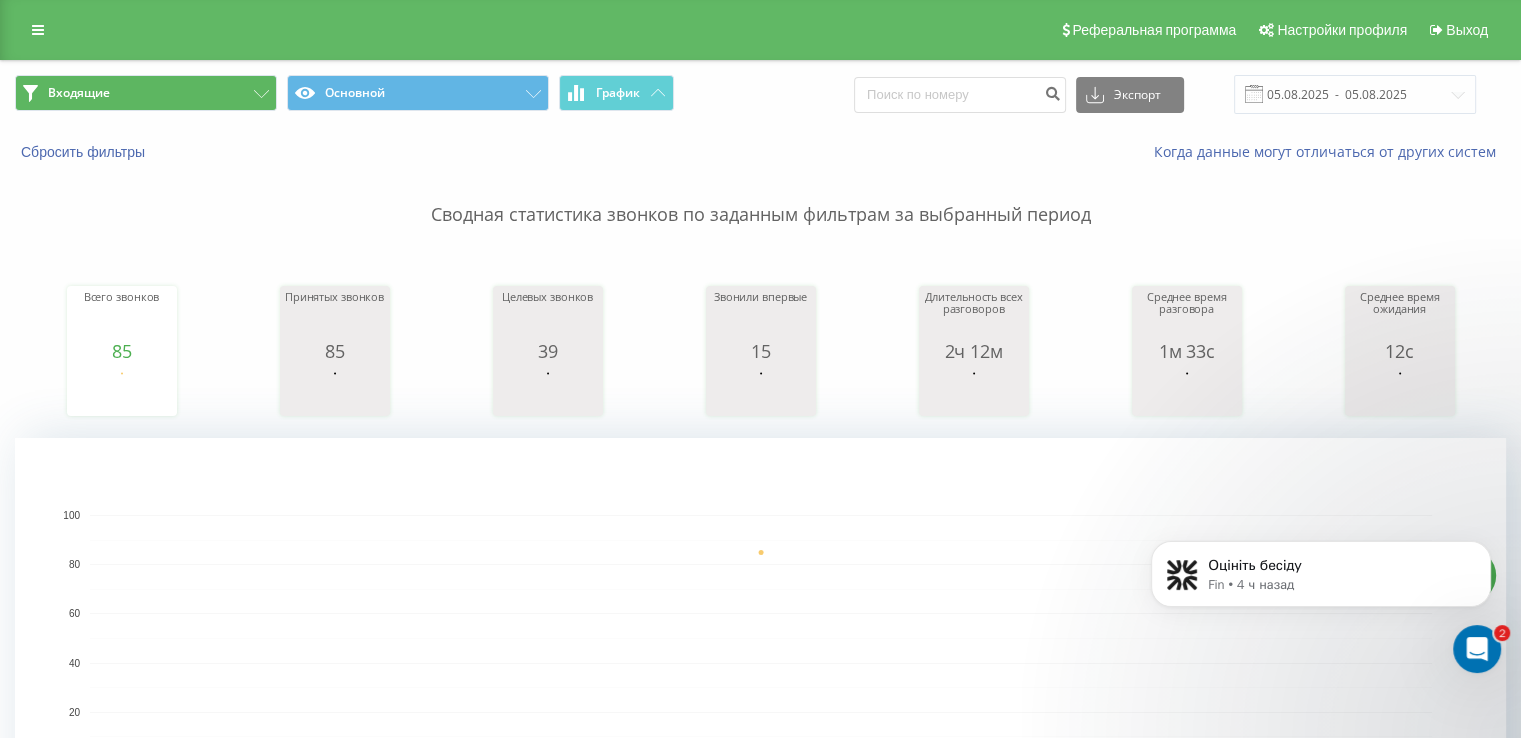 click on "Реферальная программа Настройки профиля Выход Входящие Основной График Экспорт .csv .xls .xlsx 05.08.2025  -  05.08.2025 Сбросить фильтры Когда данные могут отличаться от других систем Сводная статистика звонков по заданным фильтрам за выбранный период Всего звонков 85 date totalCalls 05.08.25 85 05.08.25 Принятых звонков 85 date answeredCalls 05.08.25 85 date answeredCalls 05.08.25 85 05.08.25 Целевых звонков 39 date properCalls 05.08.25 39 date properCalls 05.08.25 39 05.08.25 Звонили впервые 15 date uniqueCalls 05.08.25 15 date uniqueCalls 05.08.25 15 05.08.25 Длительность всех разговоров 2ч 12м date allConversationsLength 05.08.25 7,899 date allConversationsLength 05.08.25 7,899 05.08.25 Среднее время разговора 1м 33с 92" at bounding box center [760, 1401] 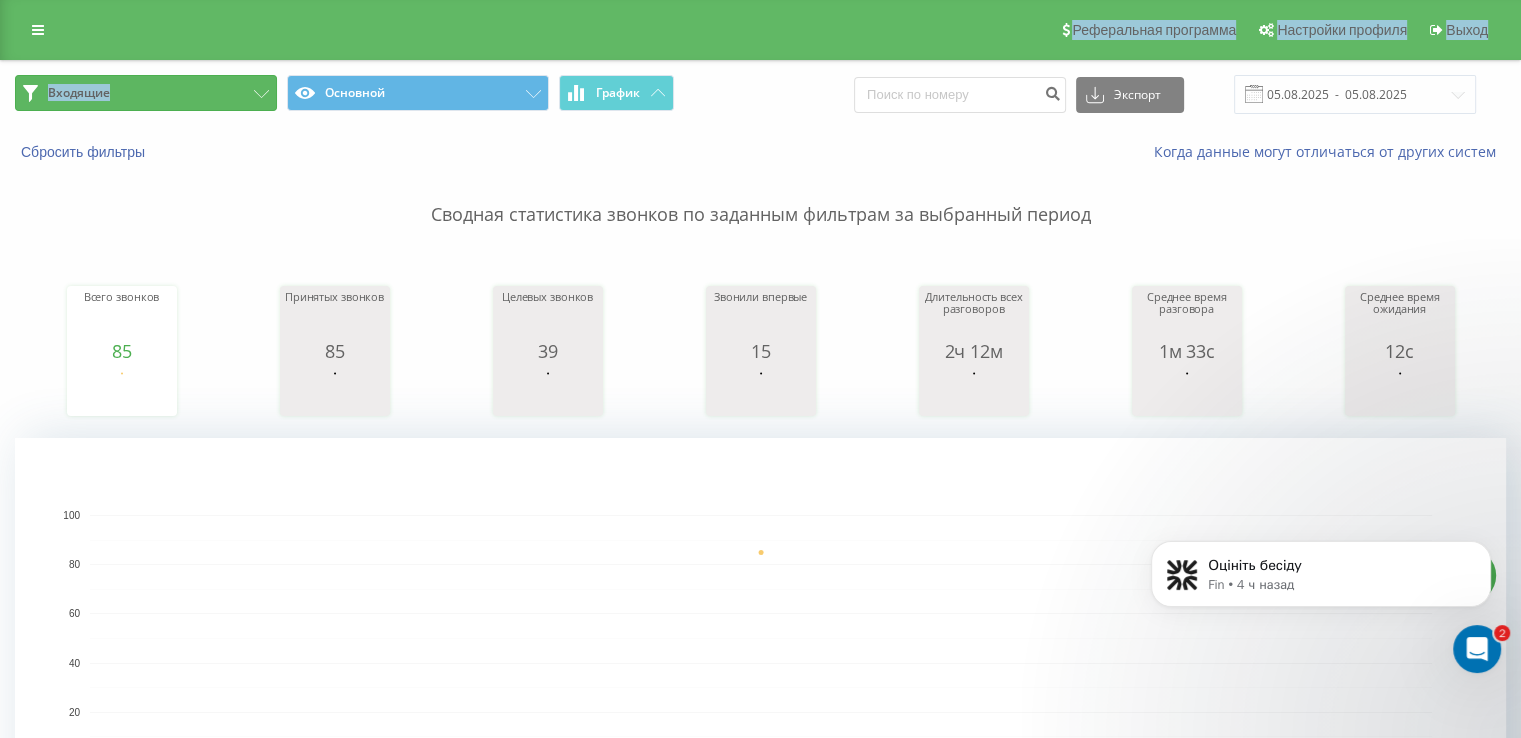 click on "Входящие" at bounding box center (146, 93) 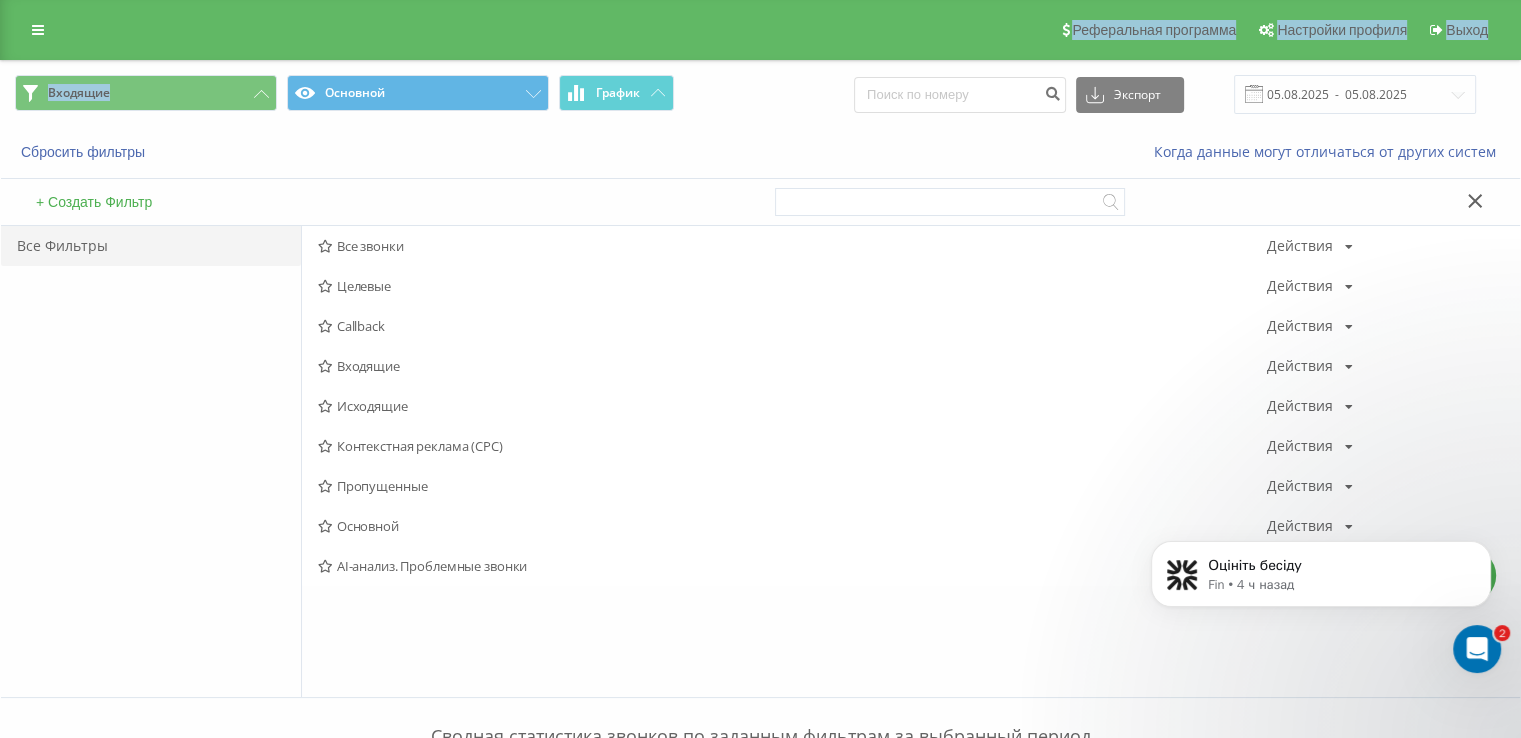 click on "Все звонки" at bounding box center (792, 246) 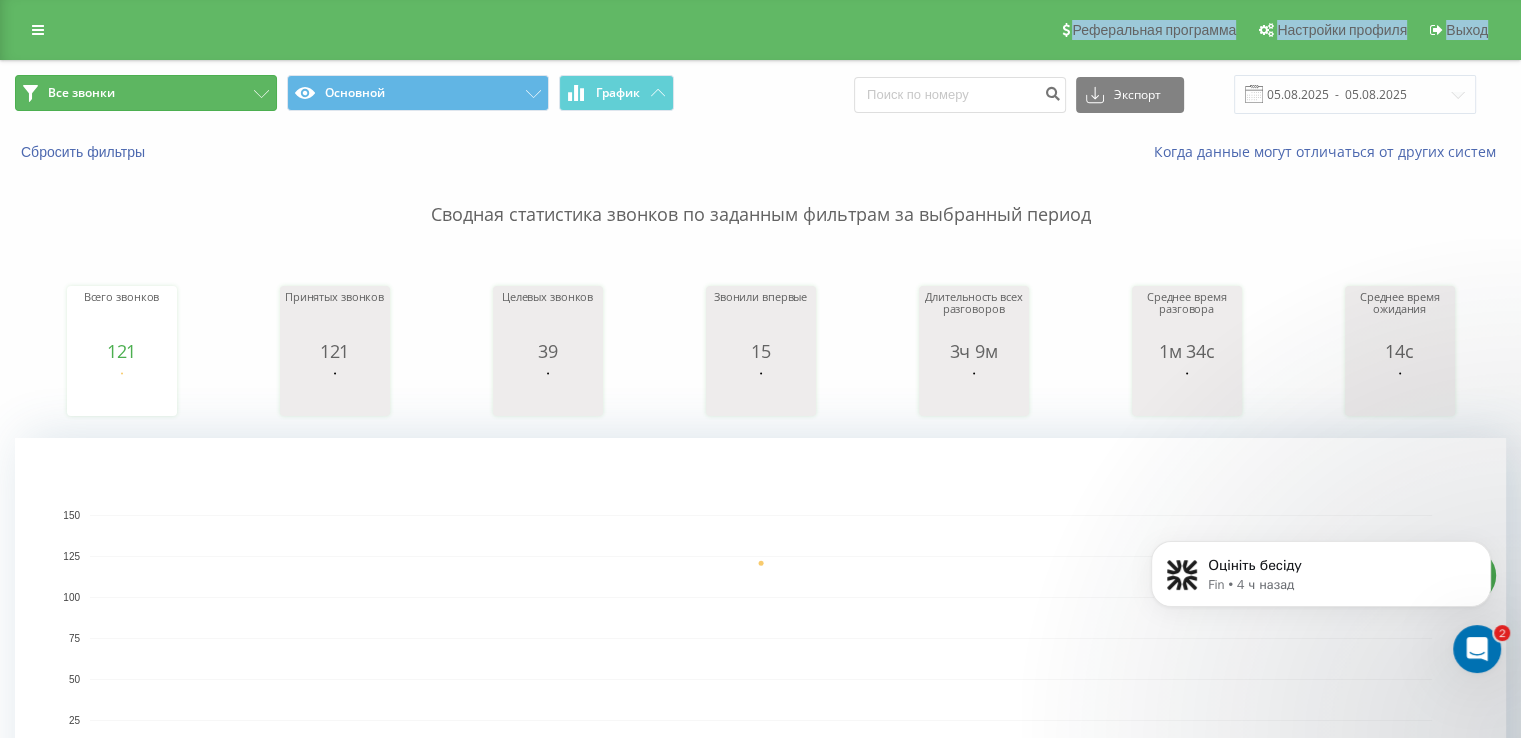 click on "Все звонки" at bounding box center (146, 93) 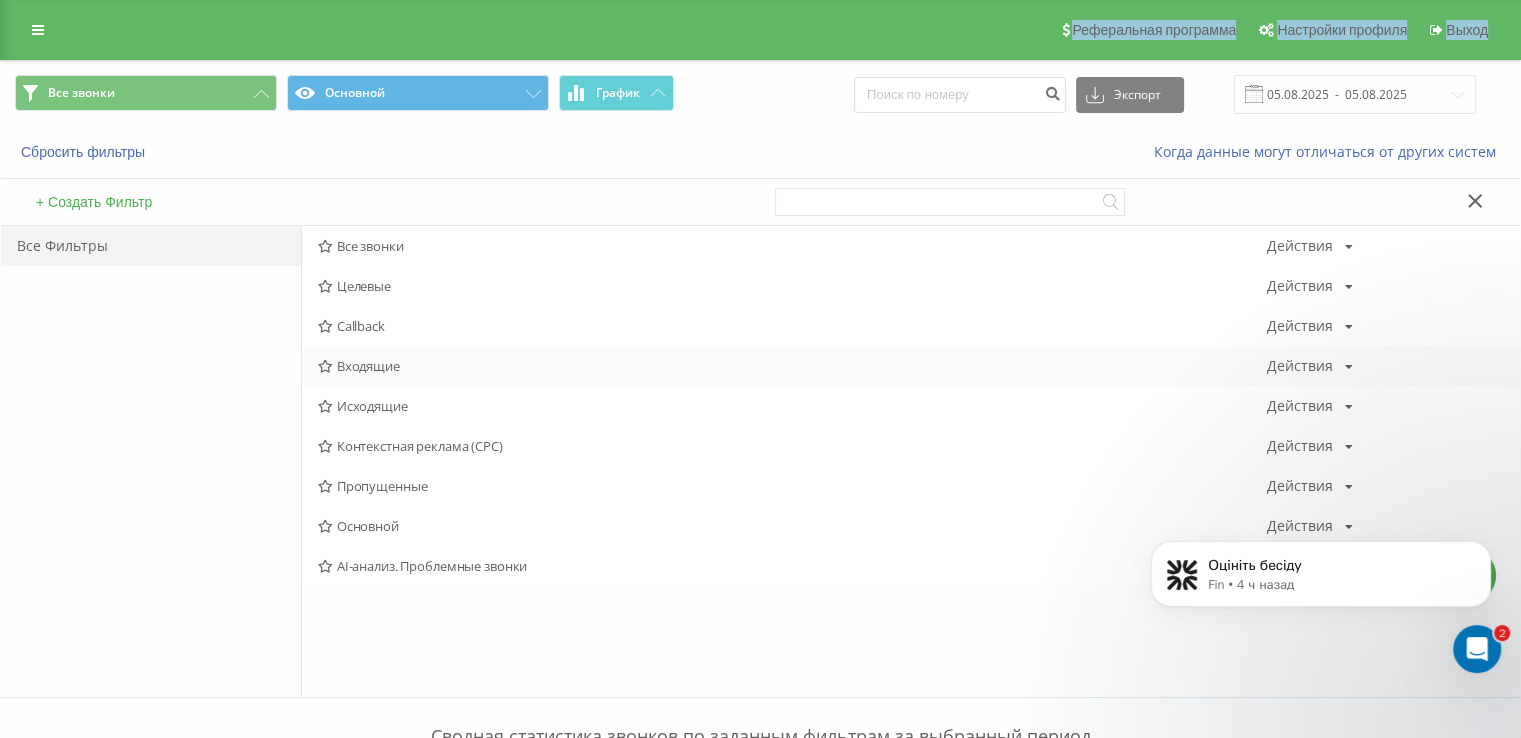 click on "Входящие" at bounding box center (792, 366) 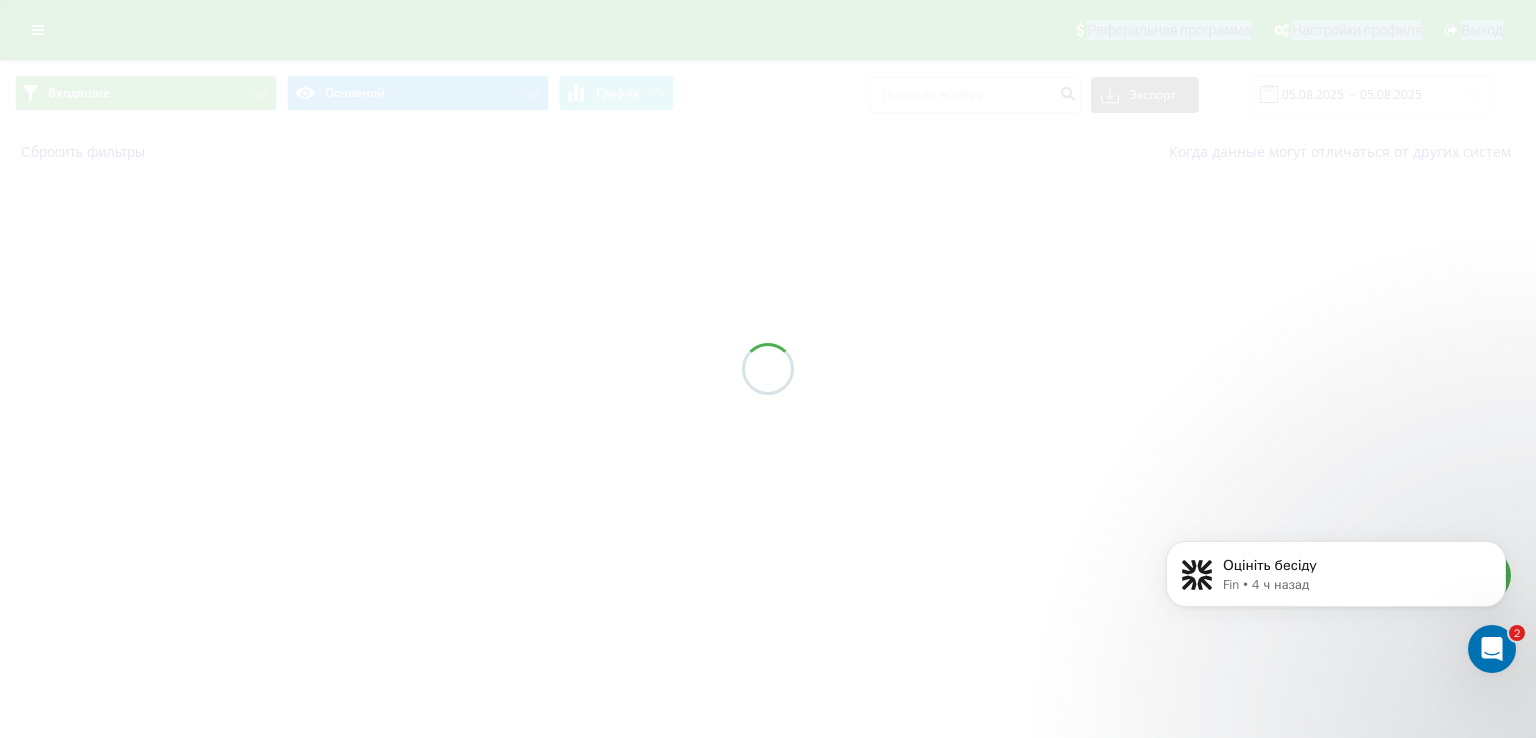 click at bounding box center [768, 369] 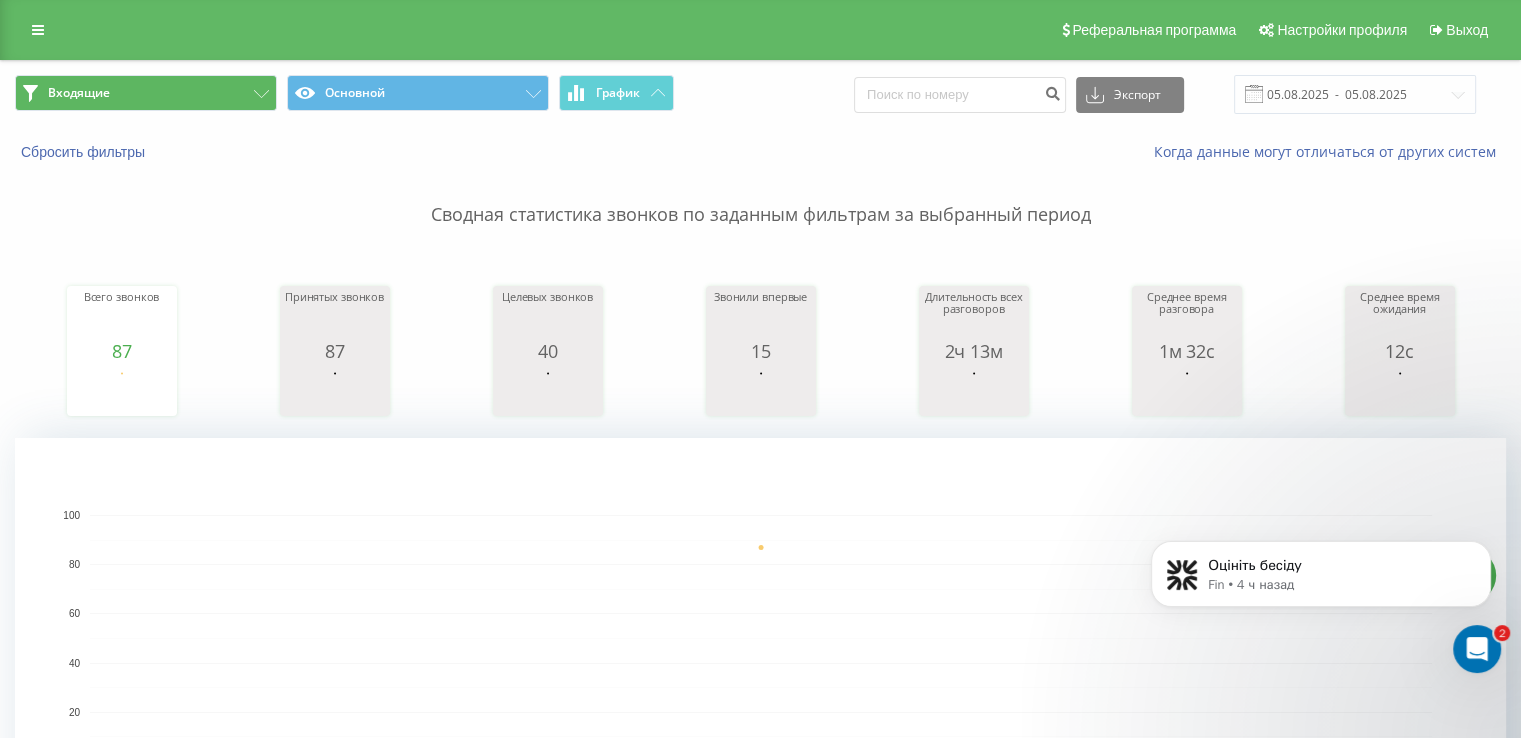 click on "Входящие Основной График Экспорт .csv .xls .xlsx 05.08.2025  -  05.08.2025" at bounding box center (760, 94) 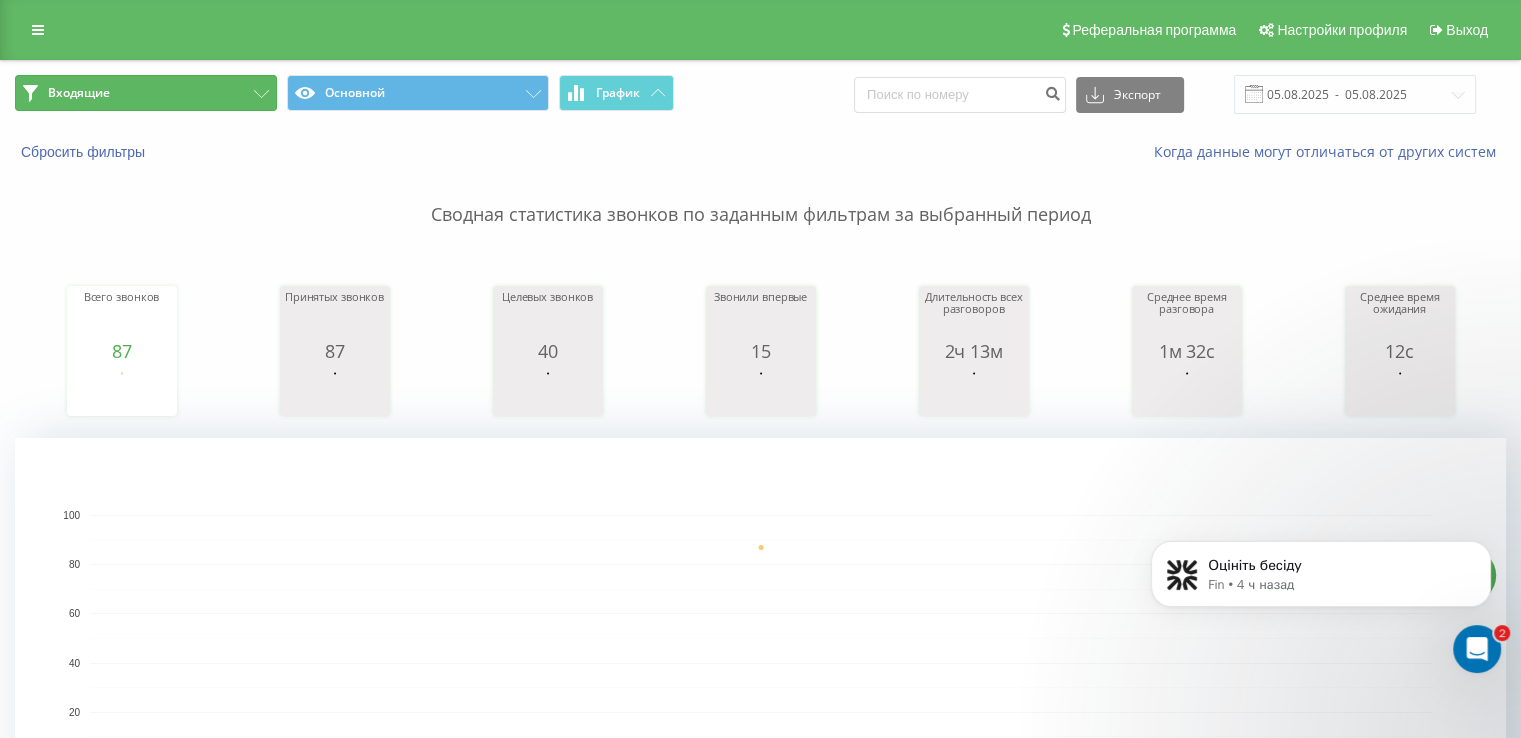 click on "Входящие" at bounding box center (146, 93) 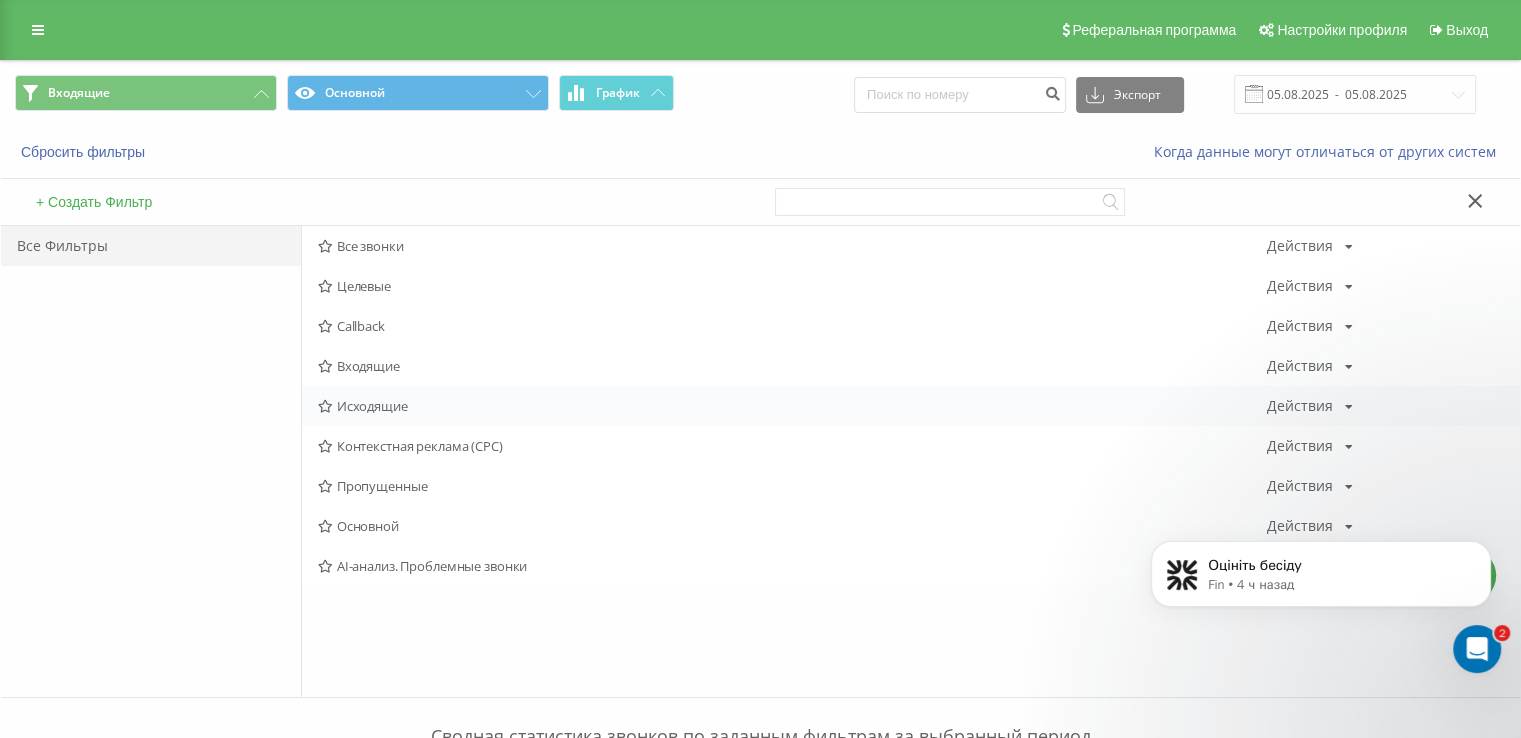 click on "Исходящие" at bounding box center [792, 406] 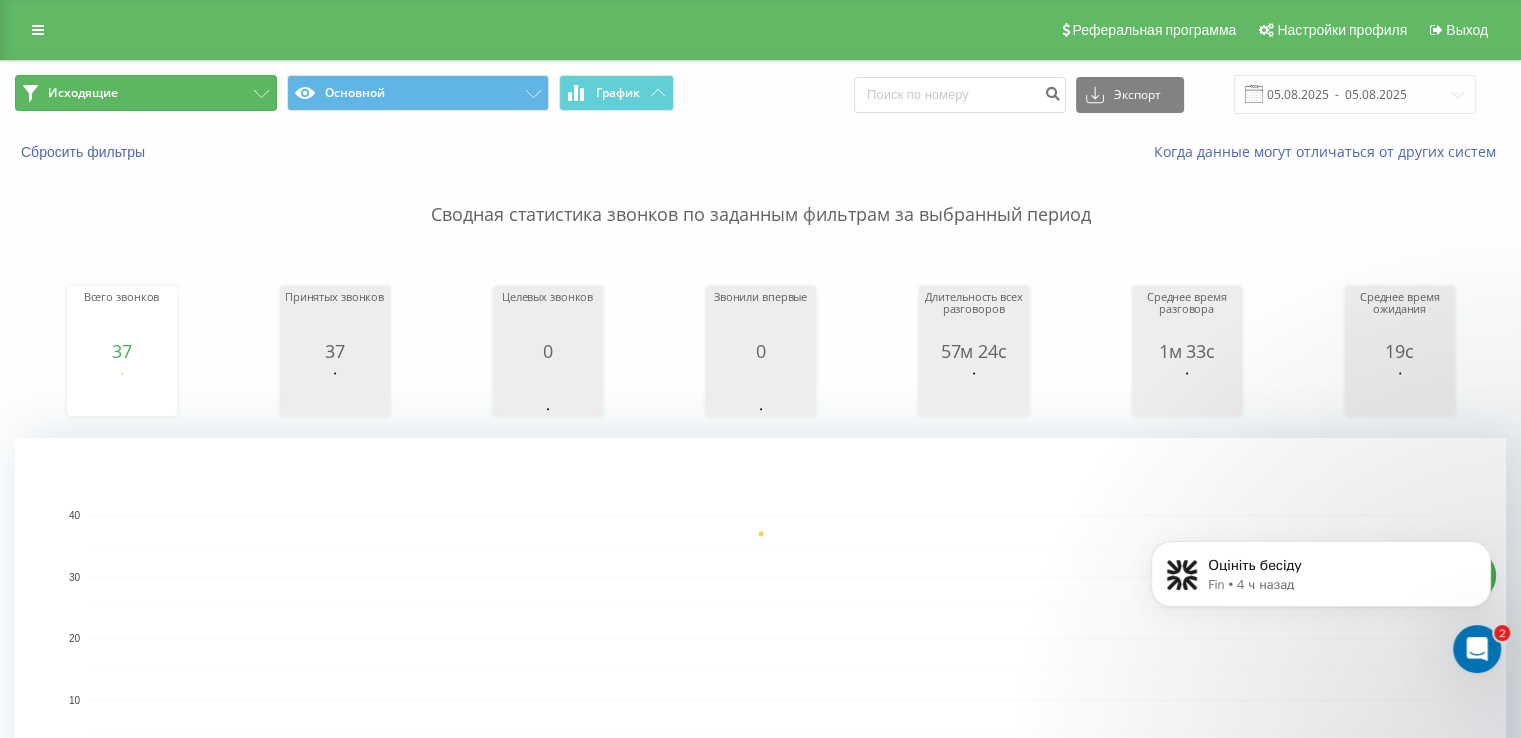 click on "Исходящие" at bounding box center [146, 93] 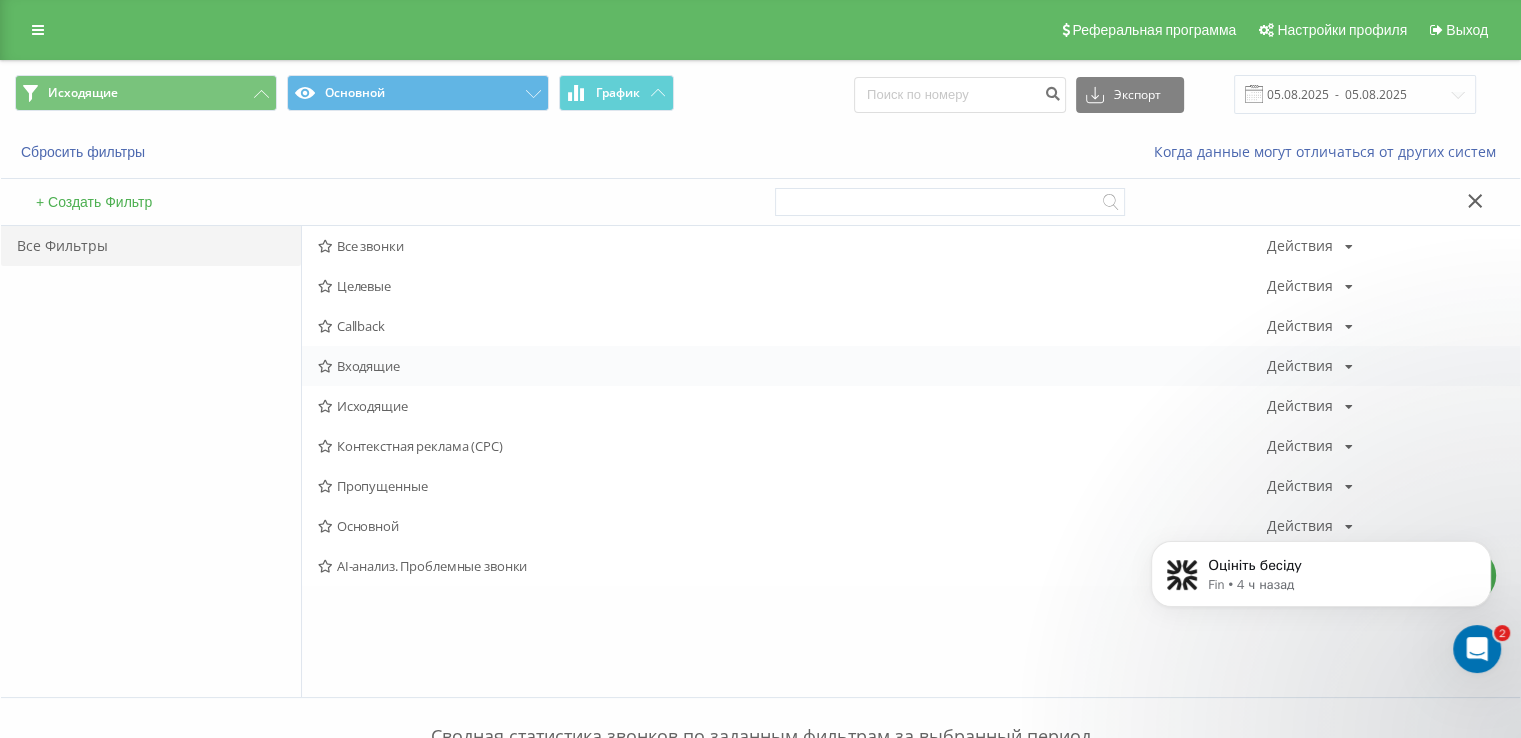 drag, startPoint x: 391, startPoint y: 354, endPoint x: 388, endPoint y: 364, distance: 10.440307 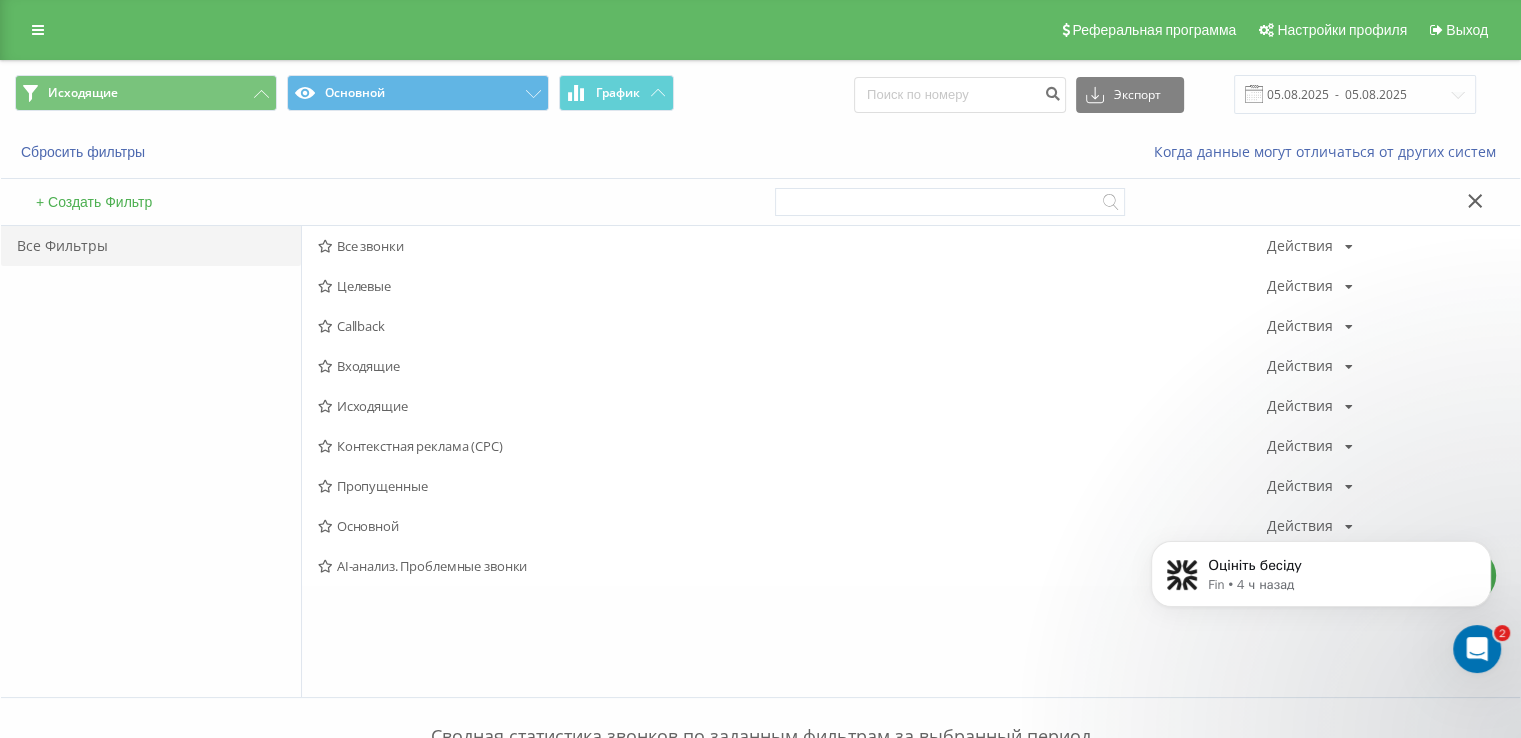 click on "Входящие" at bounding box center [792, 366] 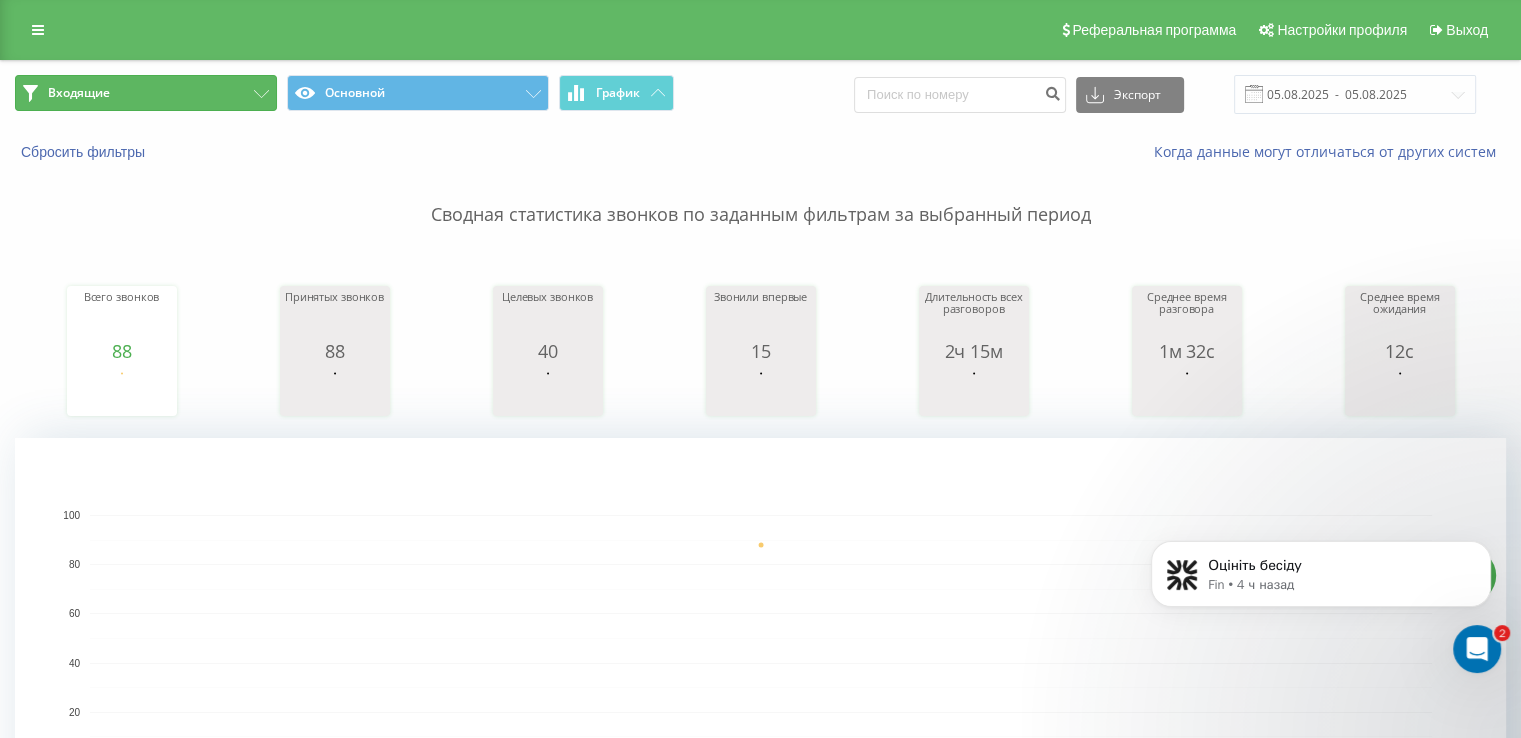 click on "Входящие" at bounding box center [146, 93] 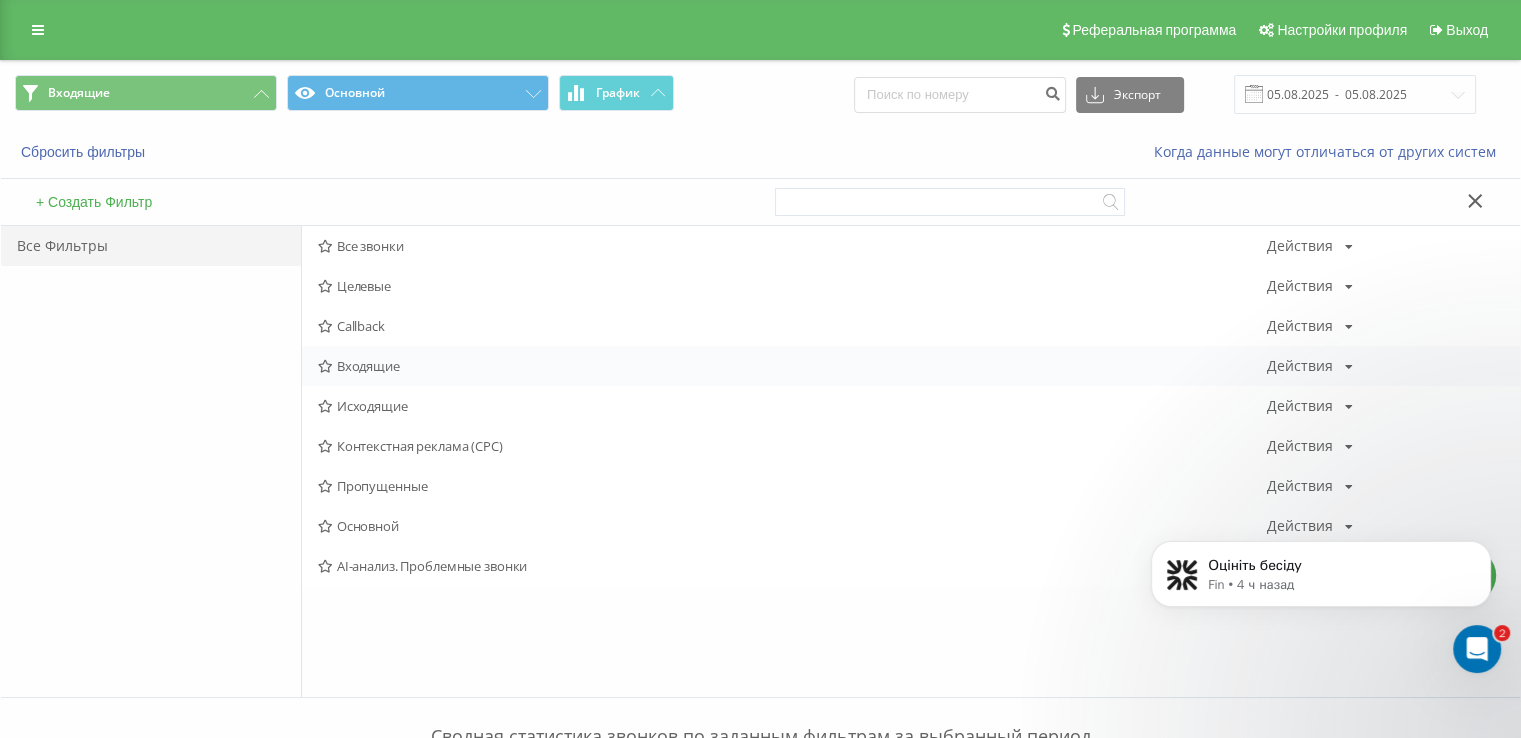 click on "Входящие" at bounding box center [792, 366] 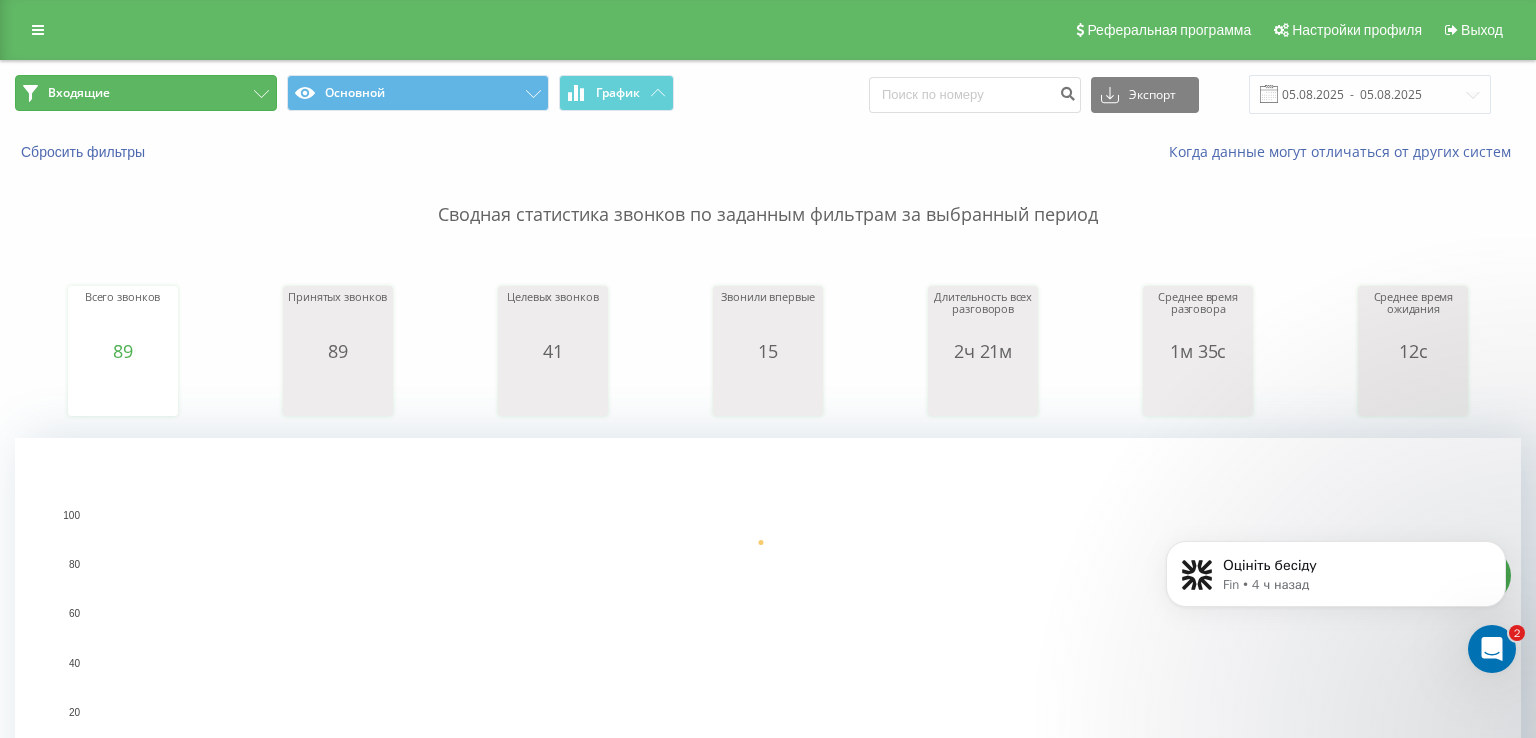 click on "Входящие" at bounding box center (146, 93) 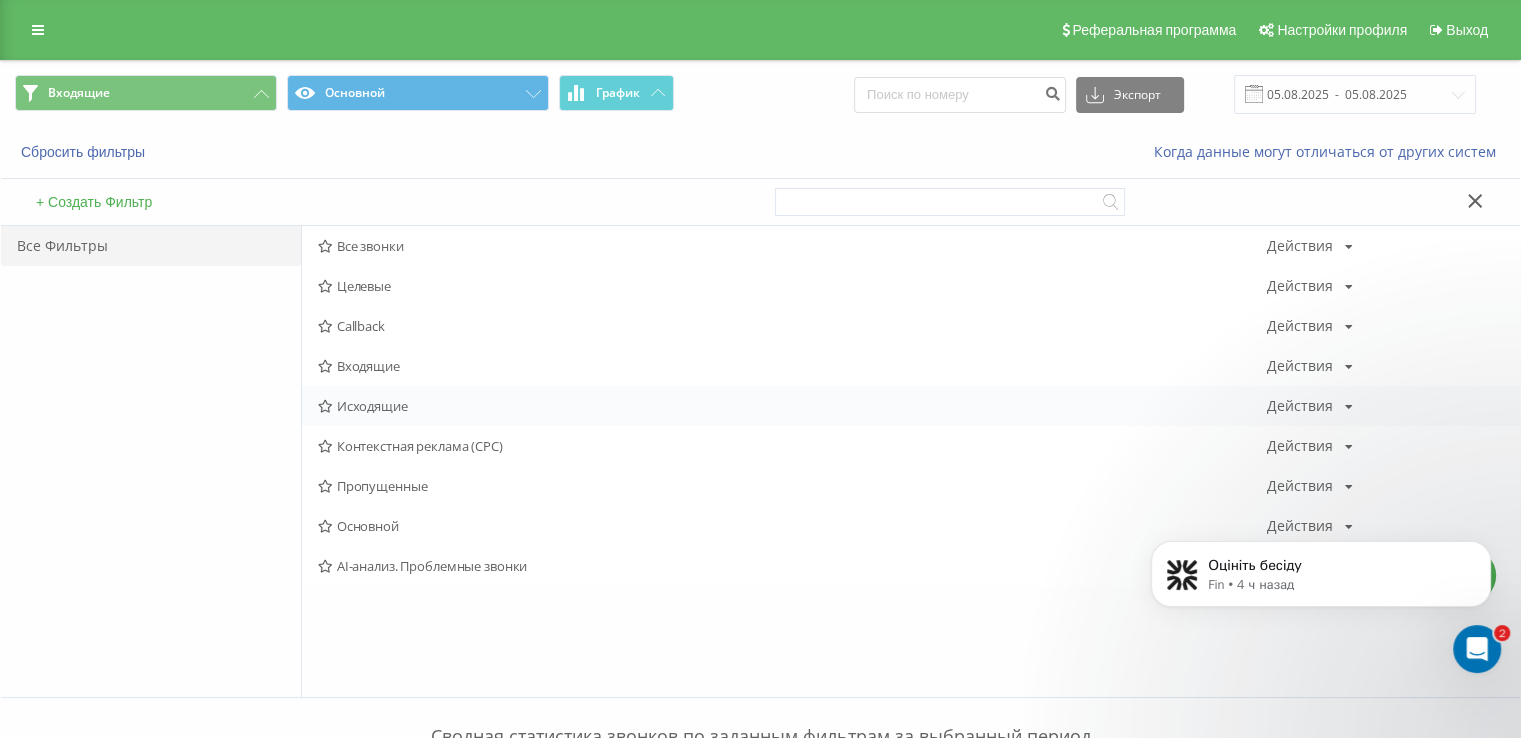 click on "Исходящие Действия Редактировать Копировать Удалить По умолчанию Поделиться" at bounding box center (911, 406) 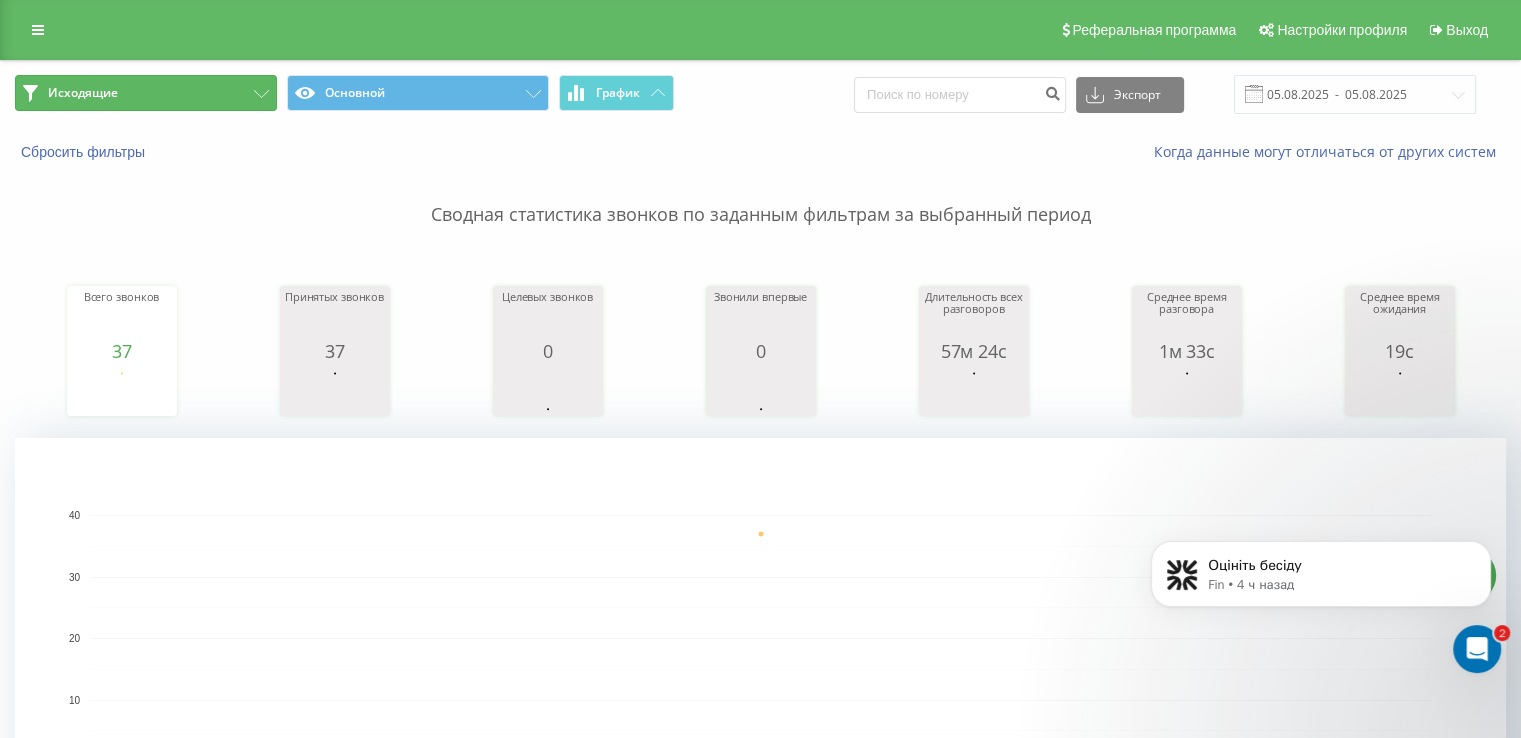 click on "Исходящие" at bounding box center (146, 93) 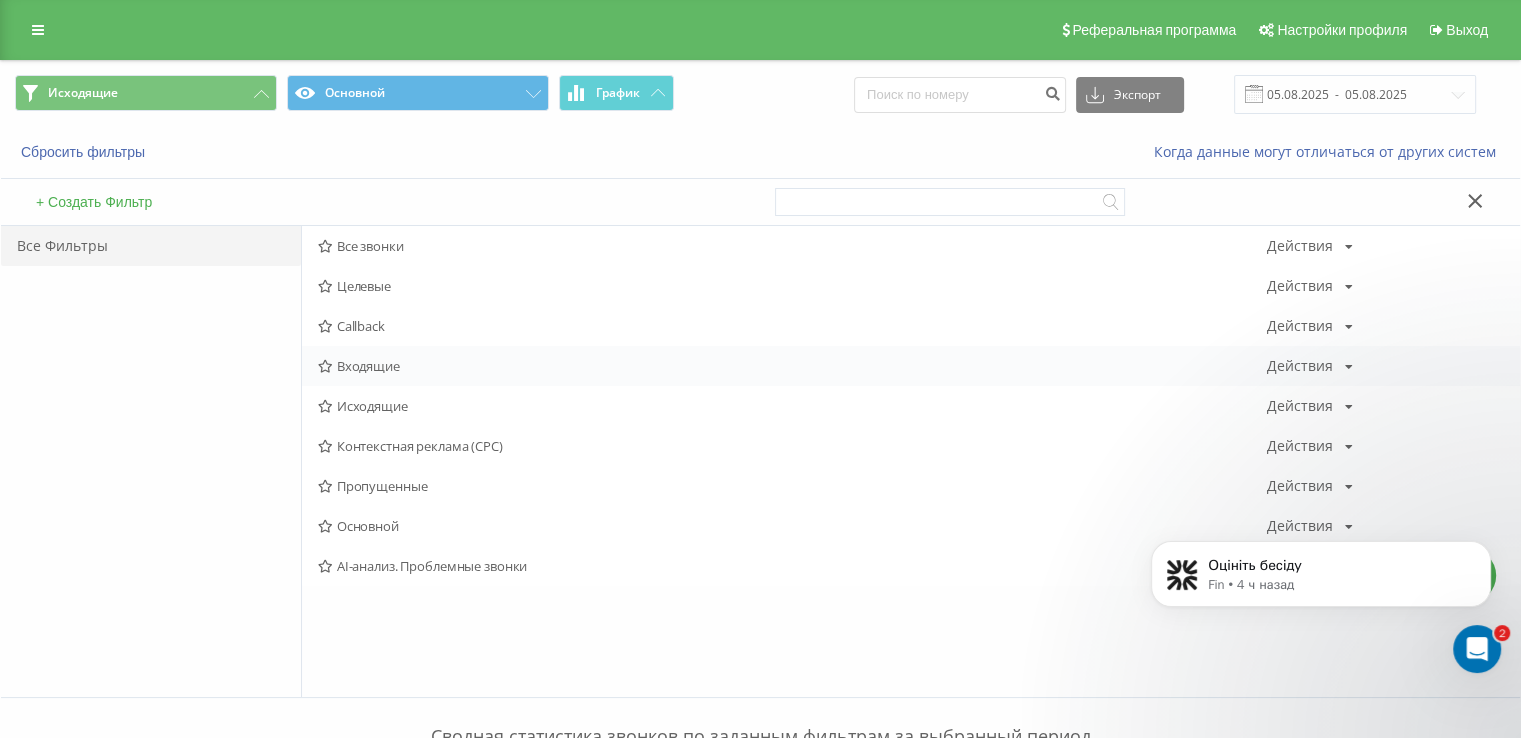click on "Входящие" at bounding box center [792, 366] 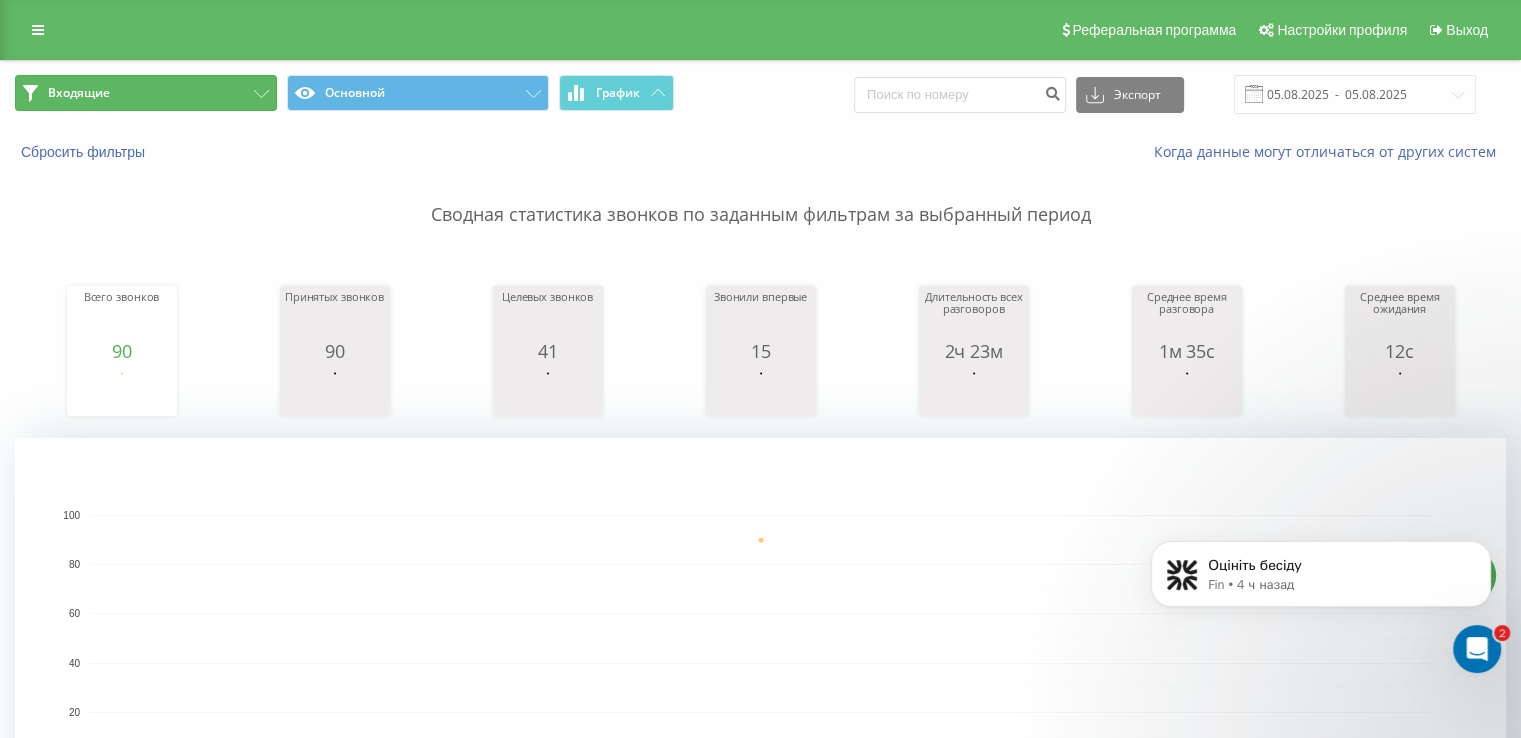 click on "Входящие" at bounding box center (146, 93) 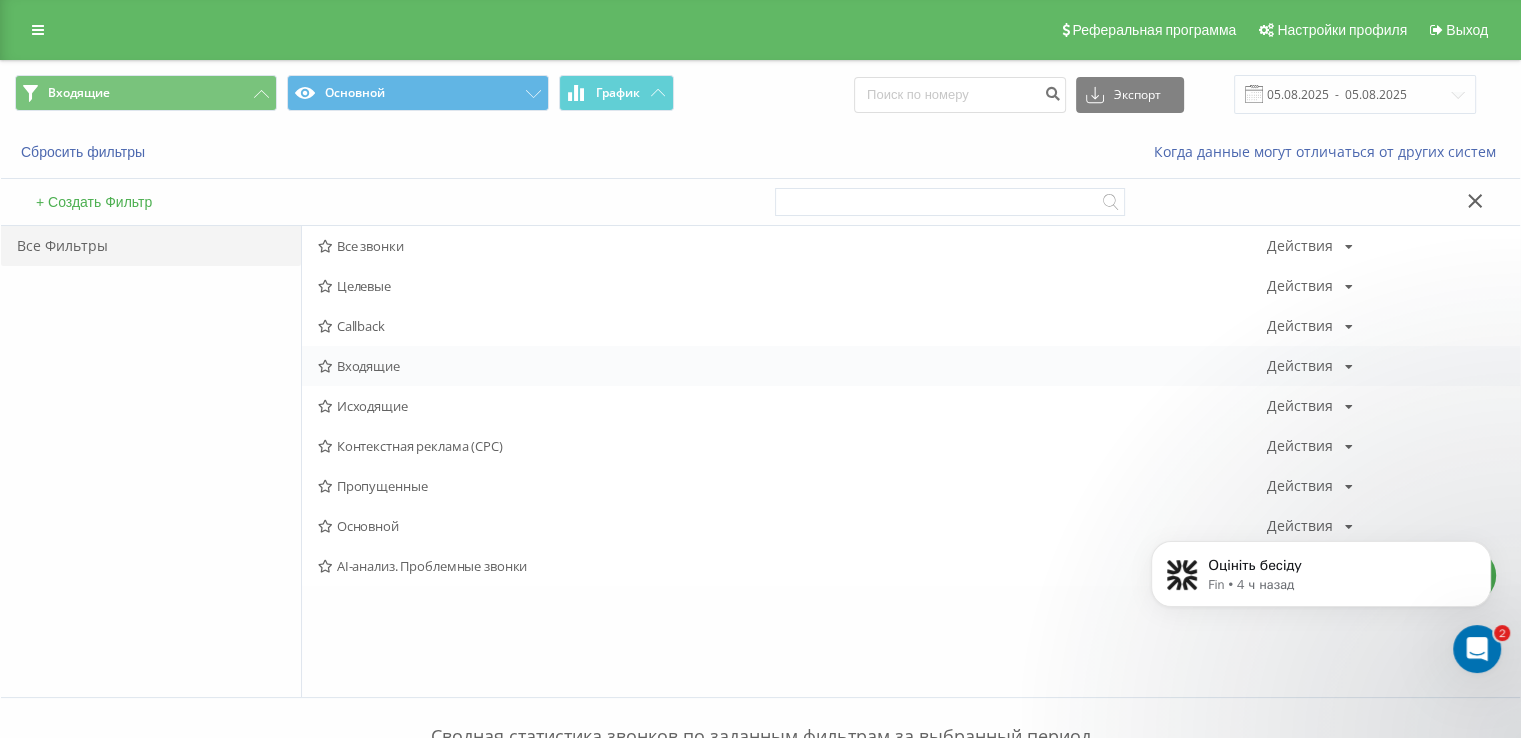click on "Входящие" at bounding box center [792, 366] 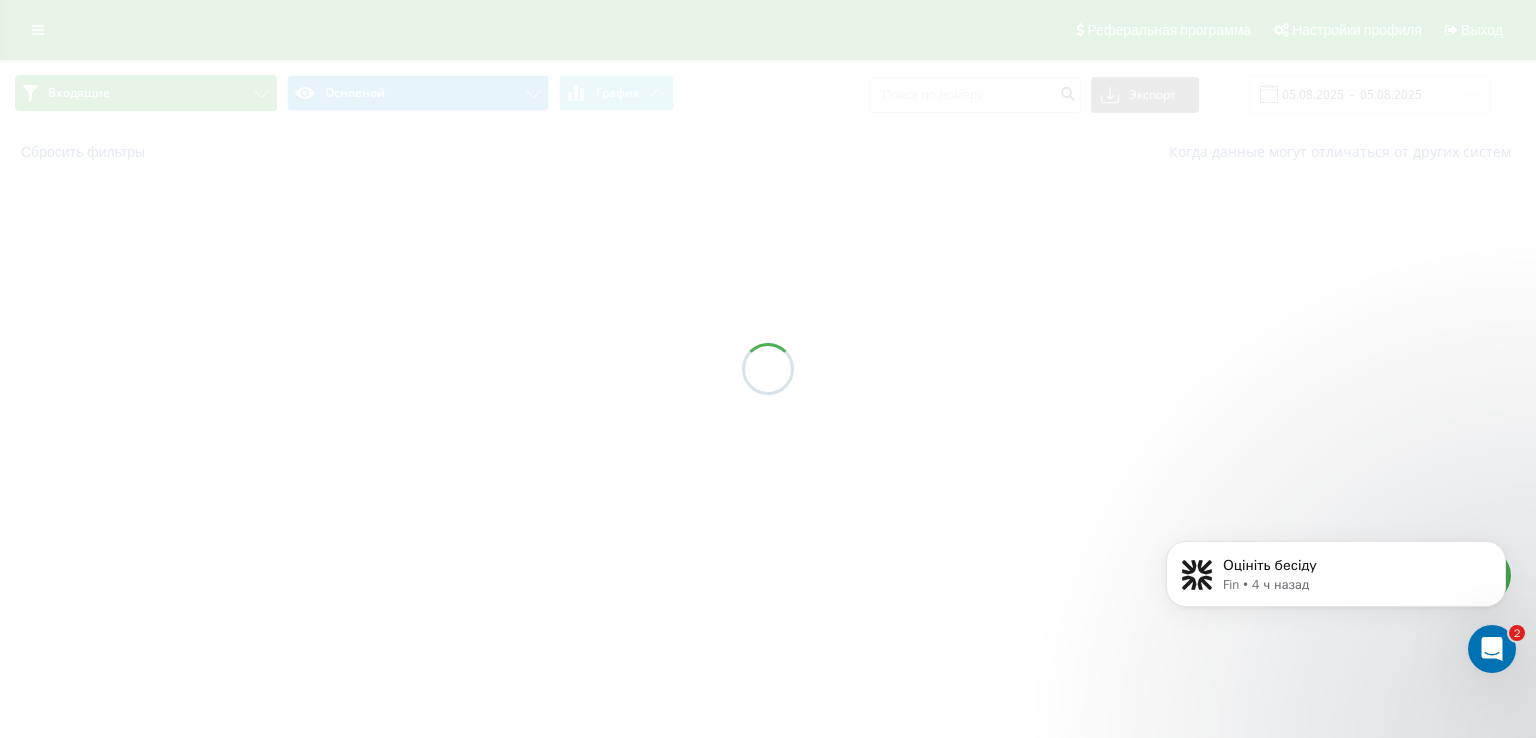 click on "Входящие" at bounding box center (146, 93) 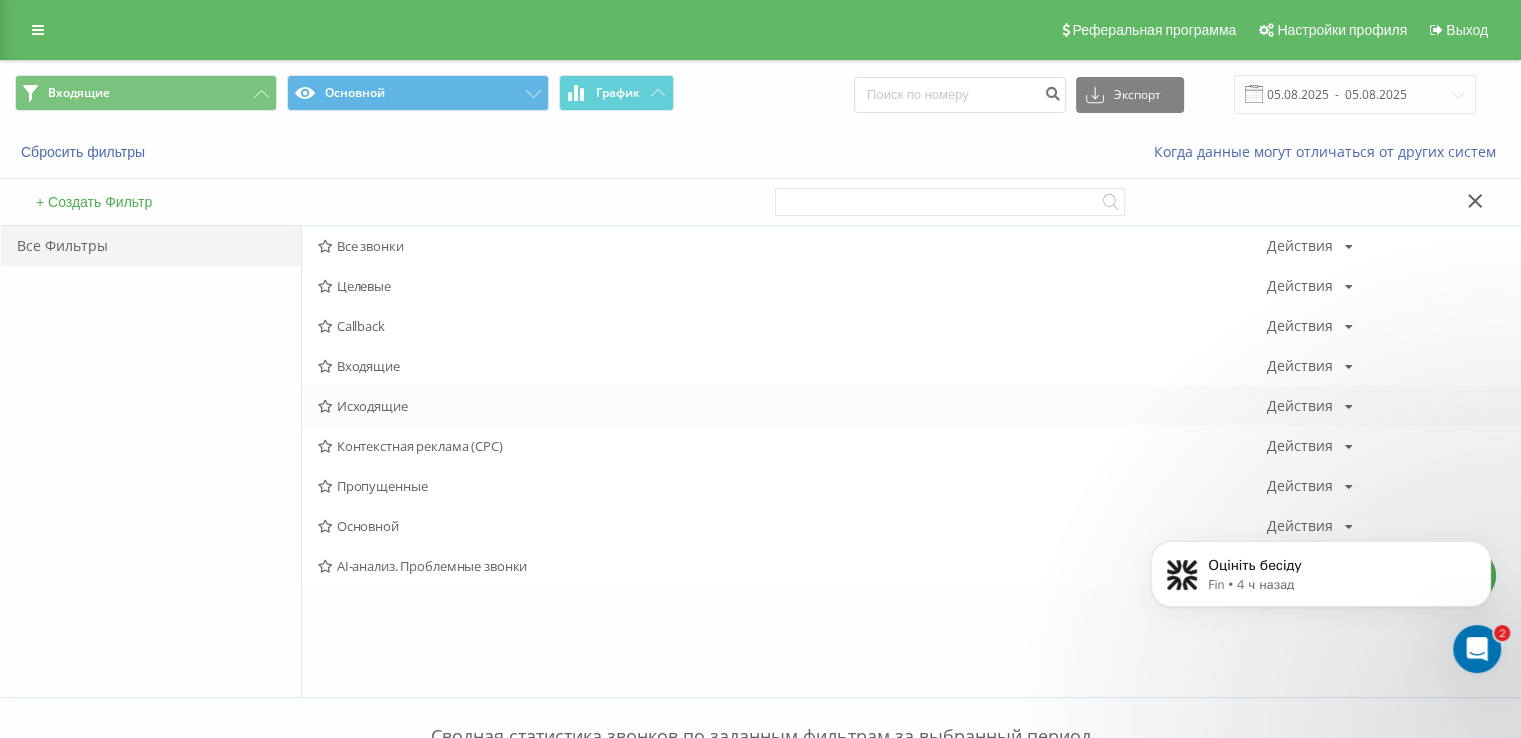 click on "Исходящие" at bounding box center [792, 406] 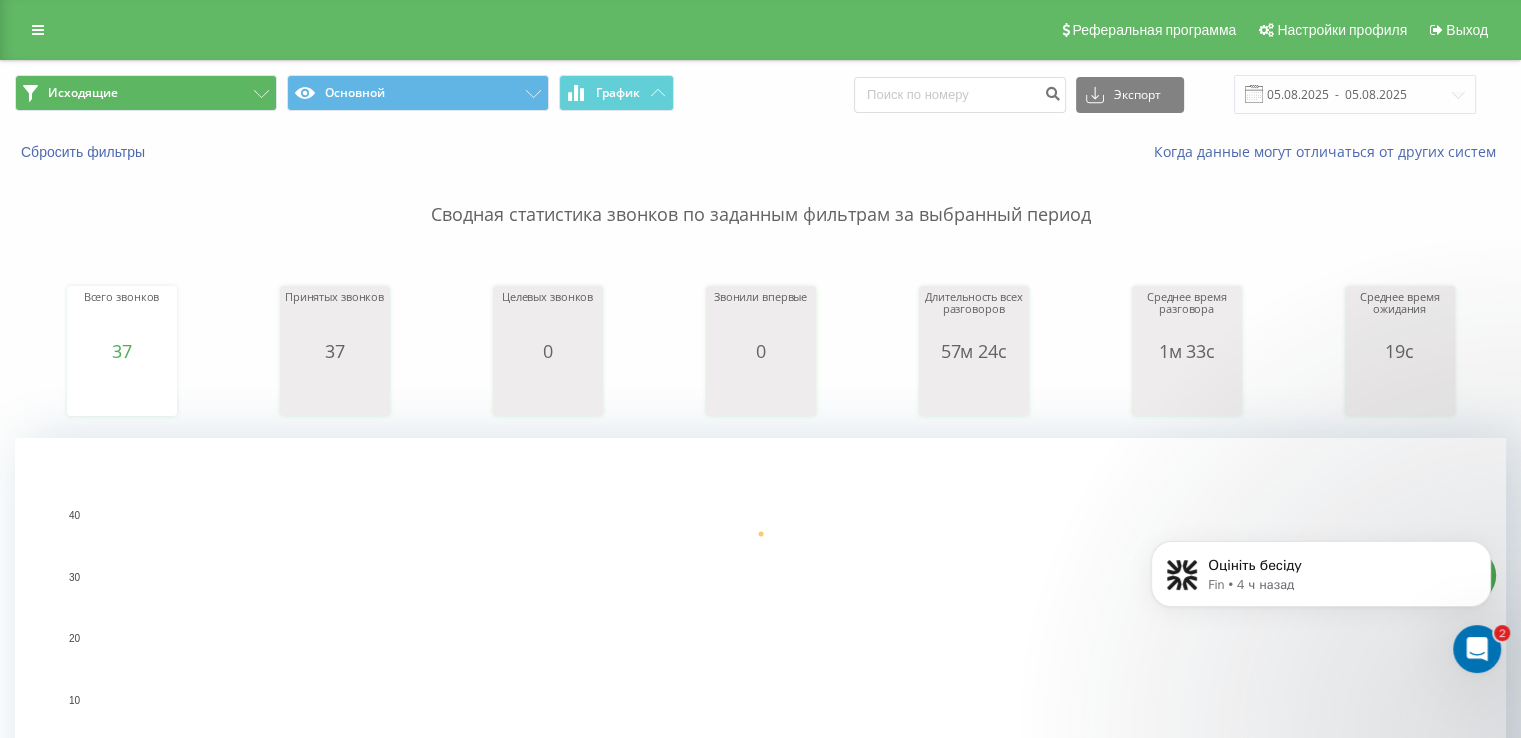 drag, startPoint x: 203, startPoint y: 67, endPoint x: 204, endPoint y: 91, distance: 24.020824 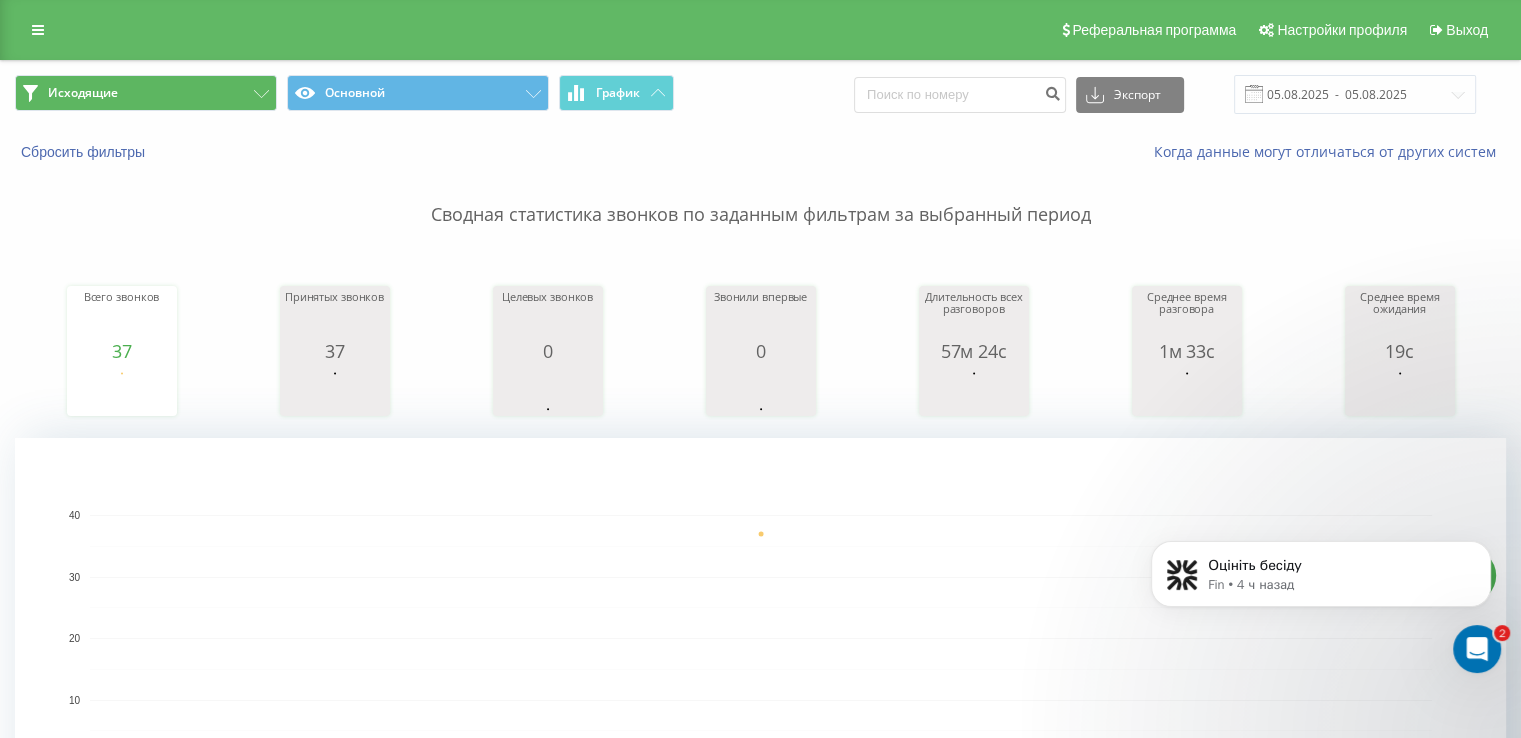 click on "Исходящие Основной График Экспорт .csv .xls .xlsx 05.08.2025  -  05.08.2025" at bounding box center (760, 94) 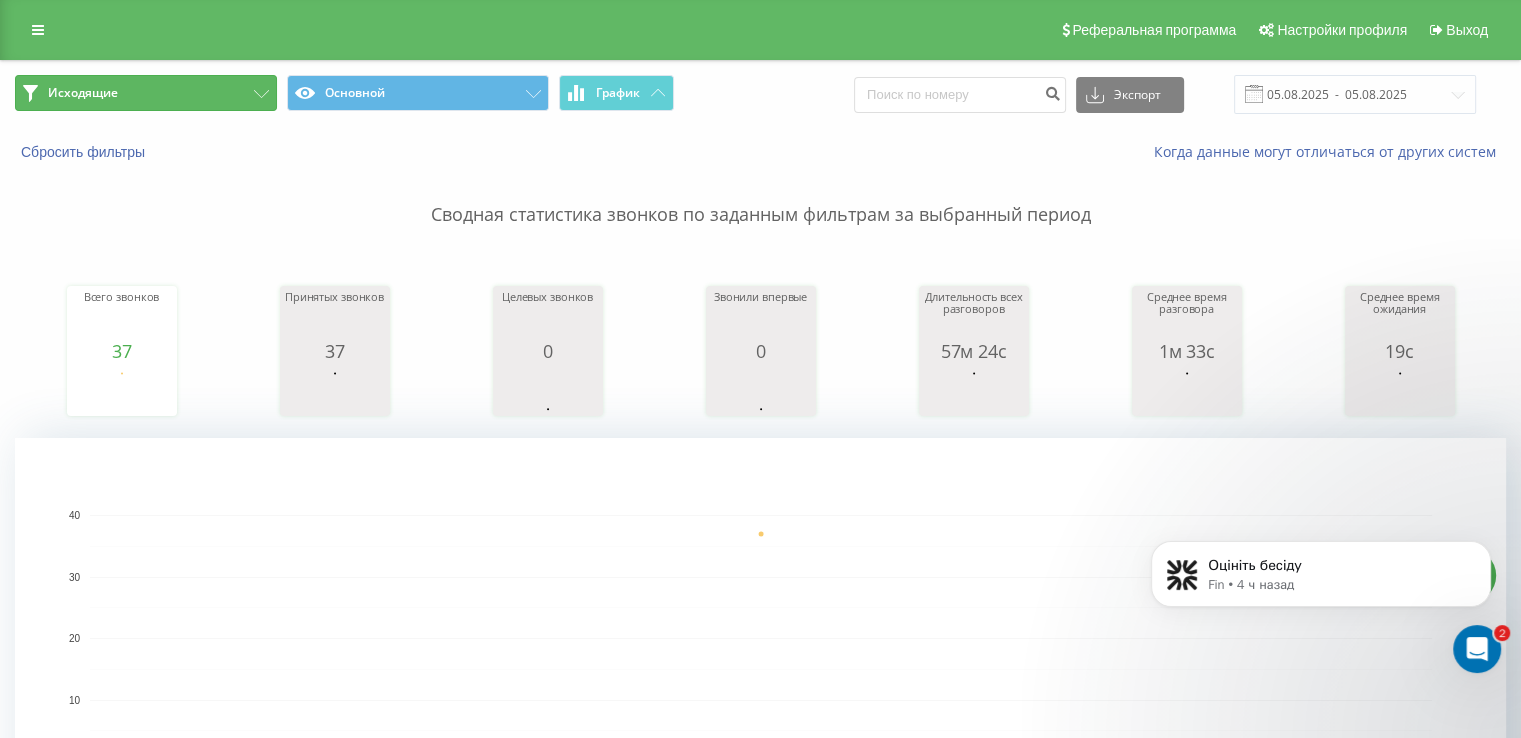 click on "Исходящие" at bounding box center [146, 93] 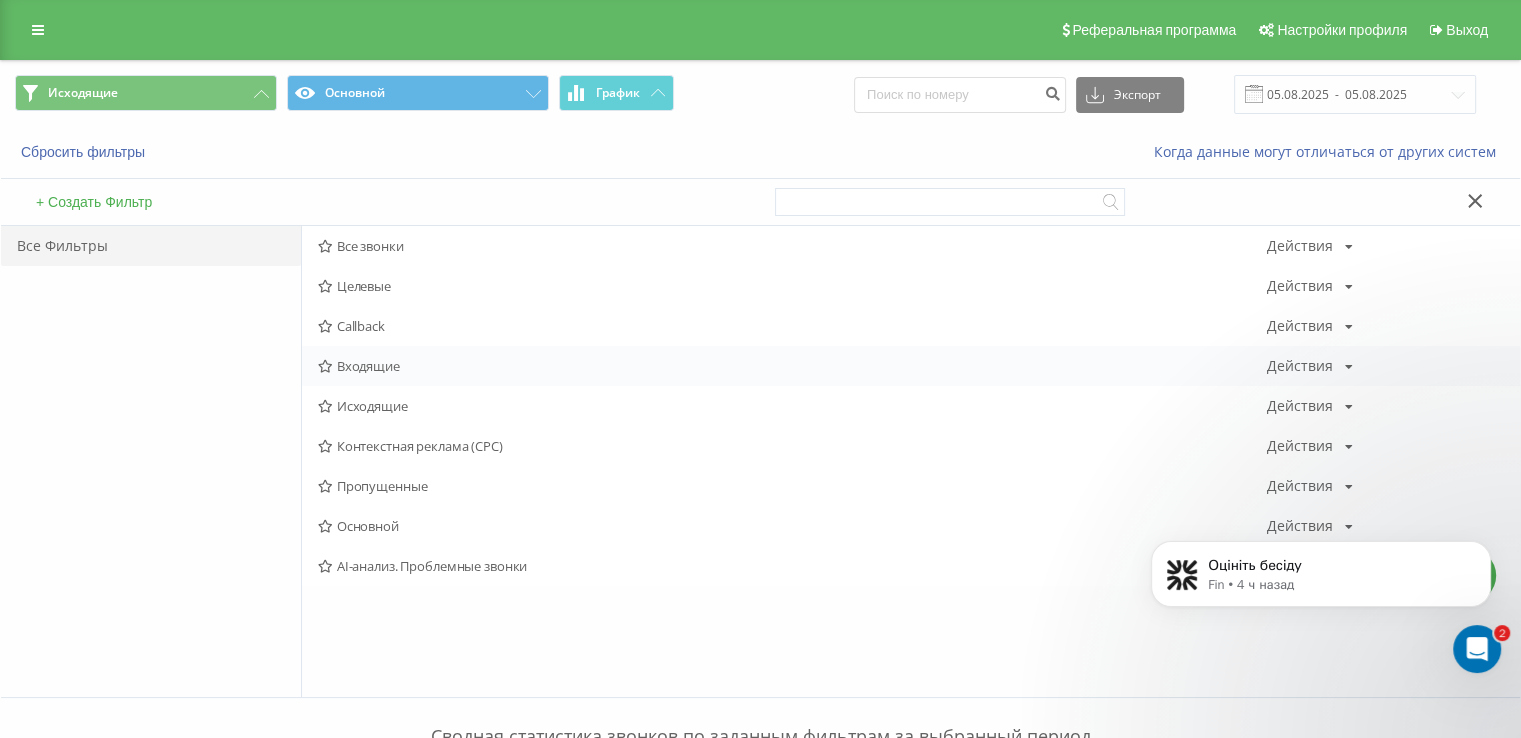 click on "Входящие Действия Редактировать Копировать Удалить По умолчанию Поделиться" at bounding box center (911, 366) 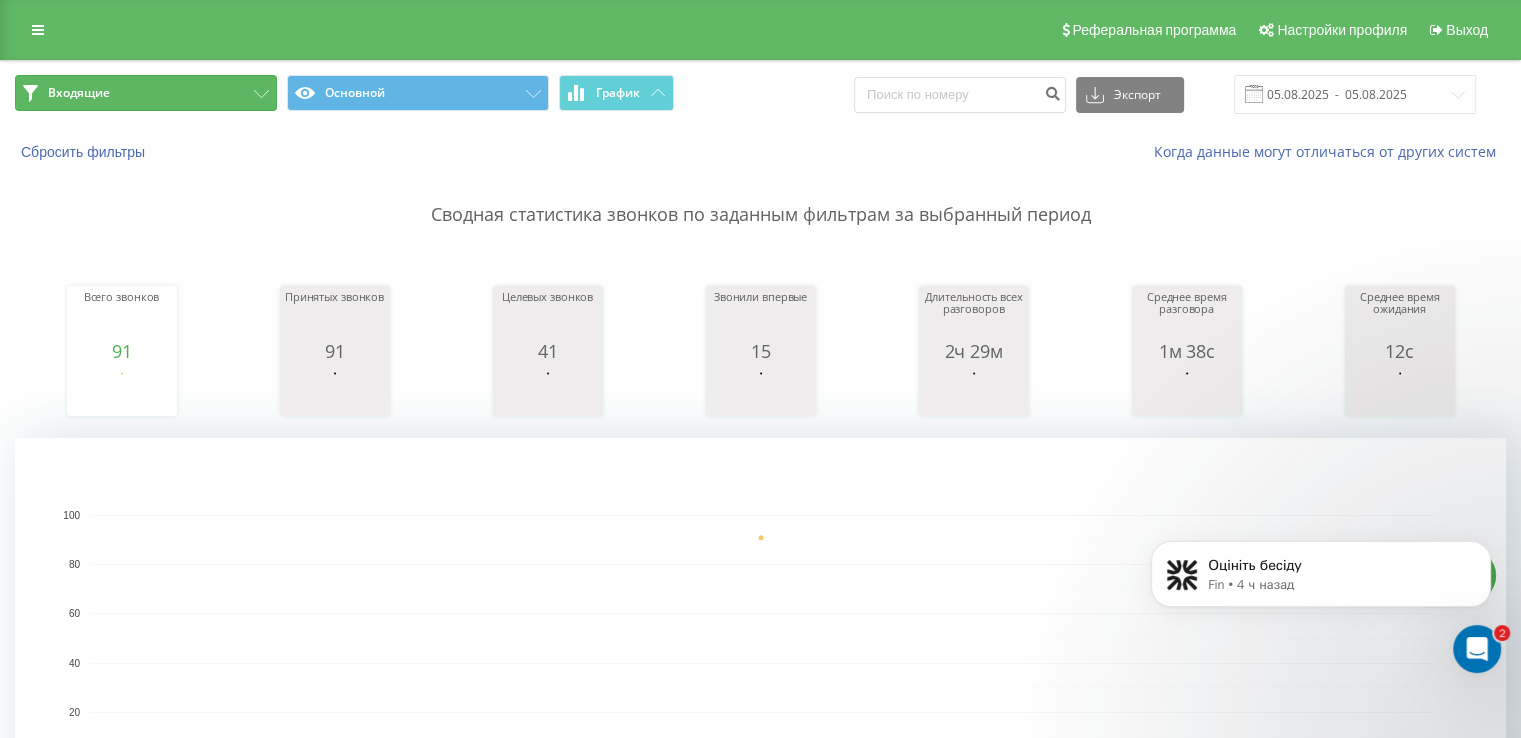 click on "Входящие" at bounding box center [146, 93] 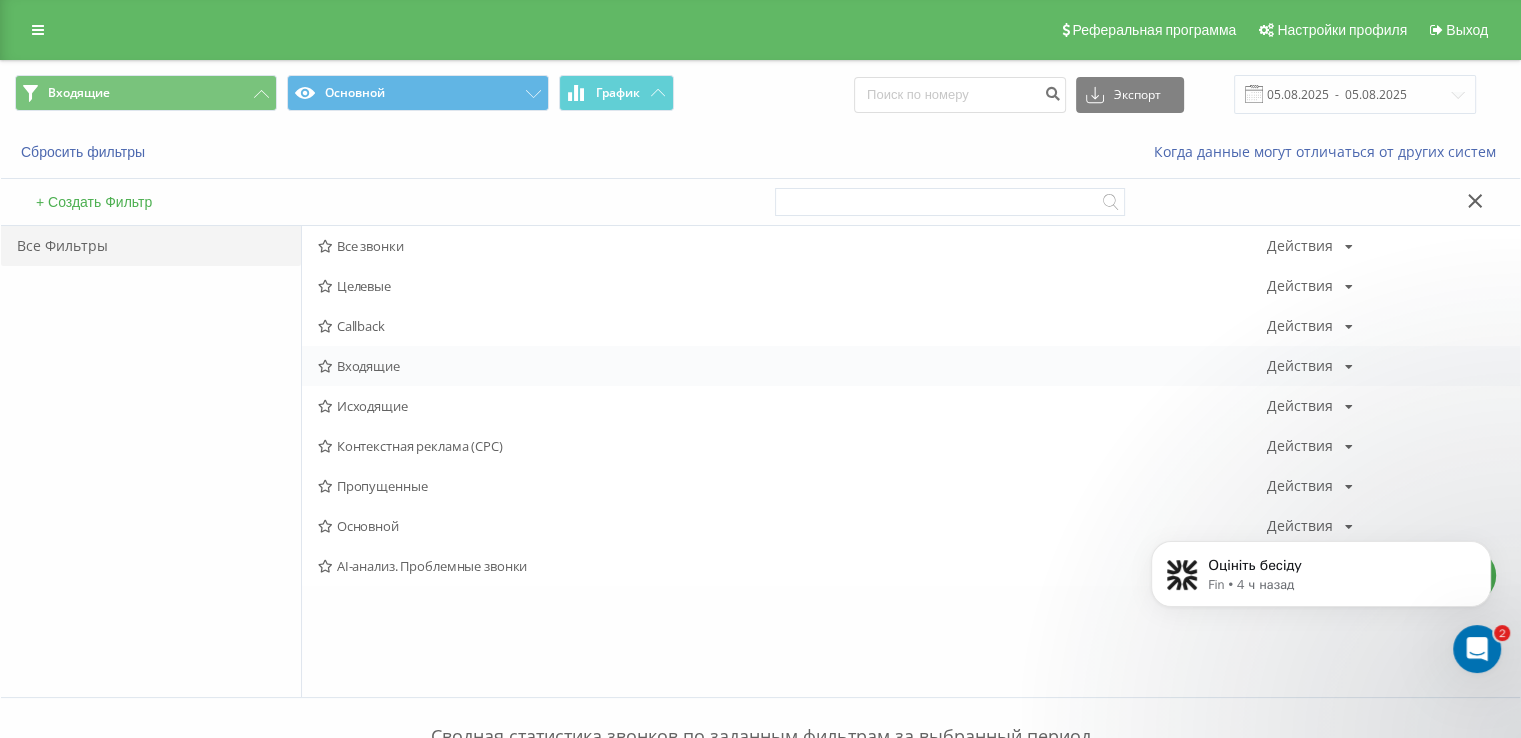 click at bounding box center [325, 366] 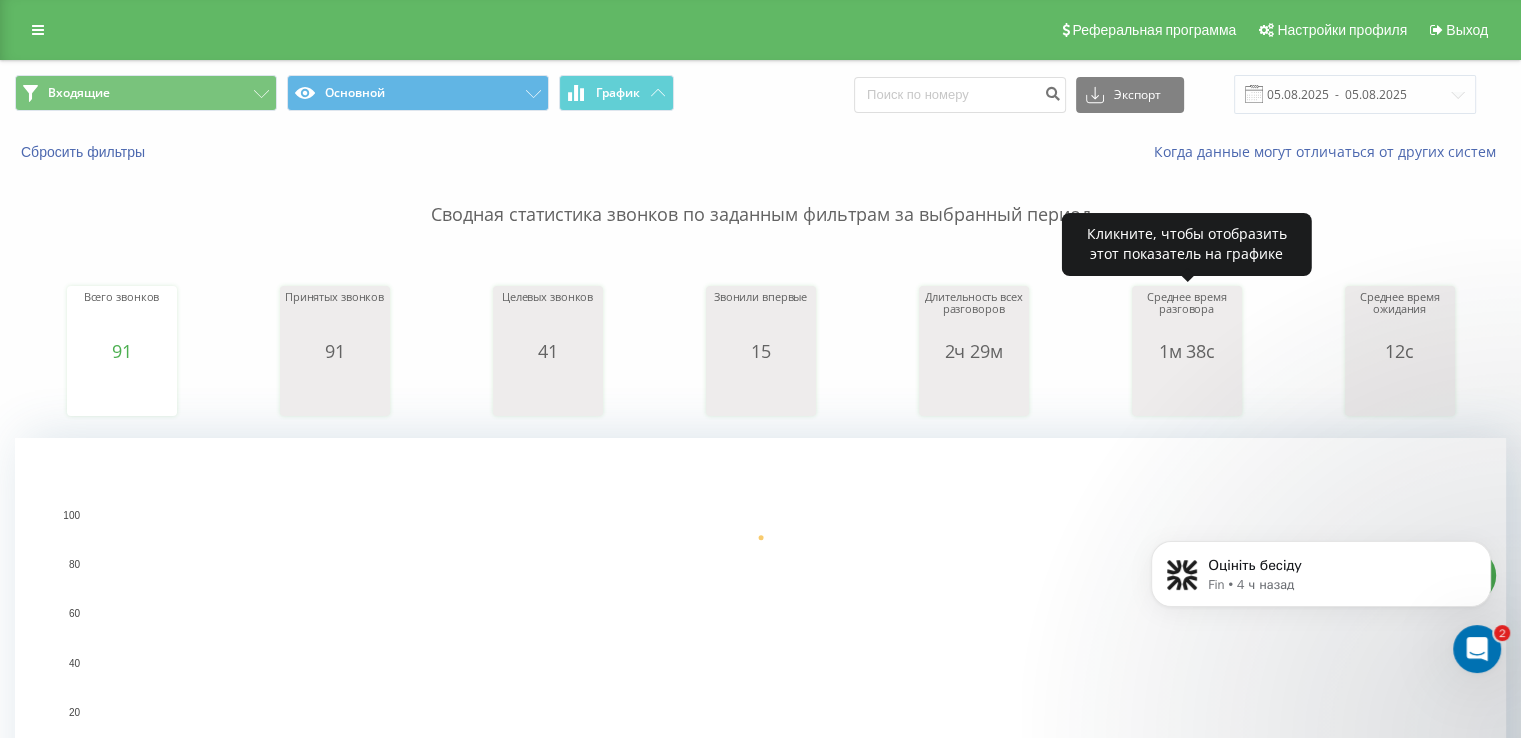 drag, startPoint x: 1162, startPoint y: 289, endPoint x: 1120, endPoint y: 229, distance: 73.239334 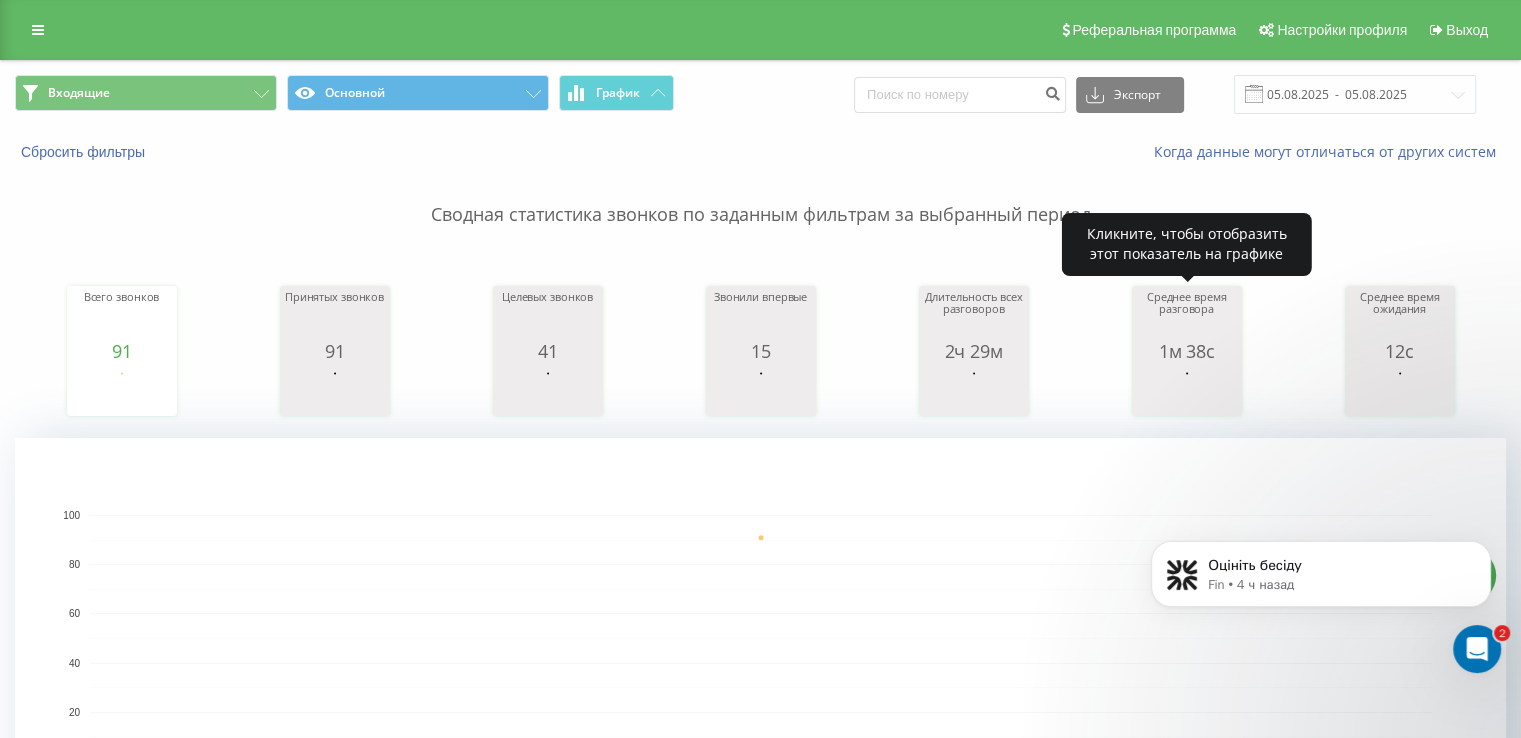 click on "Всего звонков 91 date totalCalls 05.08.25 91 05.08.25 Принятых звонков 91 date answeredCalls 05.08.25 91 05.08.25 Целевых звонков 41 date properCalls 05.08.25 41 05.08.25 Звонили впервые 15 date uniqueCalls 05.08.25 15 05.08.25 Длительность всех разговоров 2ч 29м date allConversationsLength 05.08.25 8,912 05.08.25 Среднее время разговора 1м 38с date averageConversationTime 05.08.25 97 05.08.25 Среднее время ожидания 12с date averageWaitingTime 05.08.25 12 05.08.25" at bounding box center (760, 332) 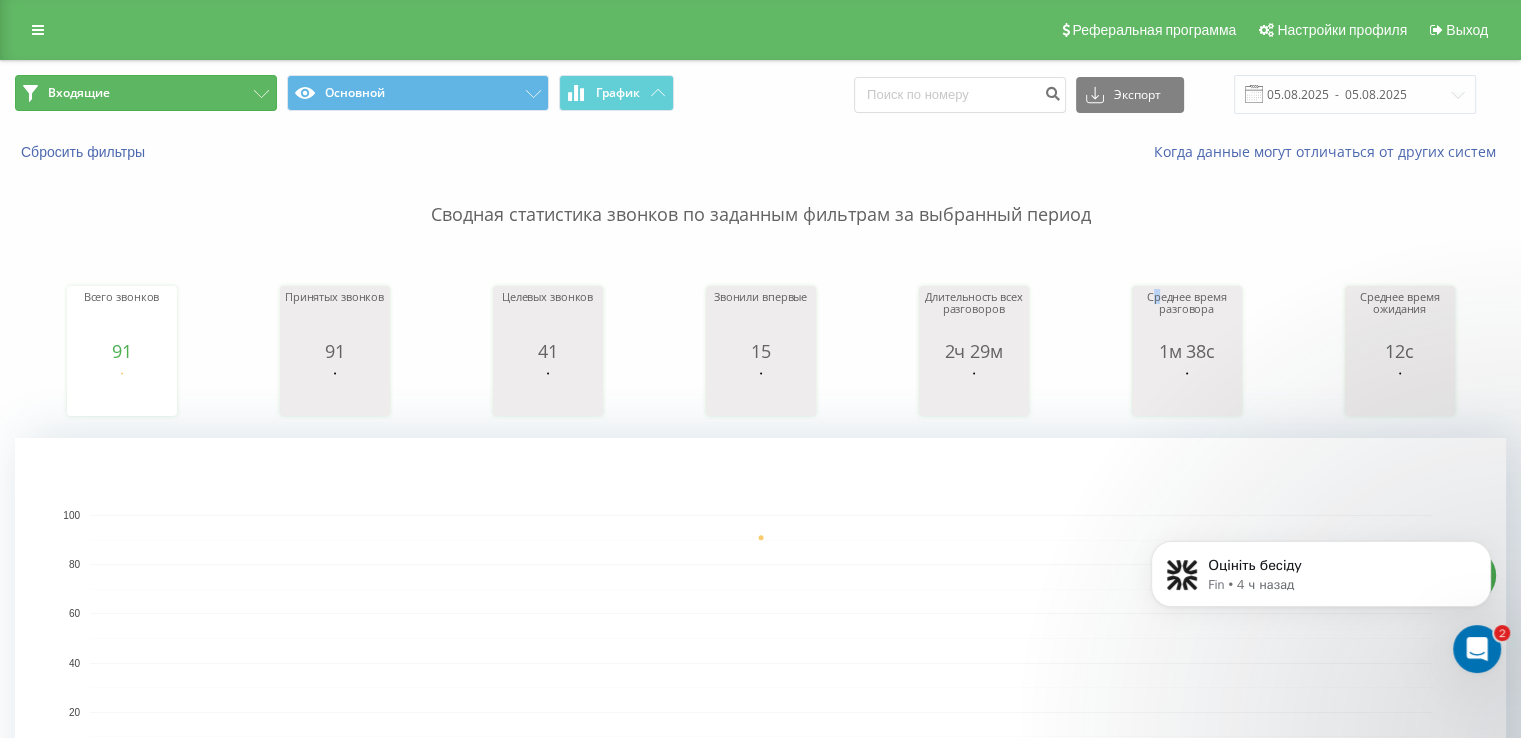 click on "Входящие" at bounding box center [146, 93] 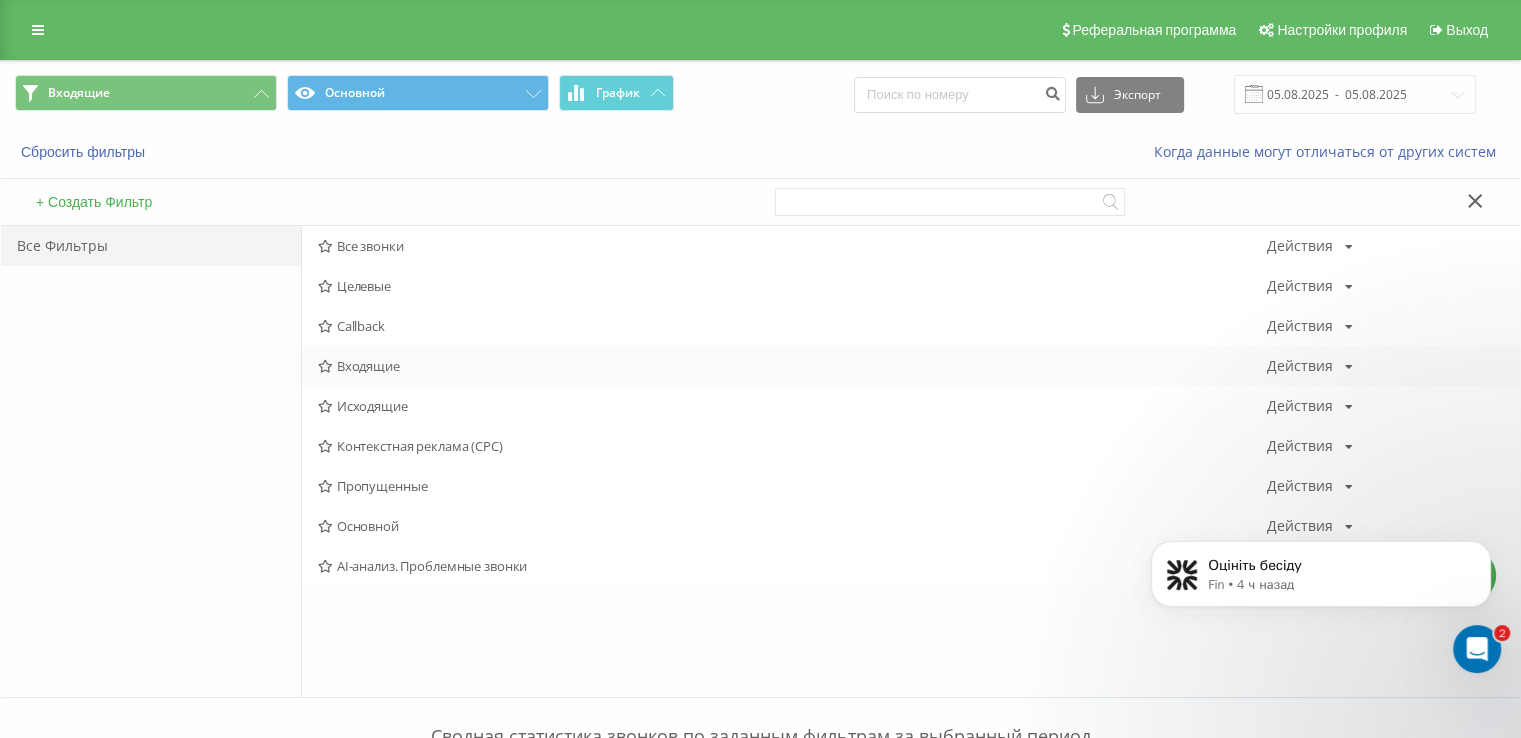 click on "Входящие" at bounding box center [792, 366] 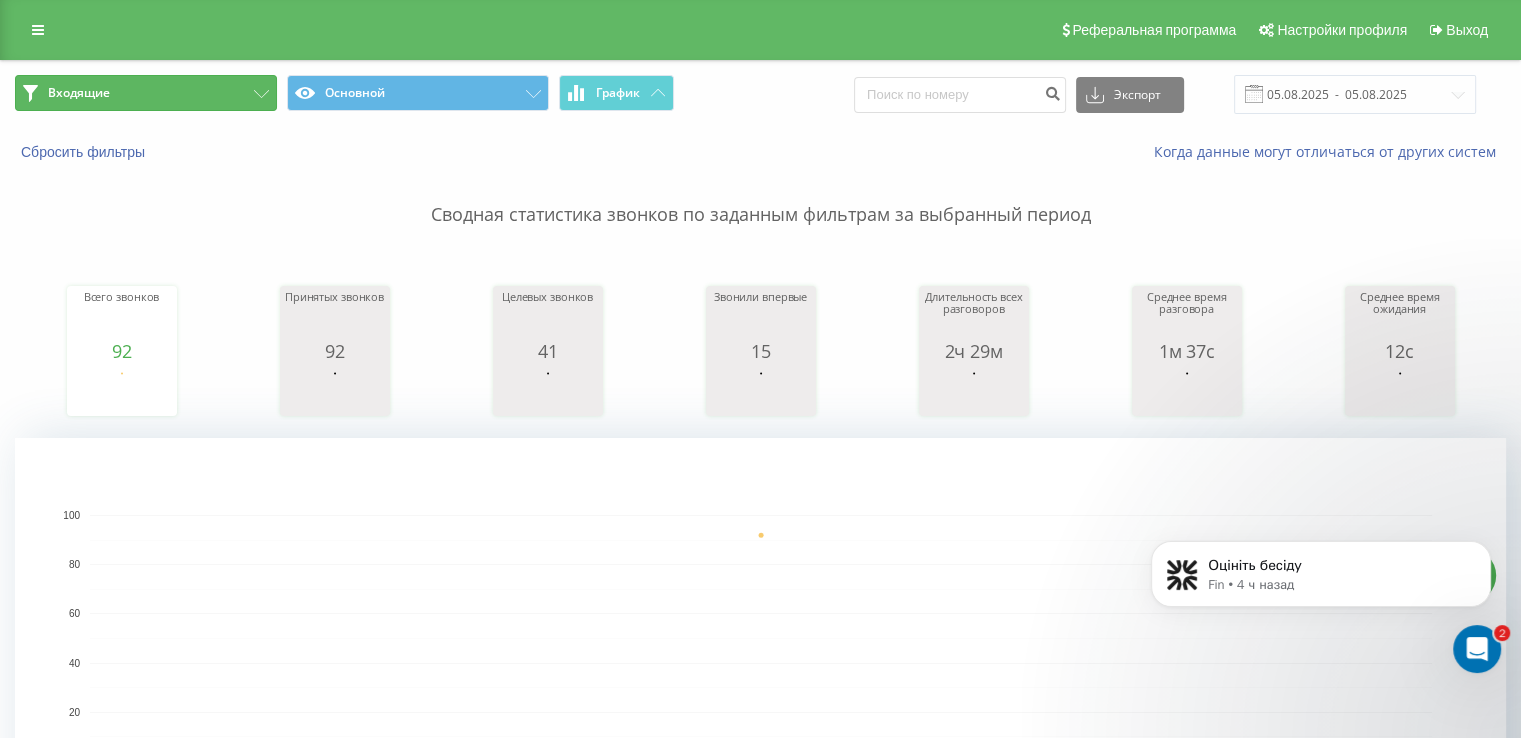 click on "Входящие" at bounding box center (146, 93) 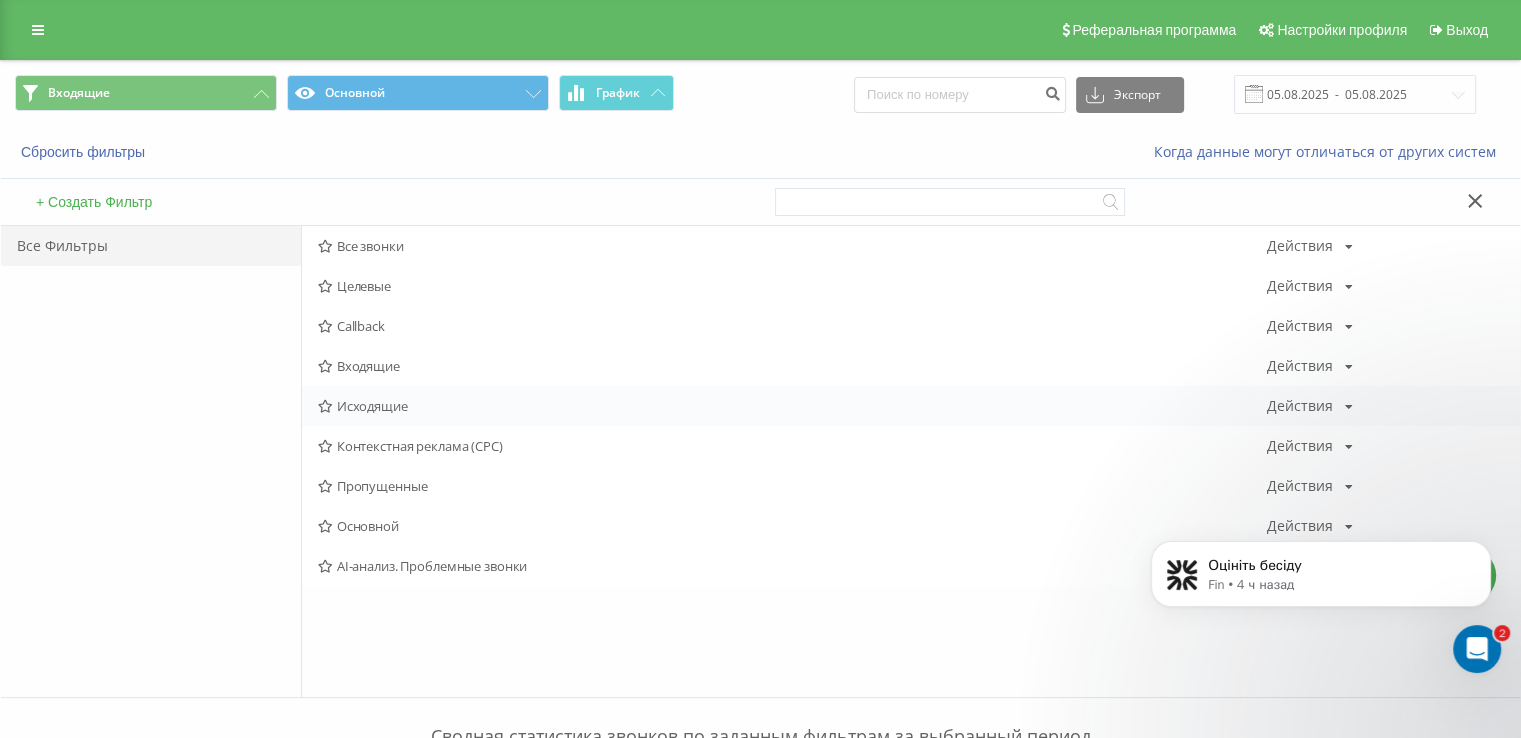 click on "Исходящие" at bounding box center (792, 406) 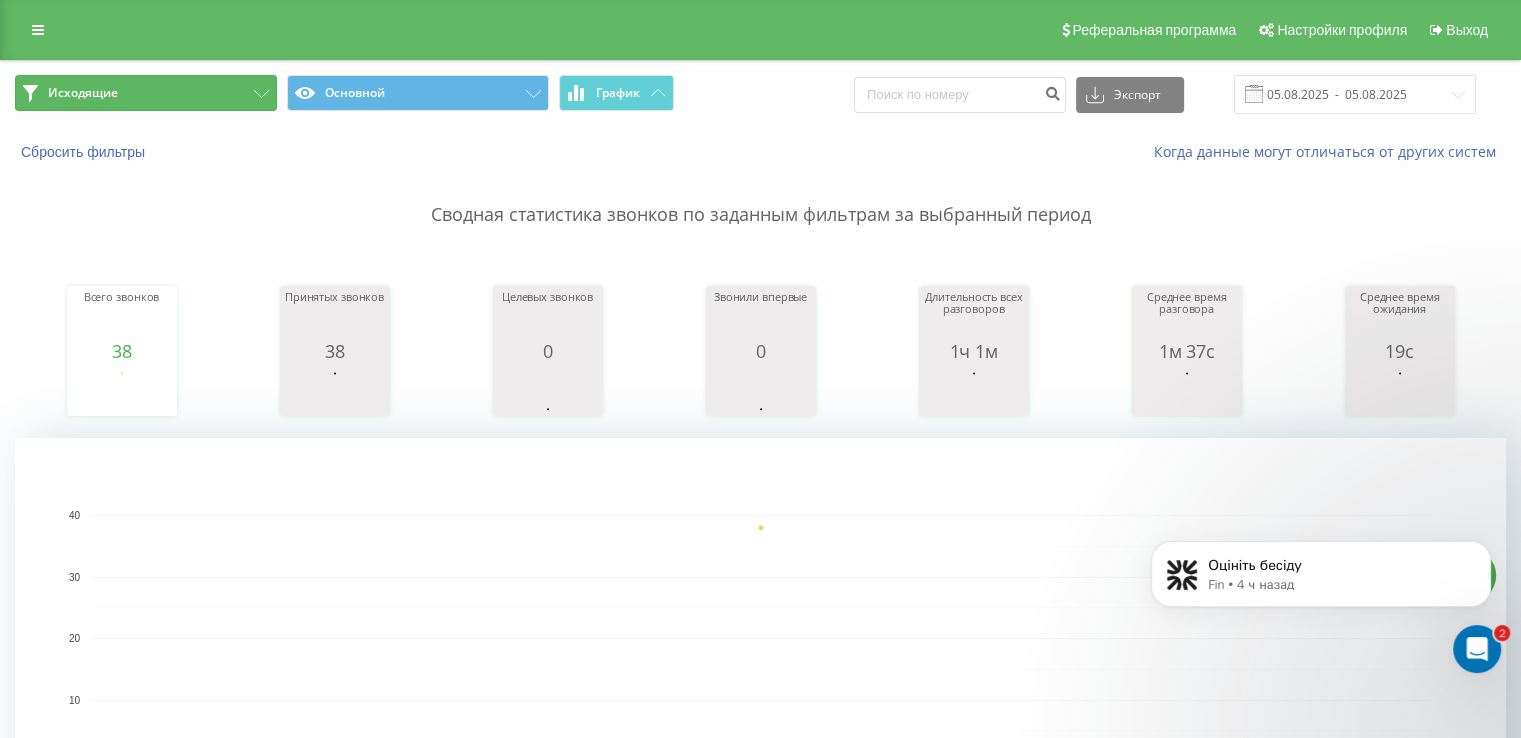 click on "Исходящие" at bounding box center (146, 93) 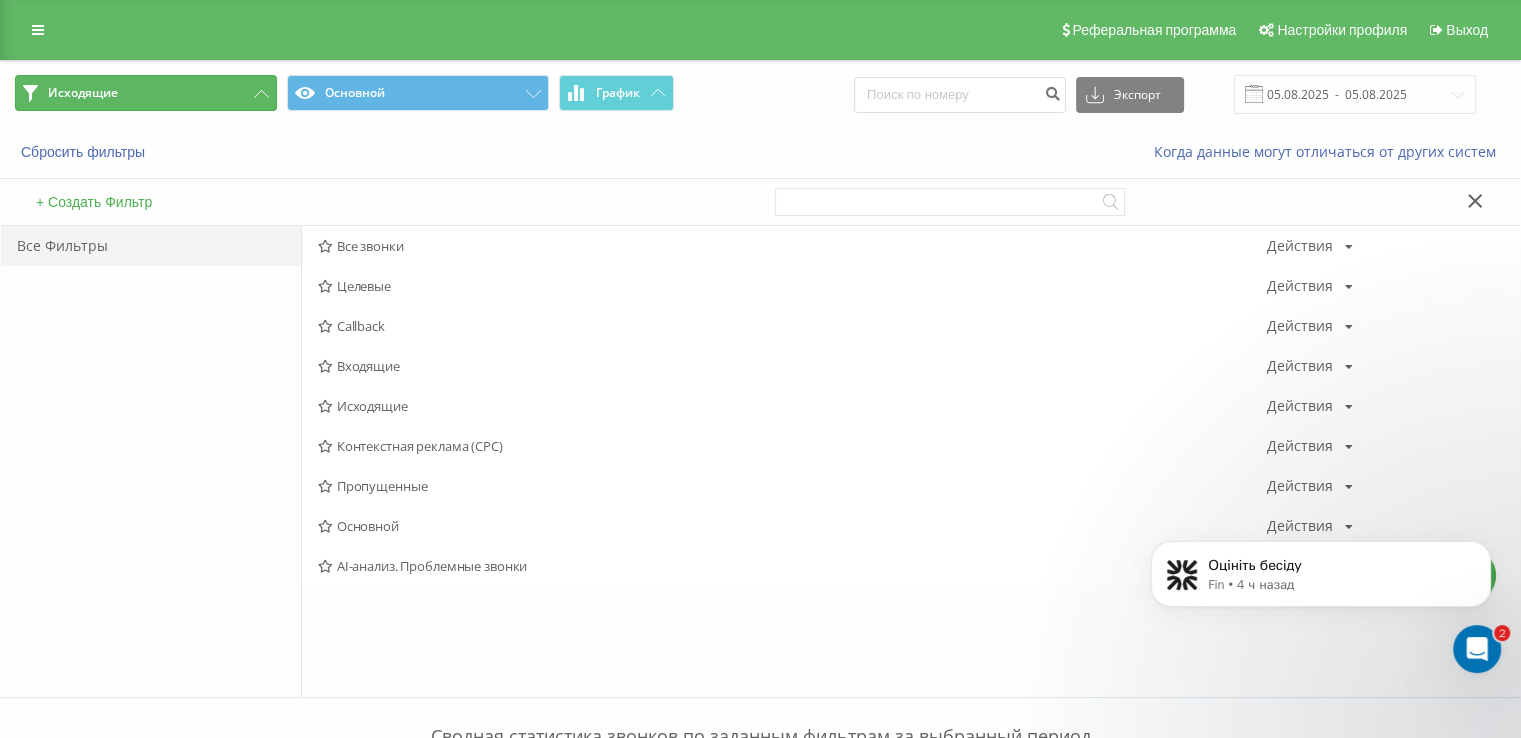 click on "Исходящие" at bounding box center [146, 93] 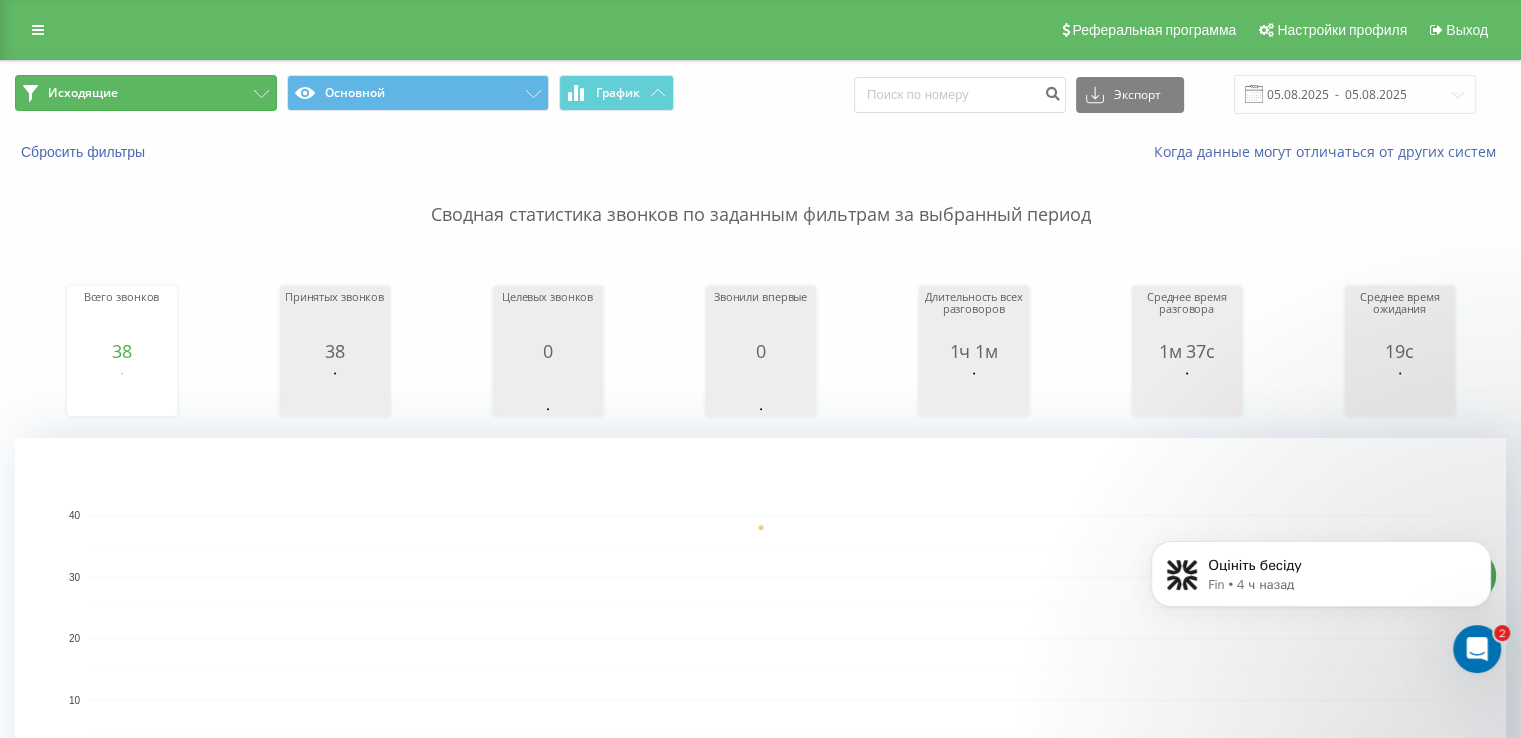 click on "Исходящие" at bounding box center [146, 93] 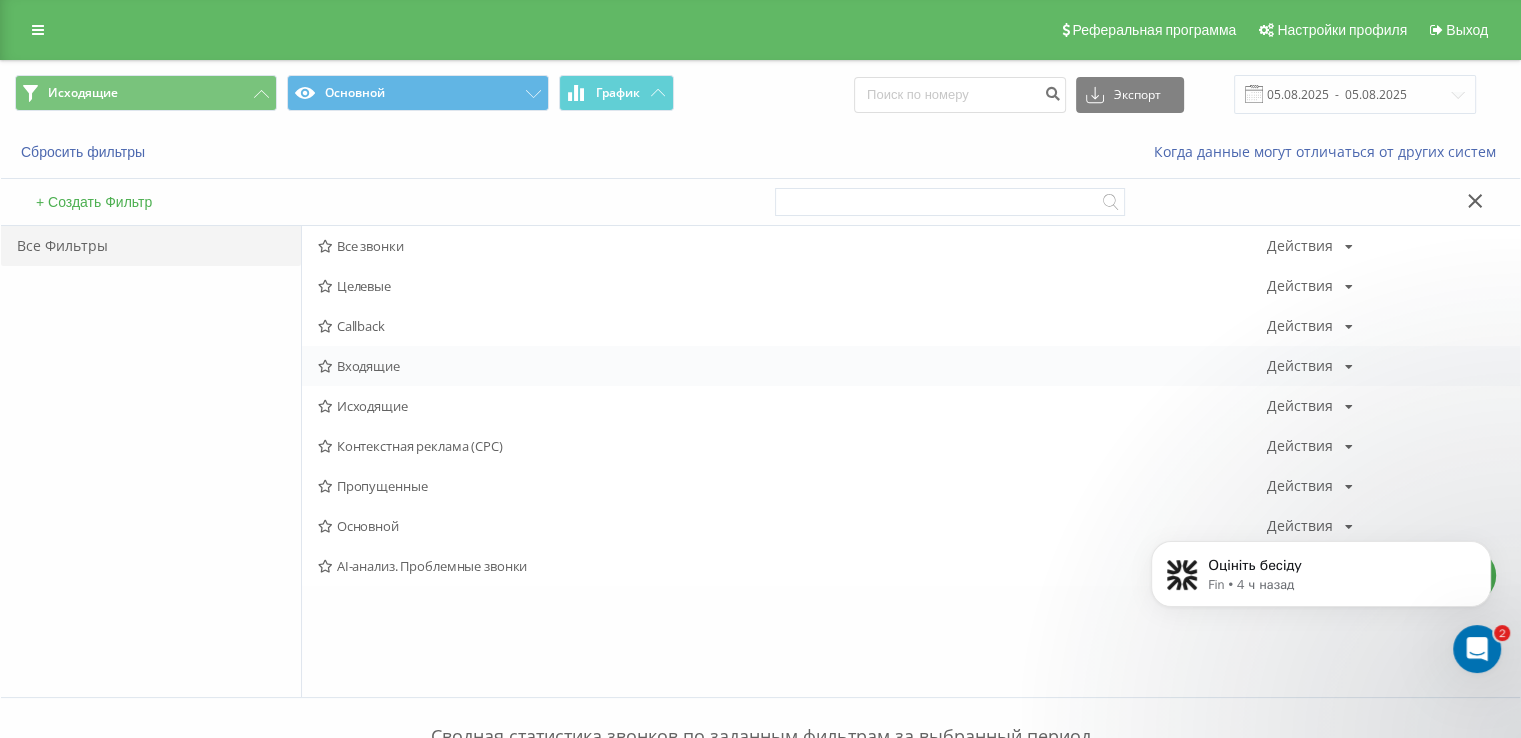 click on "Входящие" at bounding box center [792, 366] 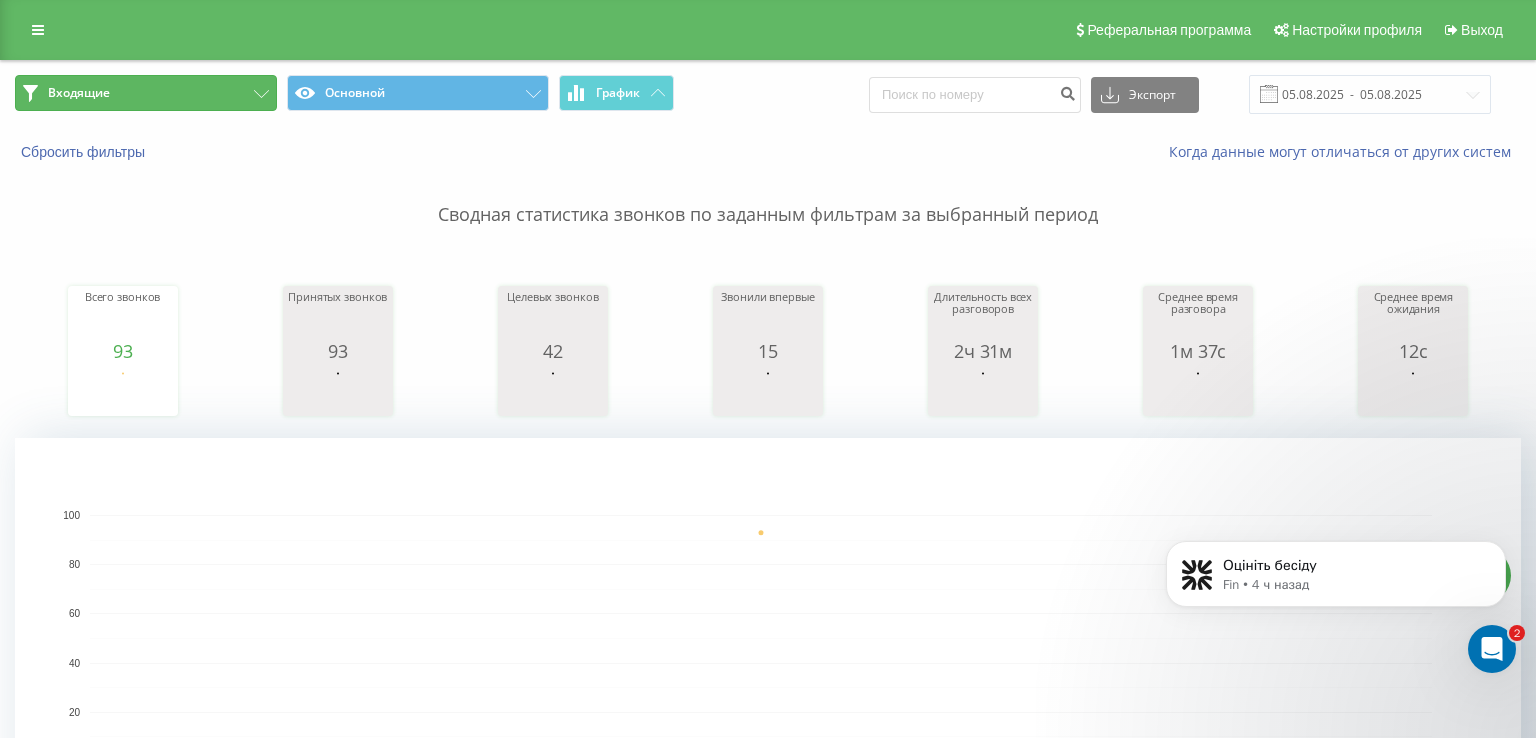 click on "Входящие" at bounding box center [146, 93] 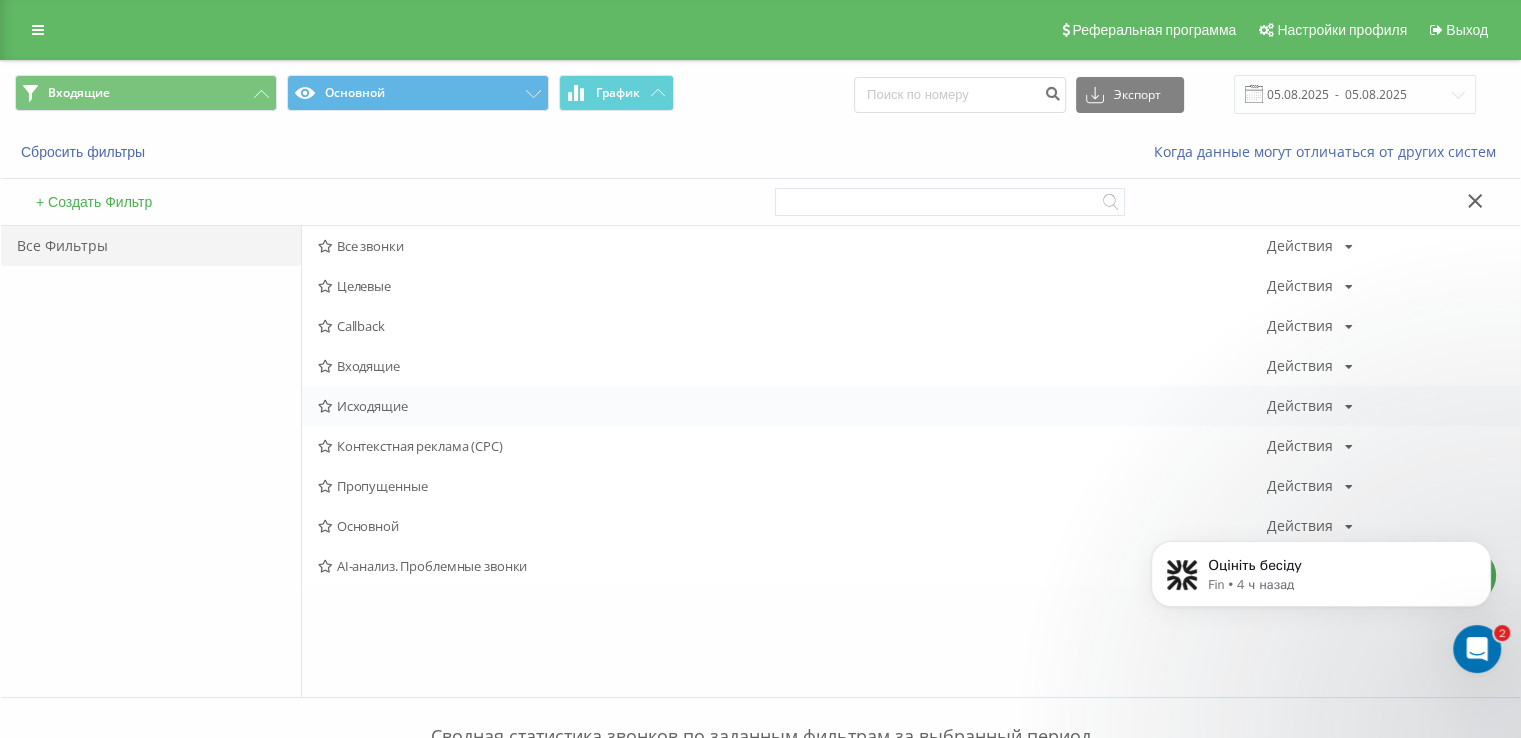 click on "Исходящие Действия Редактировать Копировать Удалить По умолчанию Поделиться" at bounding box center [911, 406] 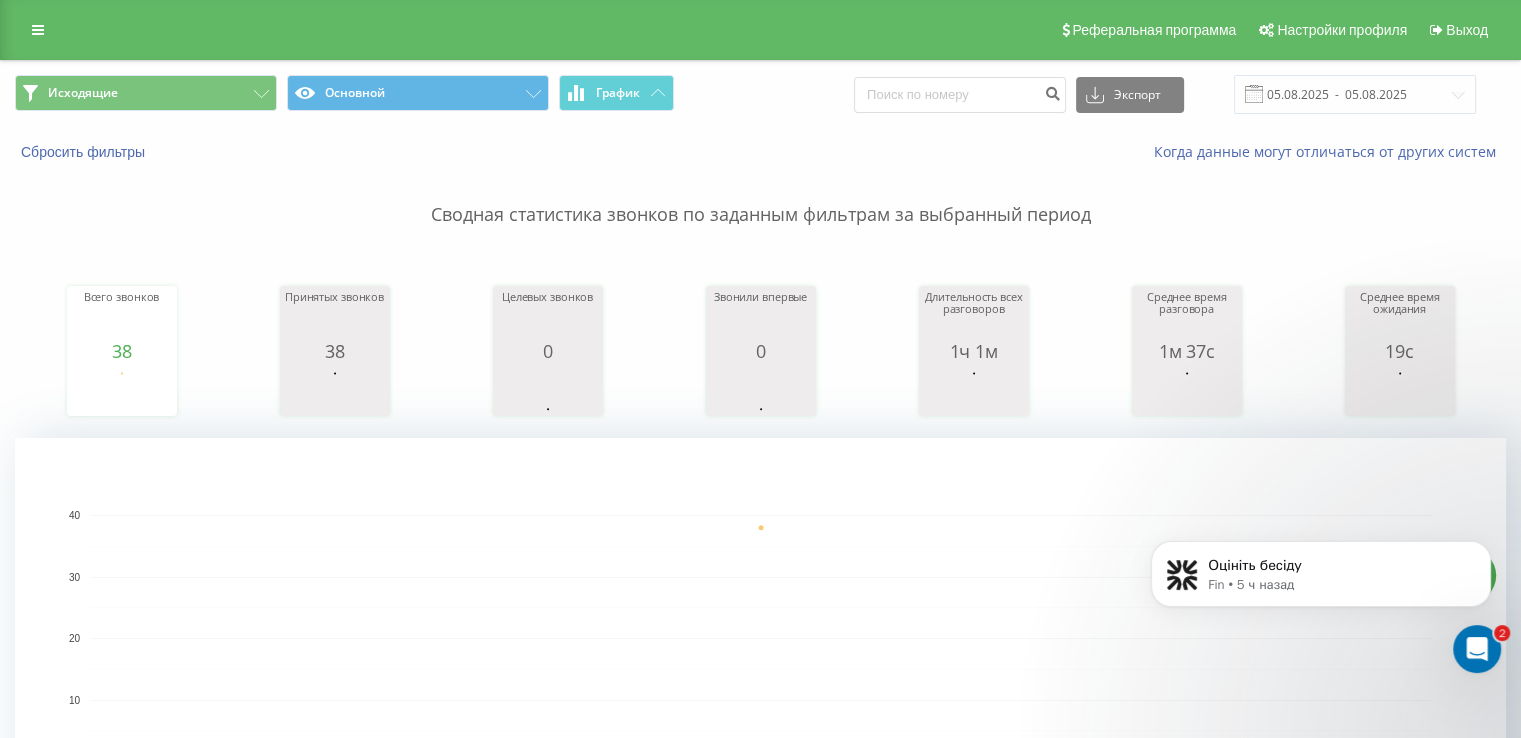 click on "Реферальная программа Настройки профиля Выход Исходящие Основной График Экспорт .csv .xls .xlsx 05.08.2025  -  05.08.2025 Сбросить фильтры Когда данные могут отличаться от других систем Сводная статистика звонков по заданным фильтрам за выбранный период Всего звонков 38 date totalCalls 05.08.25 38 05.08.25 Принятых звонков 38 date answeredCalls 05.08.25 38 05.08.25 Целевых звонков 0 date properCalls 05.08.25 0 date properCalls 05.08.25 0 05.08.25 Звонили впервые 0 date uniqueCalls 05.08.25 0 date uniqueCalls 05.08.25 0 05.08.25 Длительность всех разговоров 1ч 1м date allConversationsLength 05.08.25 3,670 date allConversationsLength 05.08.25 3,670 05.08.25 Среднее время разговора 1м 37с date averageConversationTime 05.08.25" at bounding box center (760, 1394) 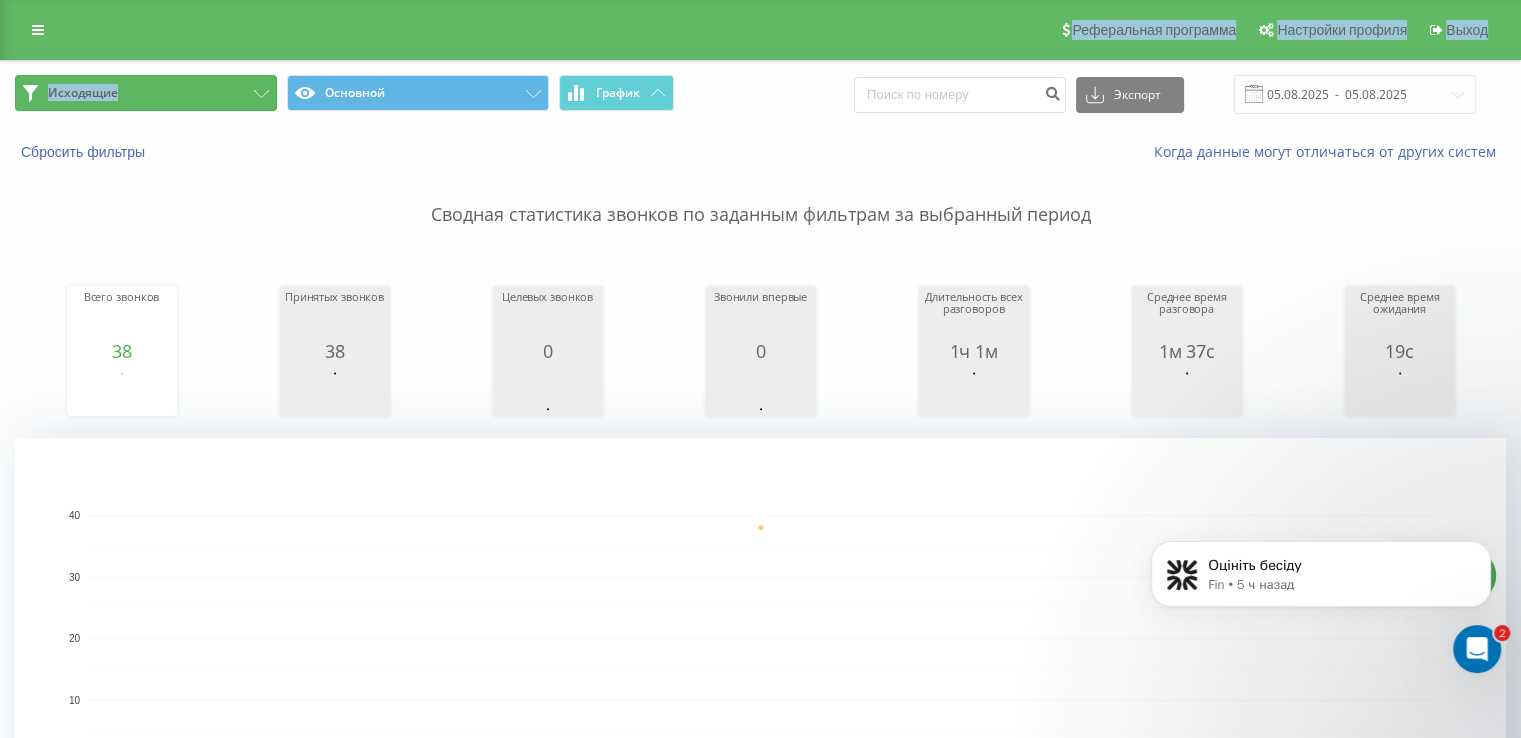 click on "Исходящие" at bounding box center [146, 93] 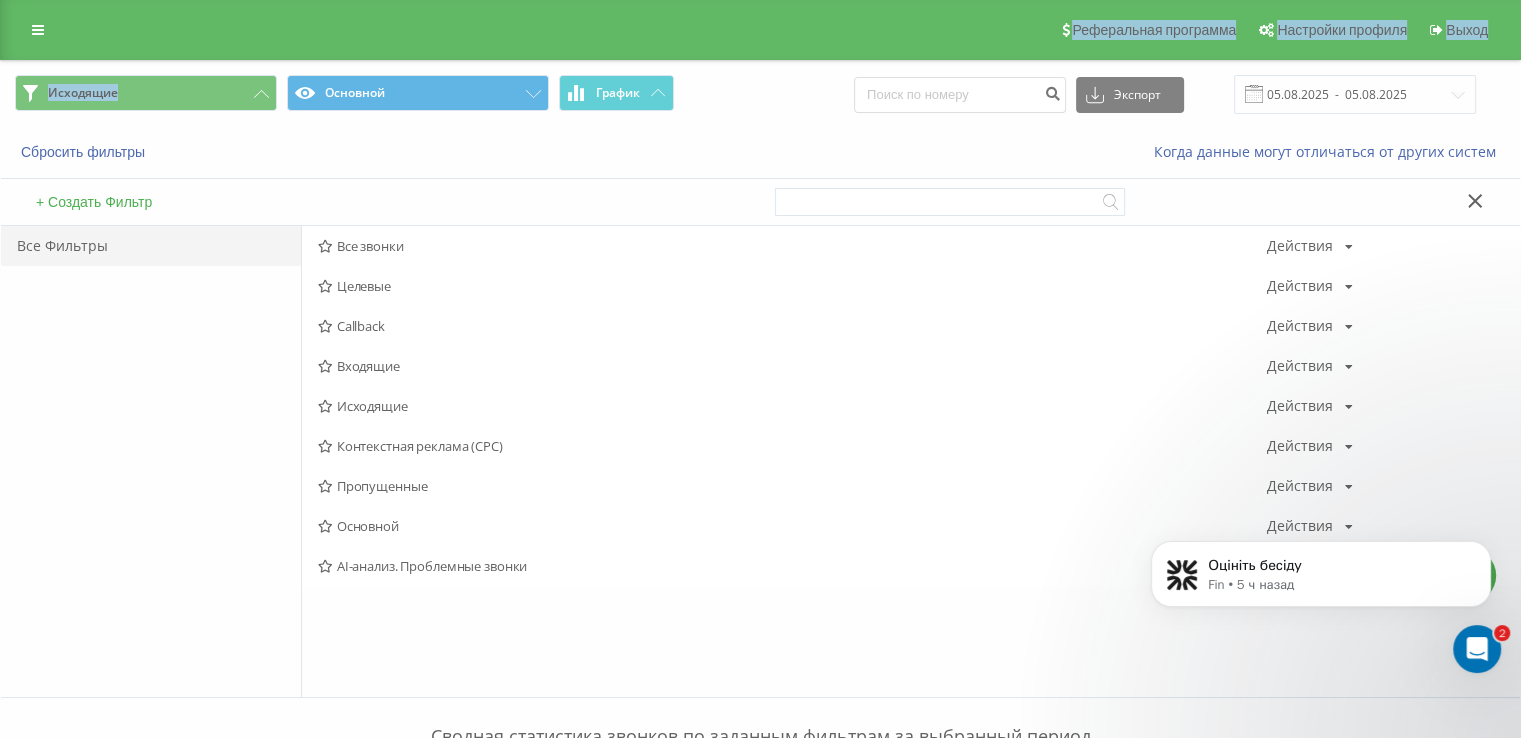 click on "Исходящие" at bounding box center (792, 406) 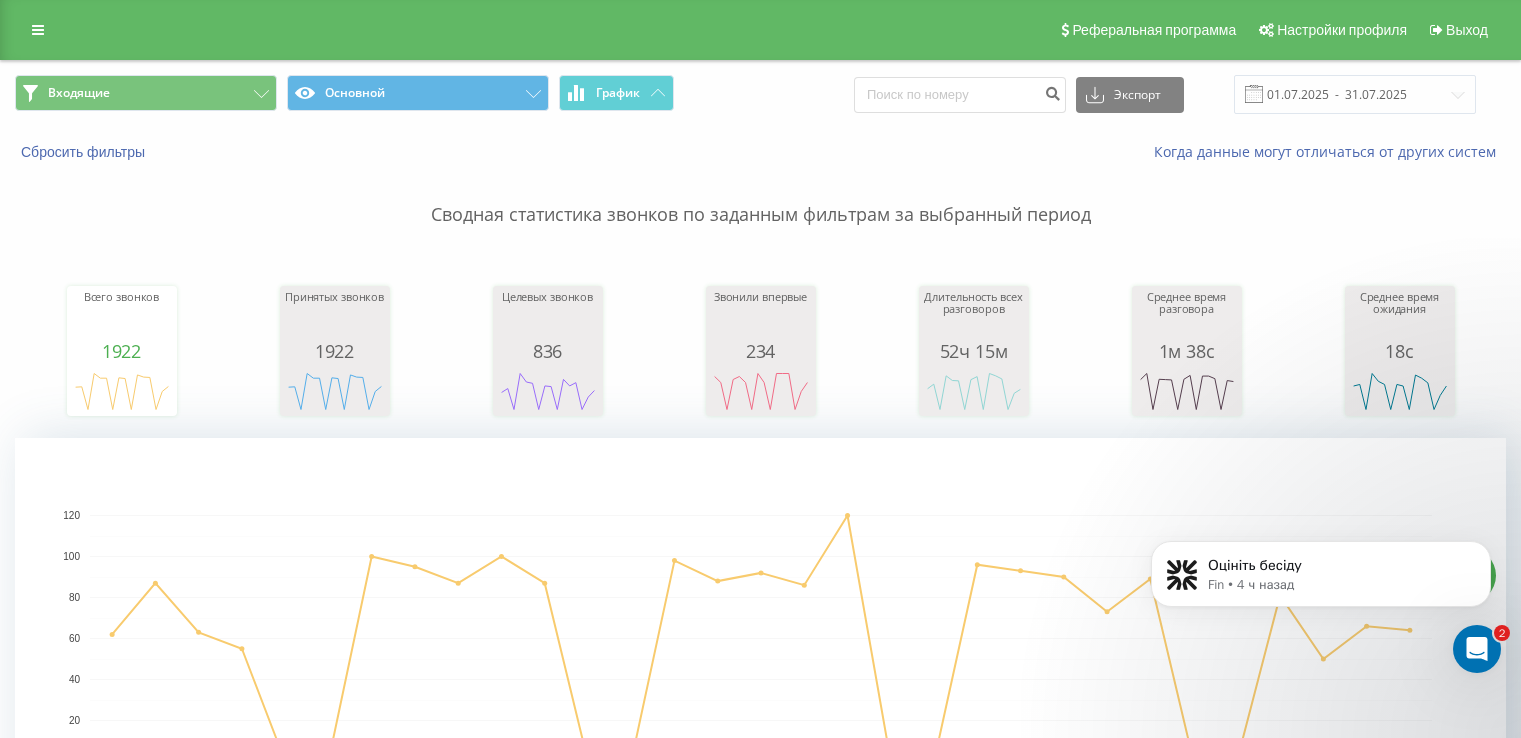 scroll, scrollTop: 0, scrollLeft: 0, axis: both 